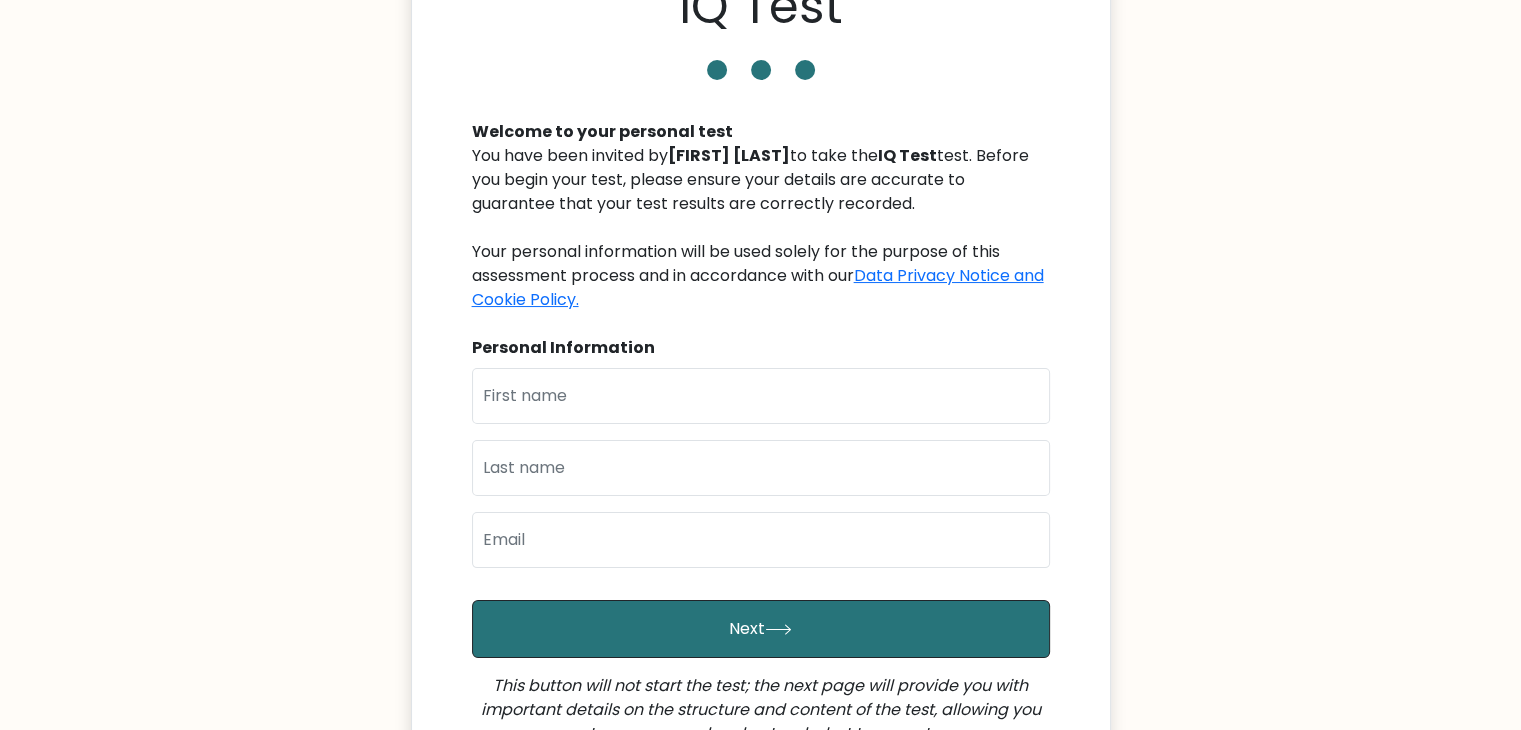 scroll, scrollTop: 167, scrollLeft: 0, axis: vertical 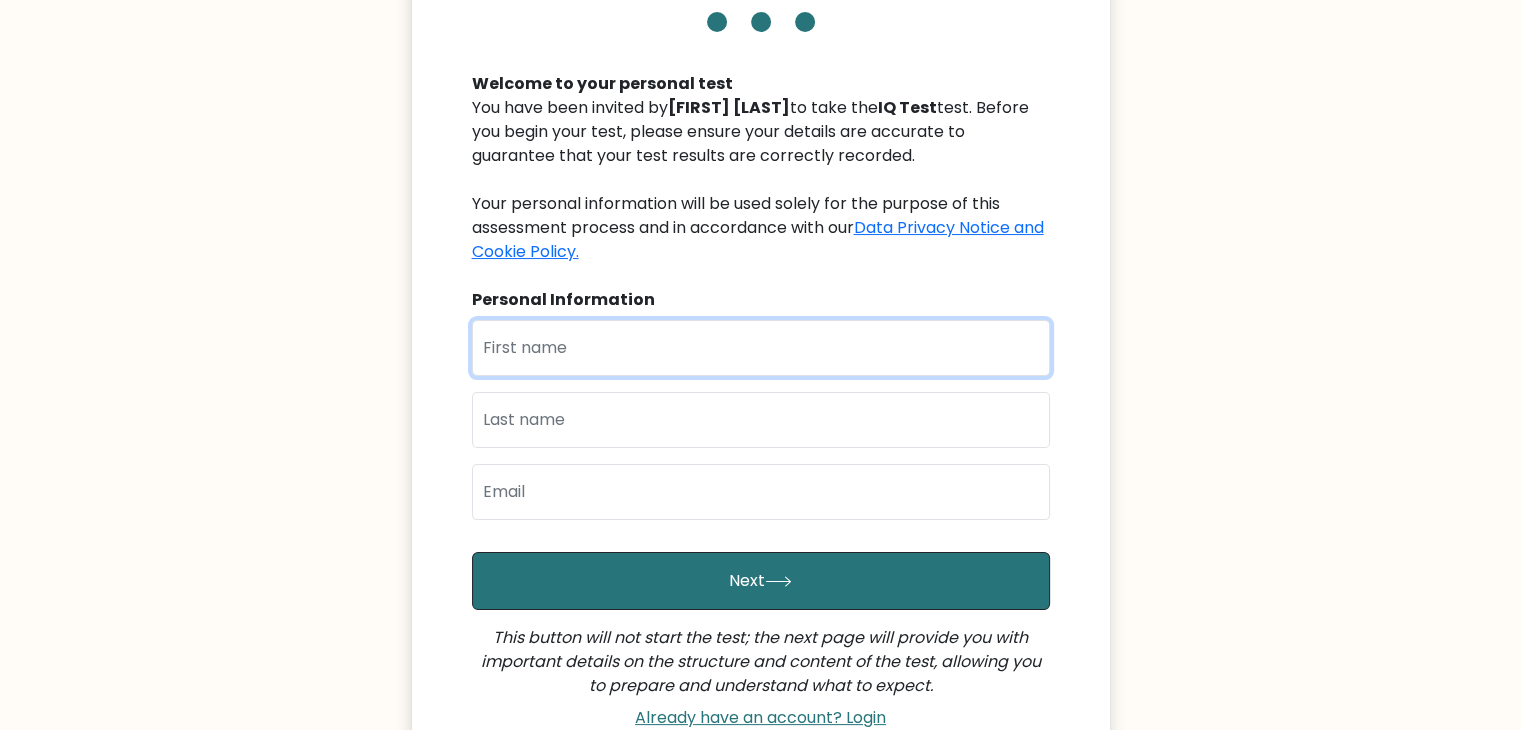 click at bounding box center (761, 348) 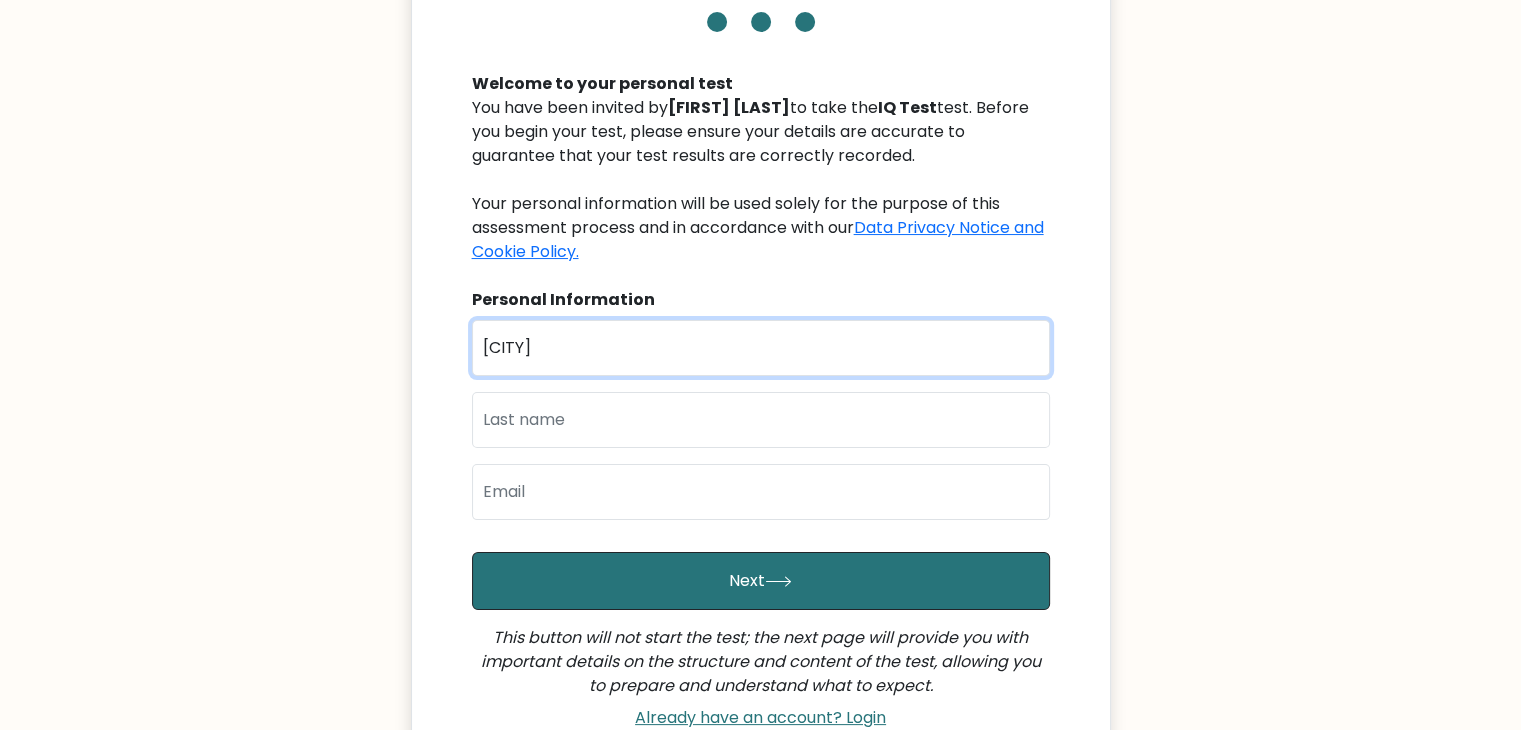 type on "Uswah" 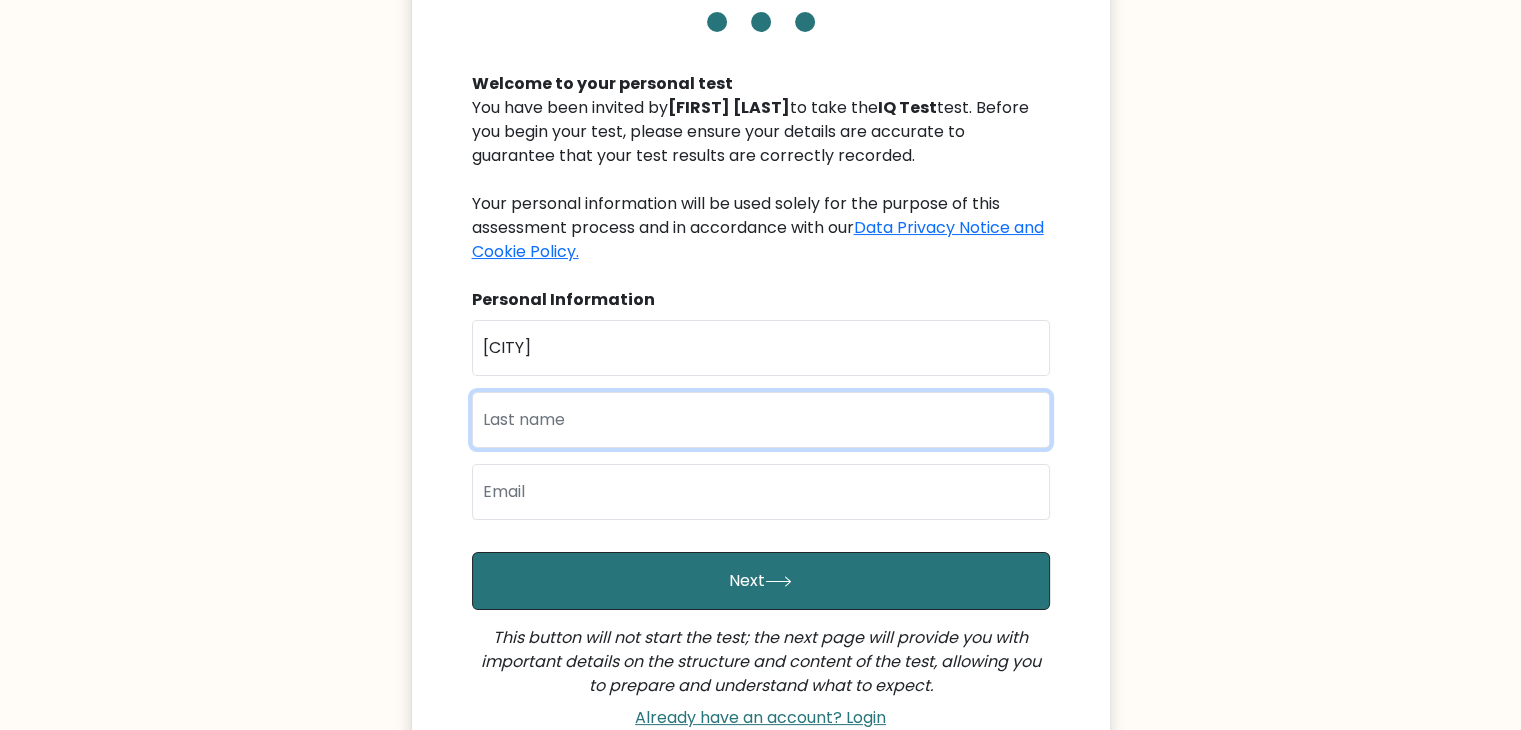 click at bounding box center (761, 420) 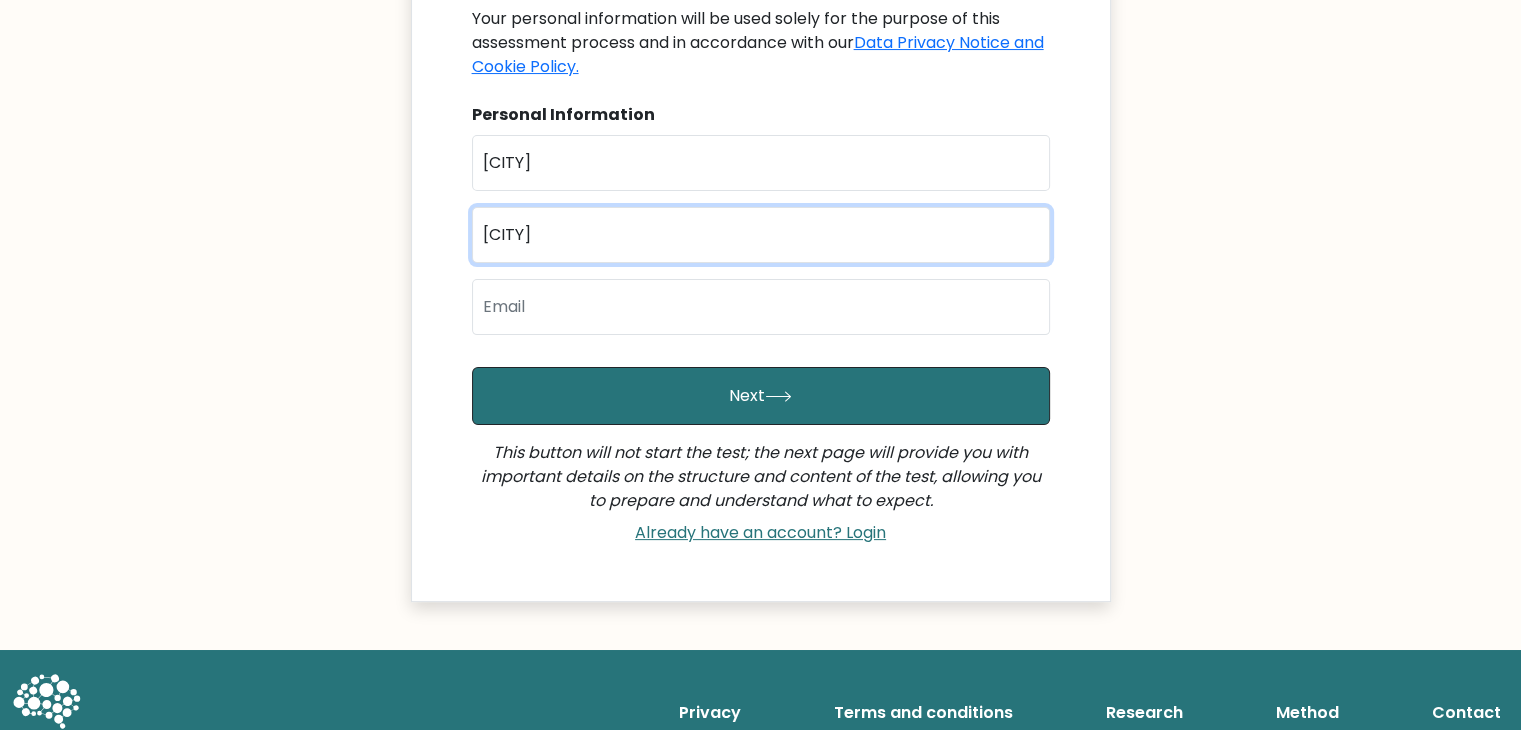 scroll, scrollTop: 354, scrollLeft: 0, axis: vertical 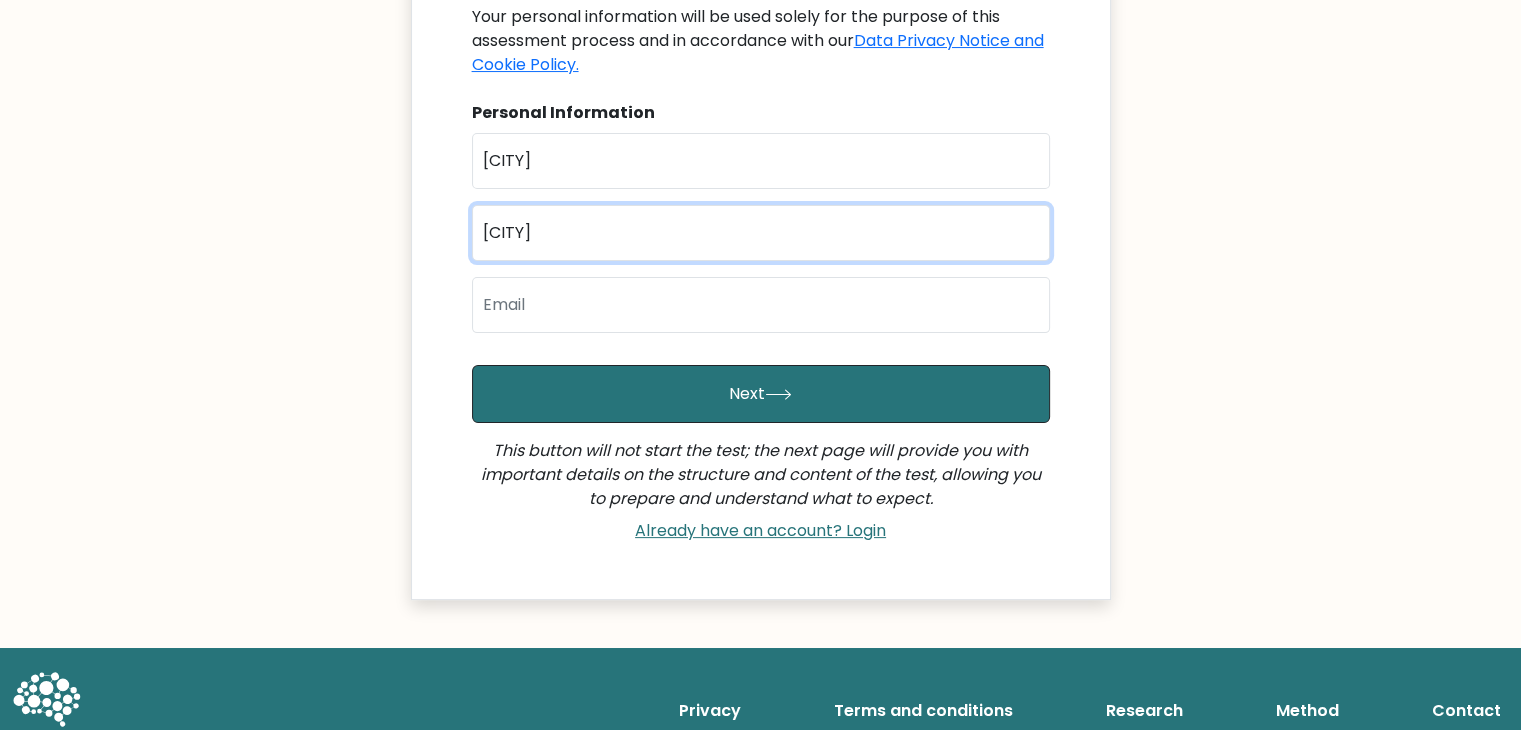 type on "Zilhaya" 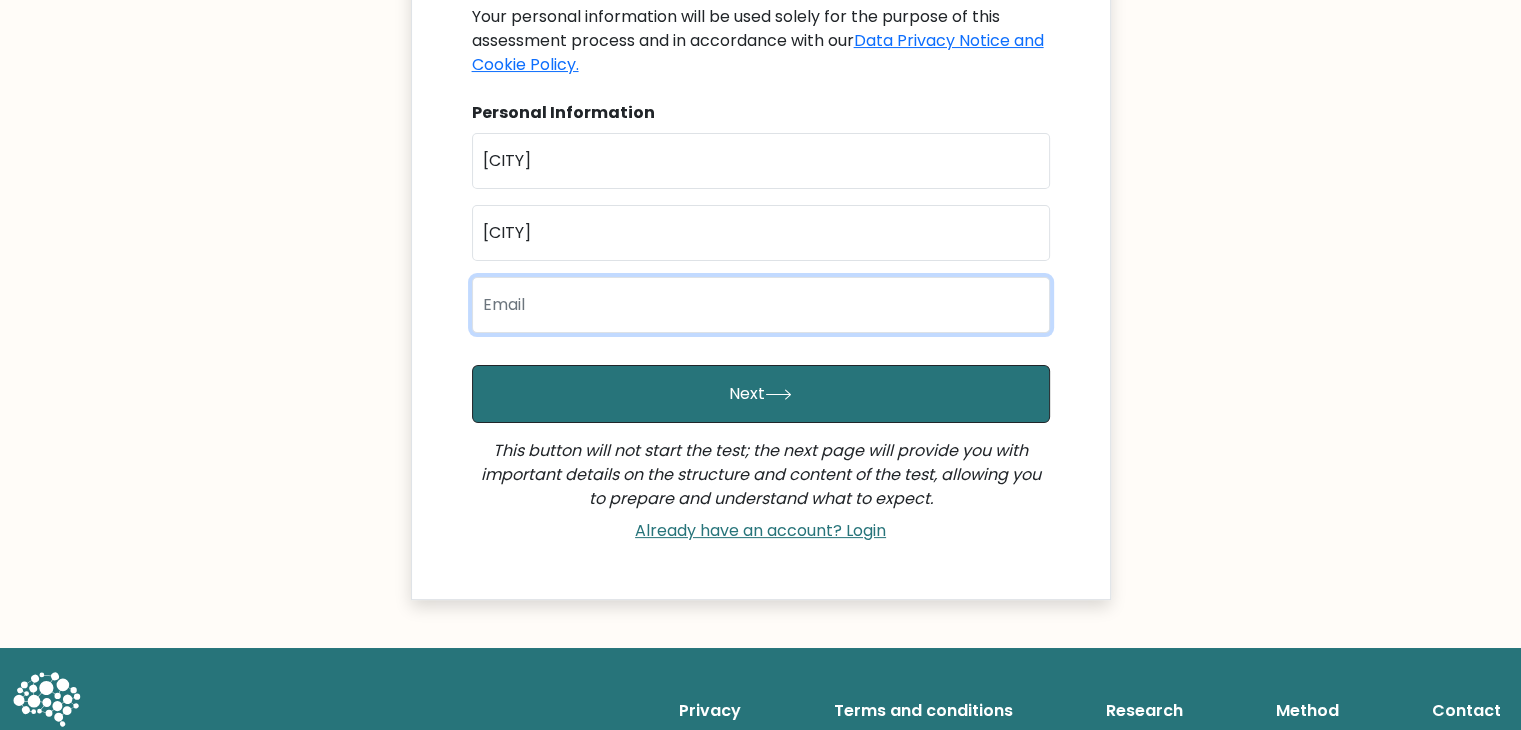 click at bounding box center [761, 305] 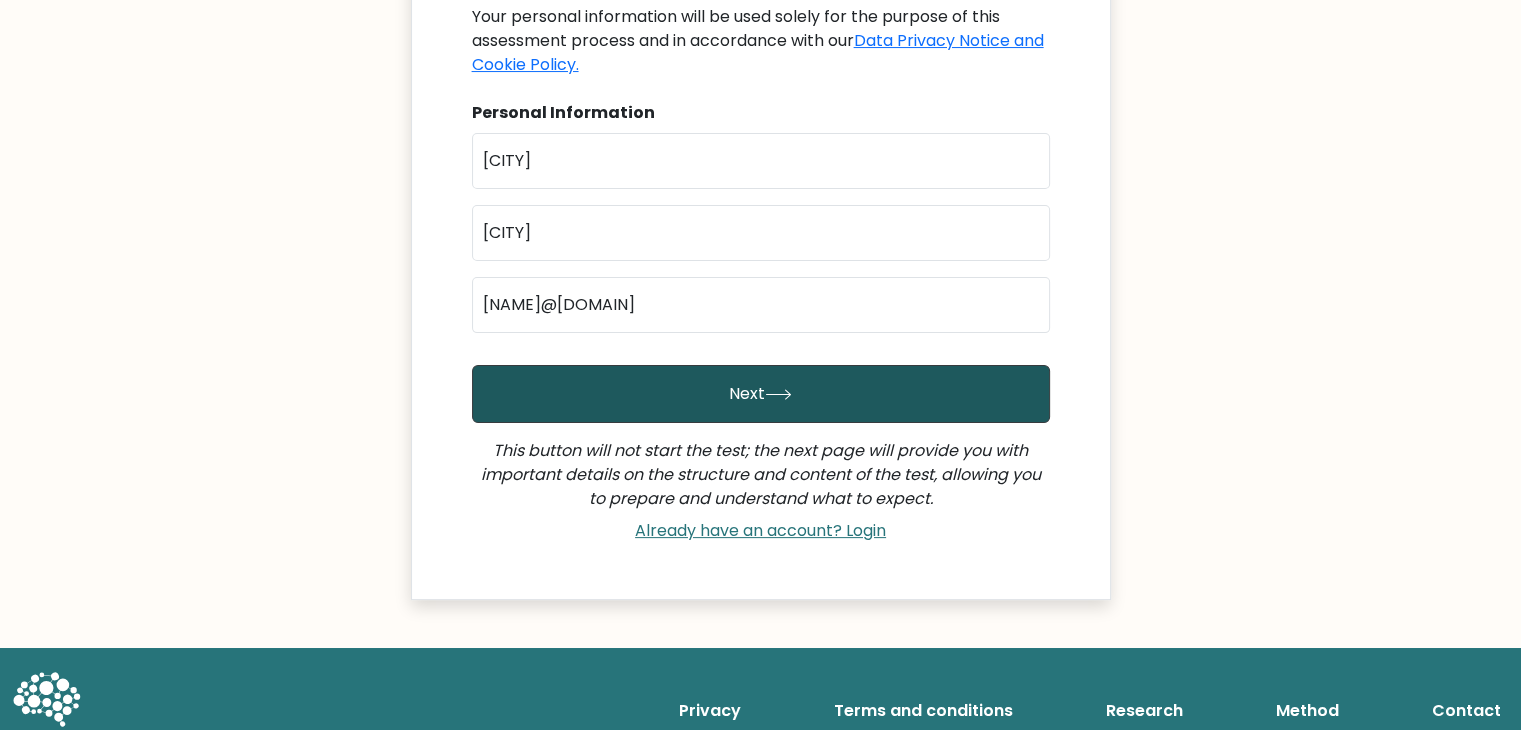 click on "Next" at bounding box center (761, 394) 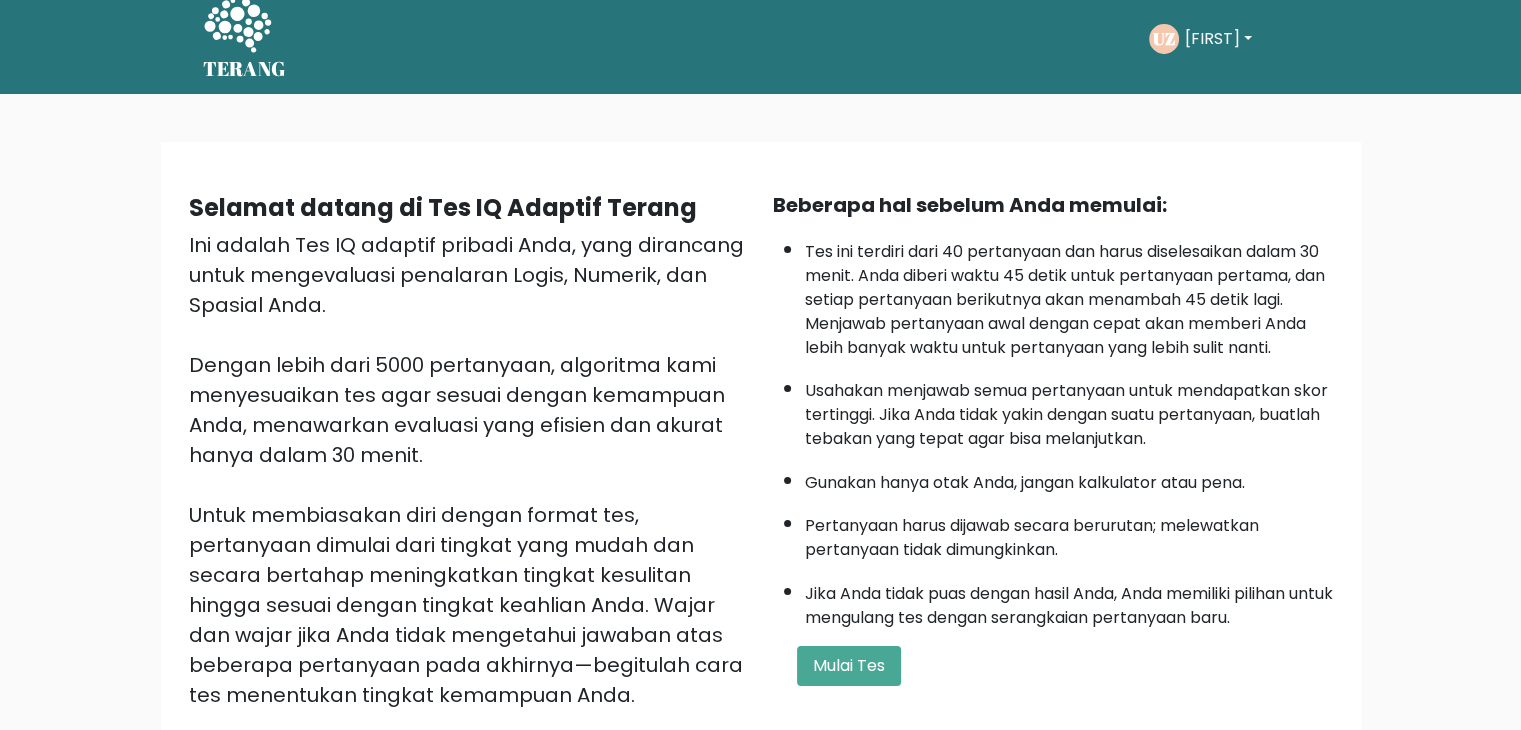 scroll, scrollTop: 144, scrollLeft: 0, axis: vertical 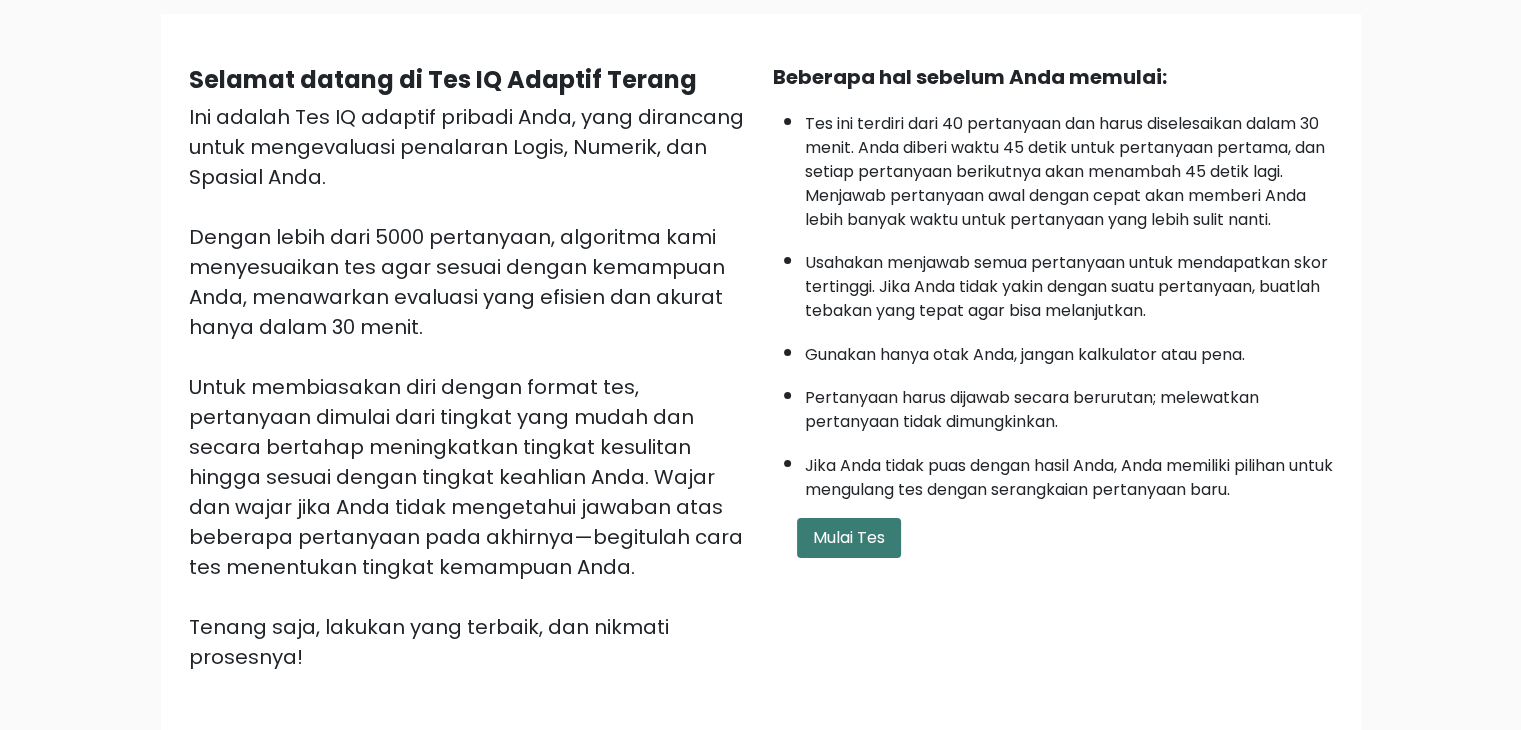 click on "Mulai Tes" at bounding box center (849, 537) 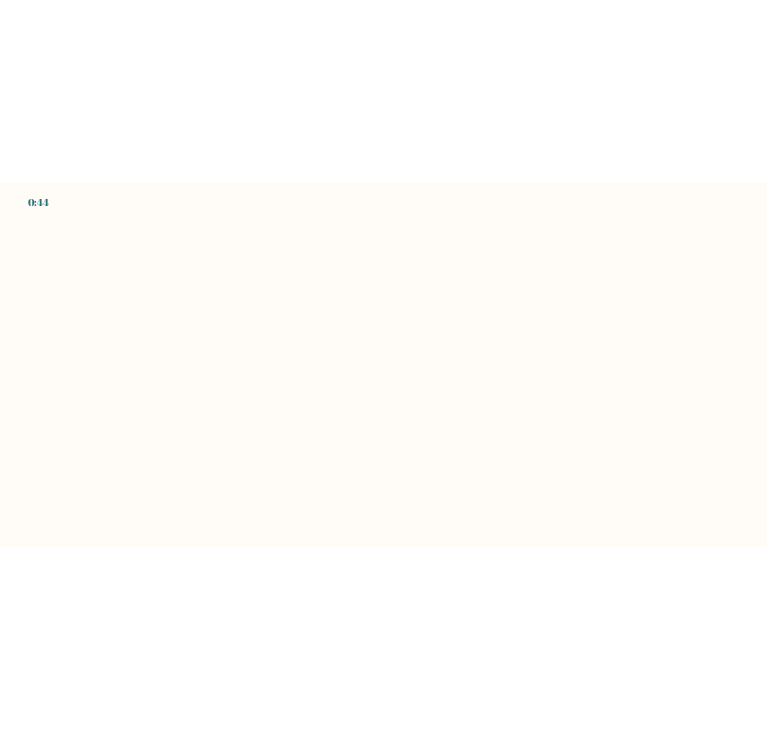 scroll, scrollTop: 0, scrollLeft: 0, axis: both 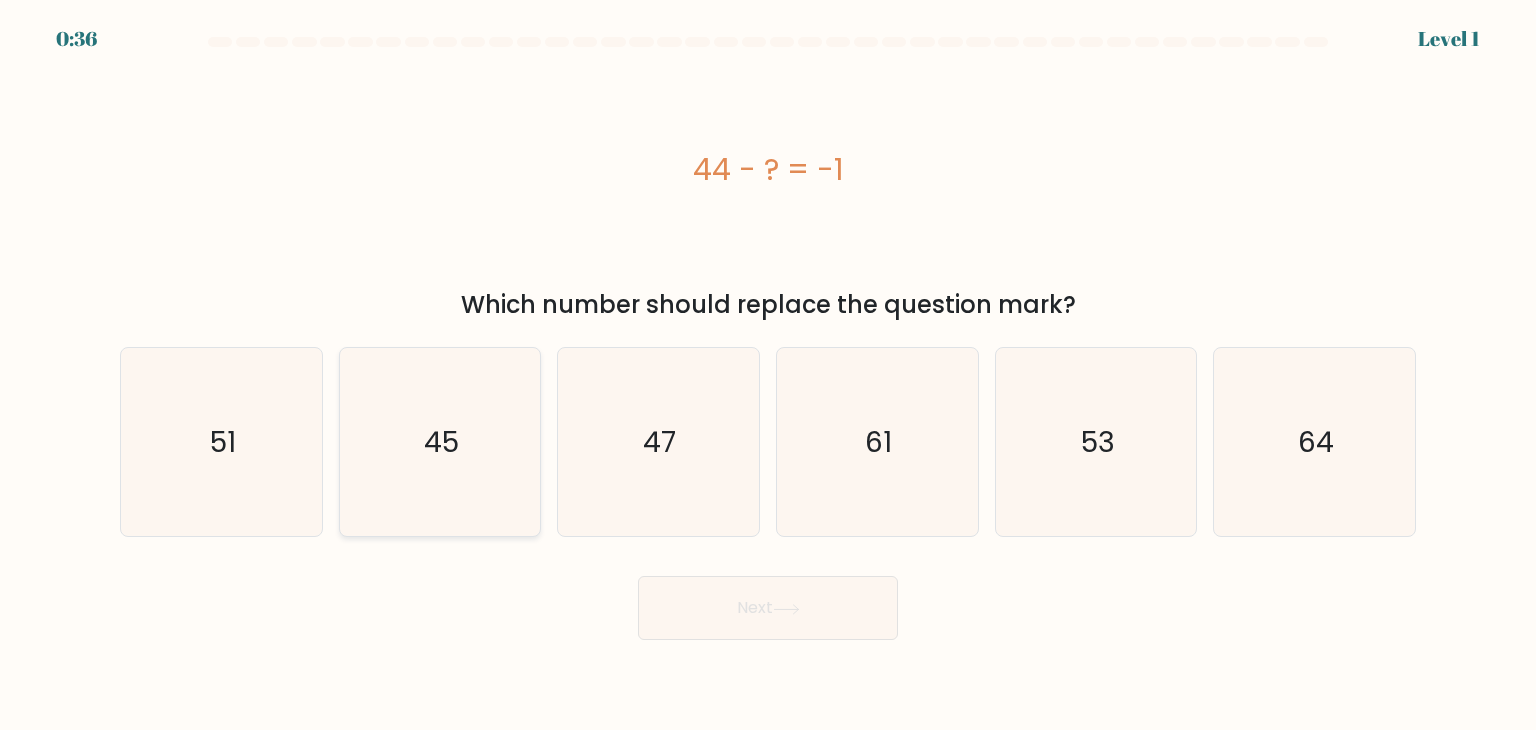 click on "45" 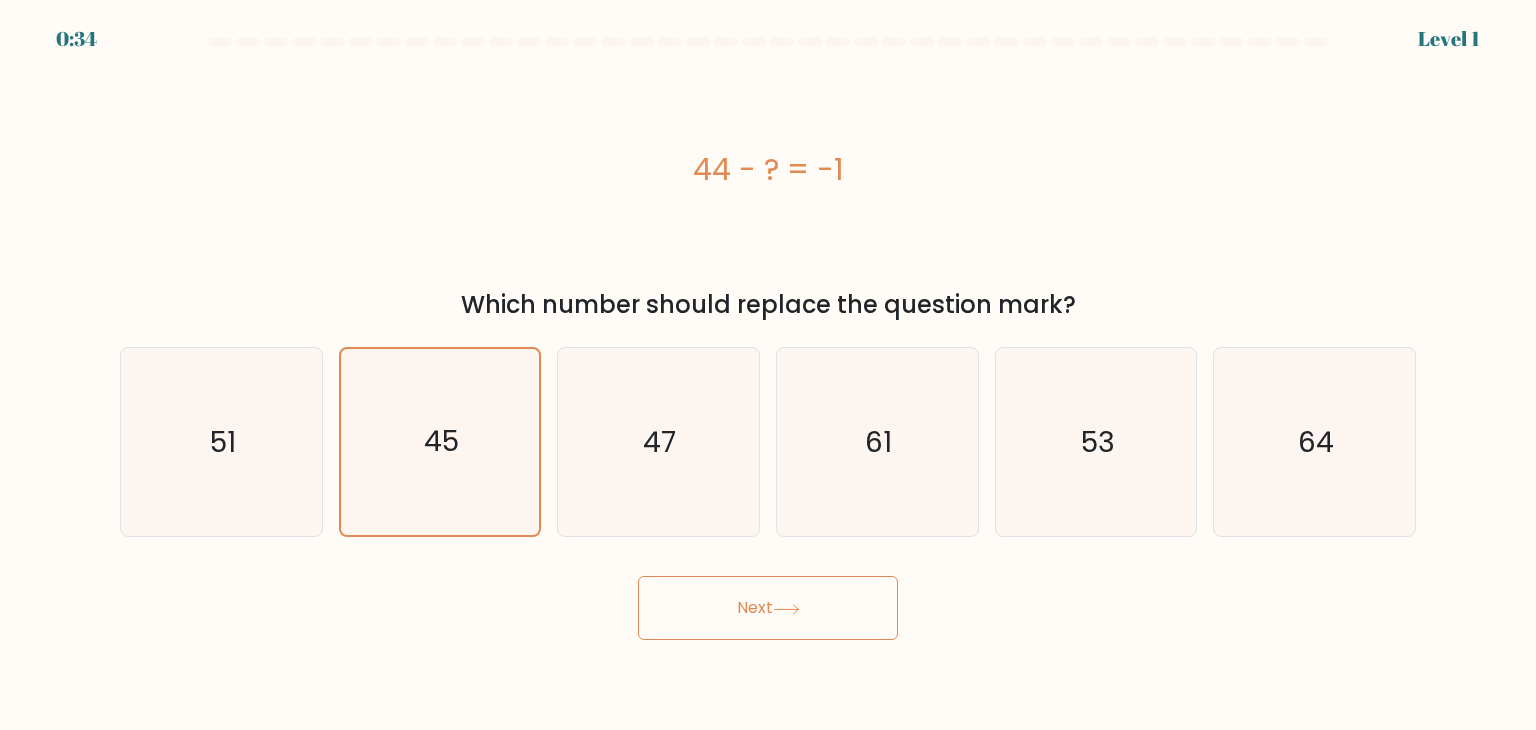 click on "Next" at bounding box center (768, 608) 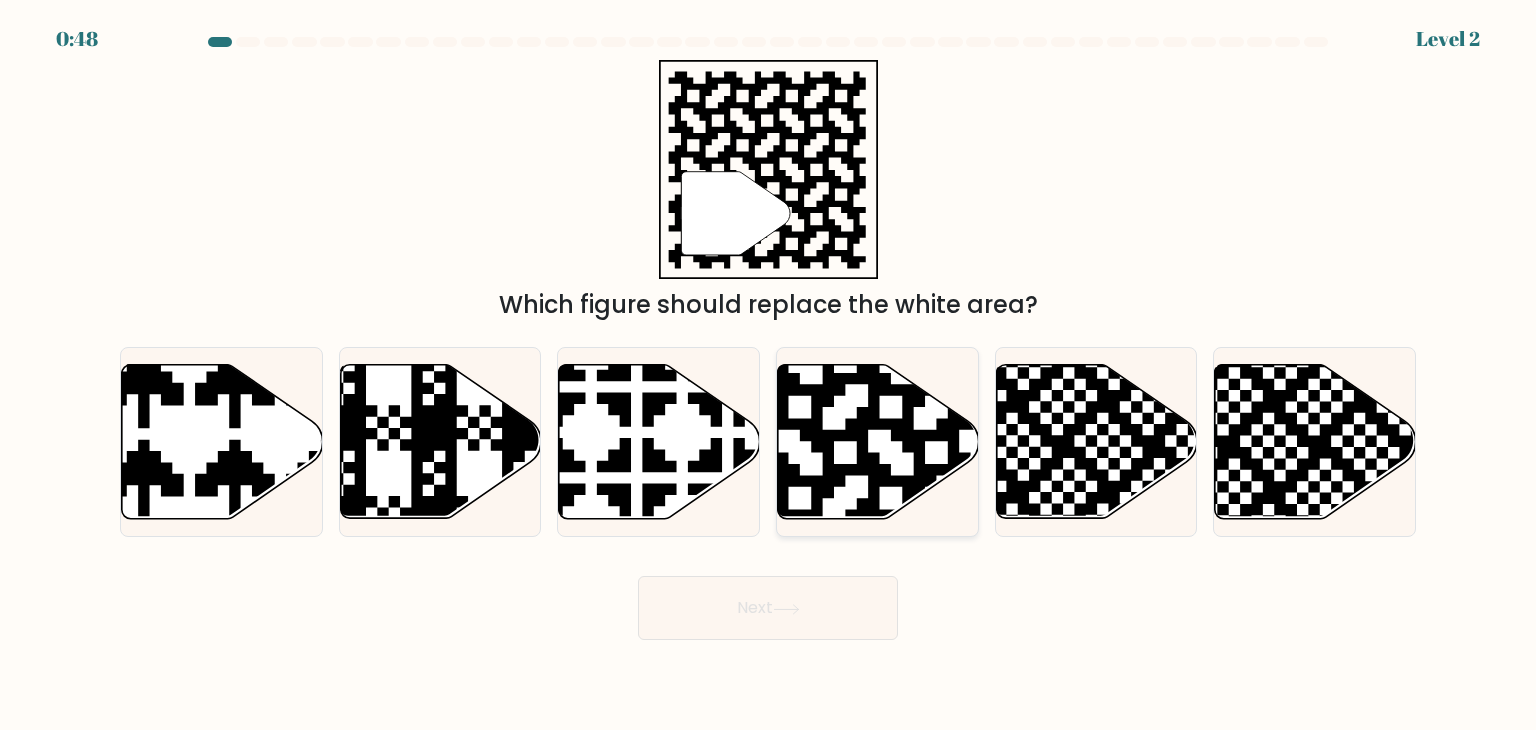click 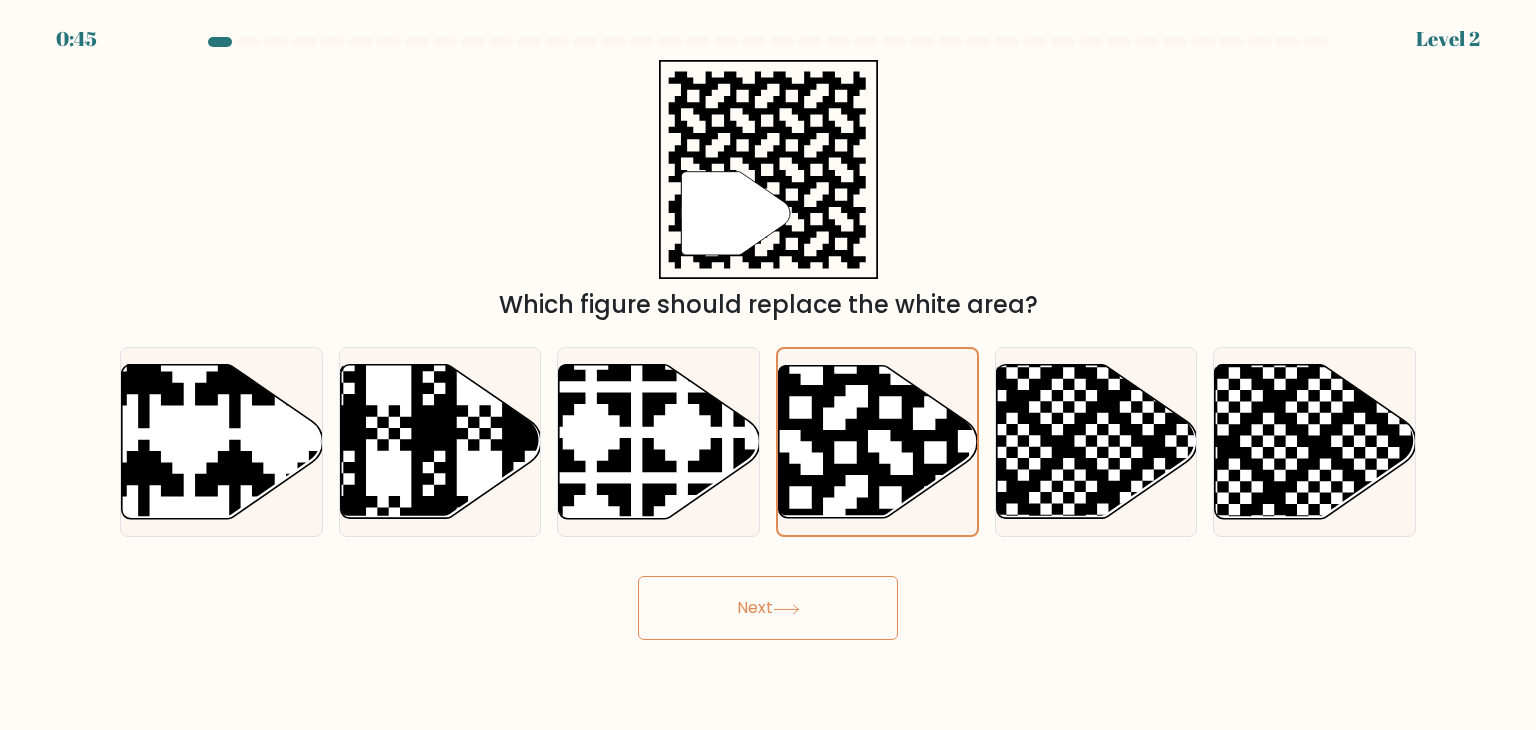 click on "Next" at bounding box center [768, 608] 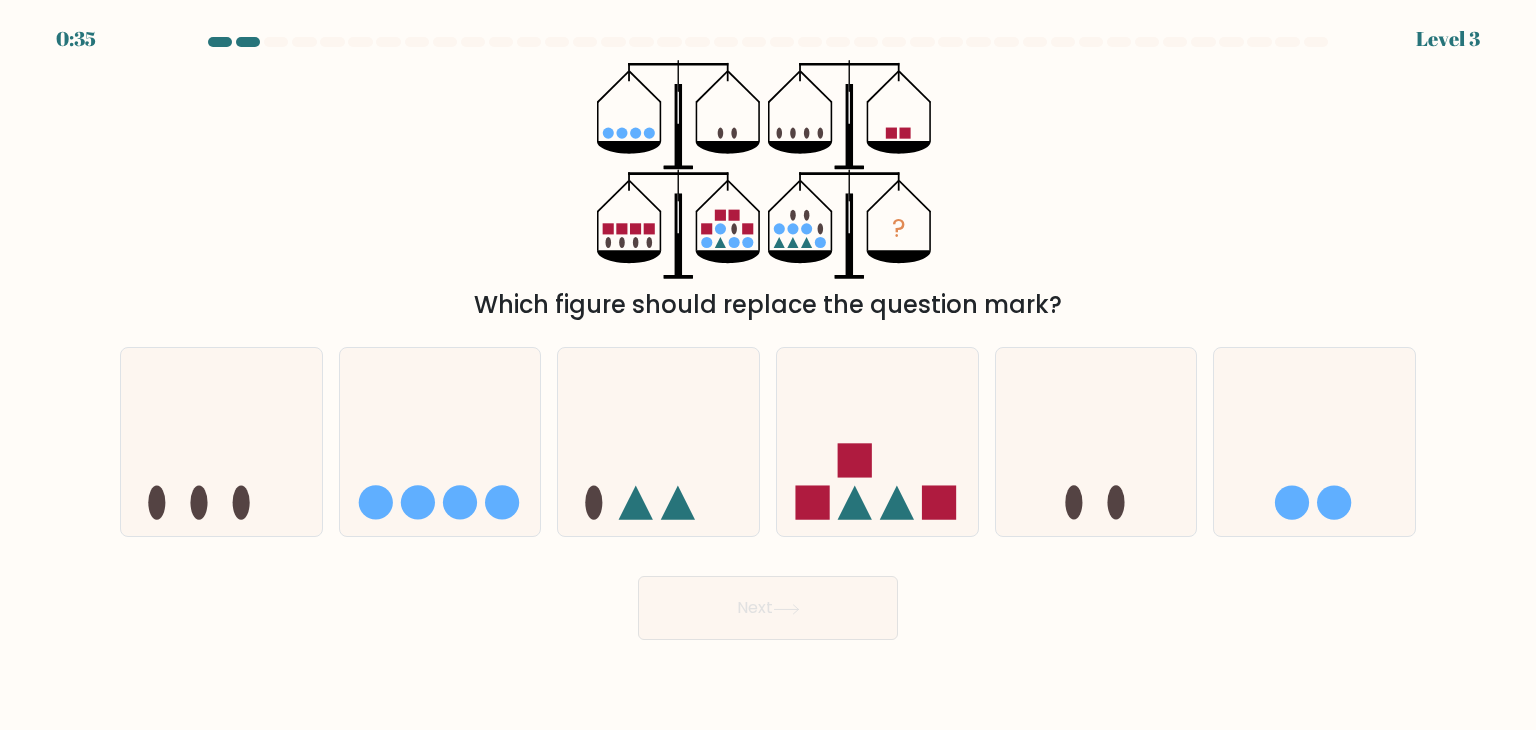 type 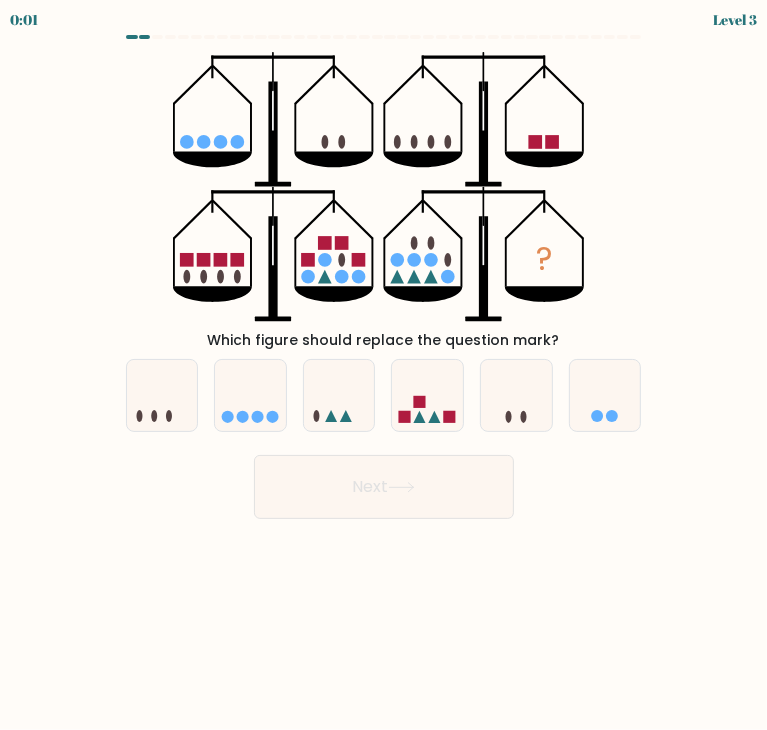 click at bounding box center [170, 37] 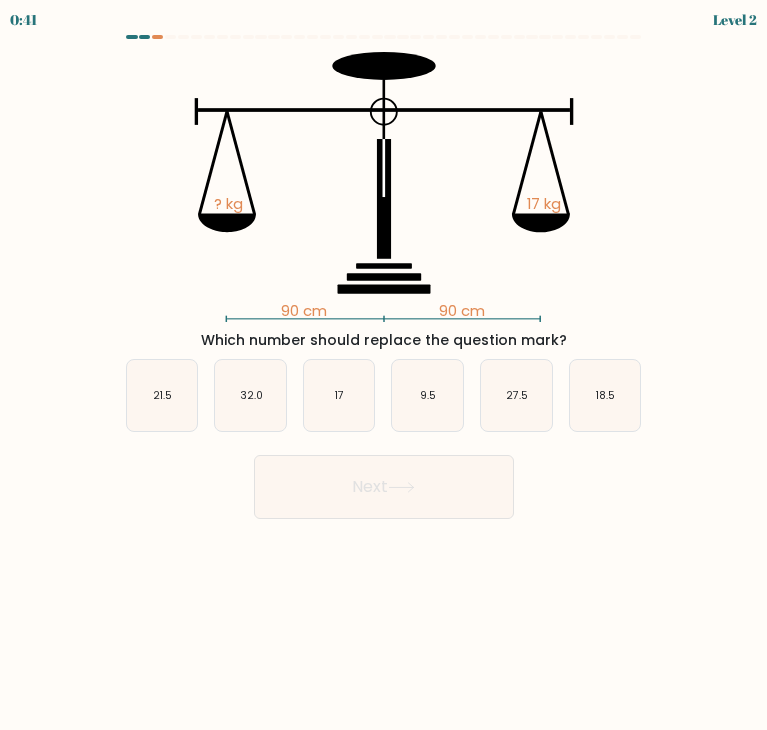 scroll, scrollTop: 0, scrollLeft: 0, axis: both 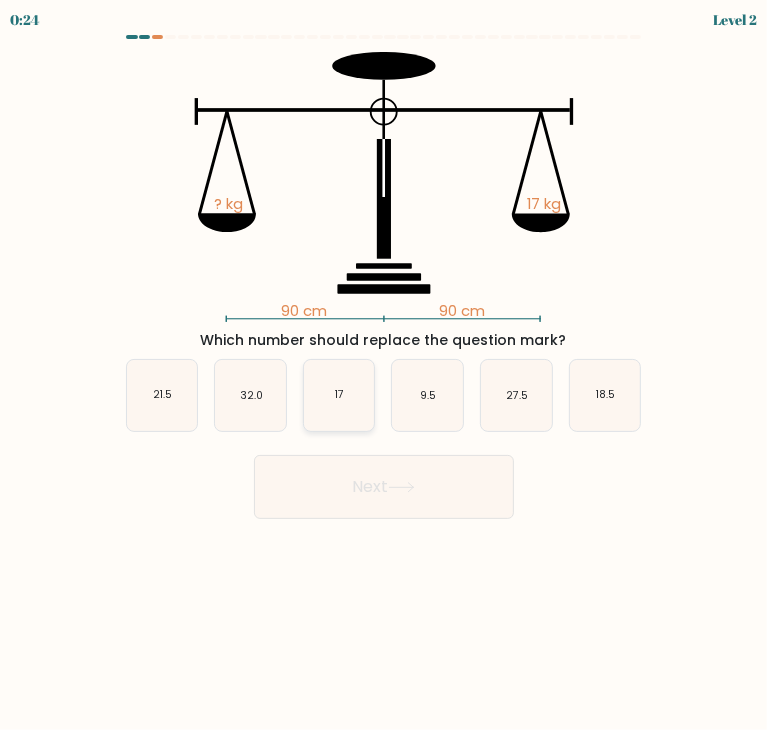 click on "17" 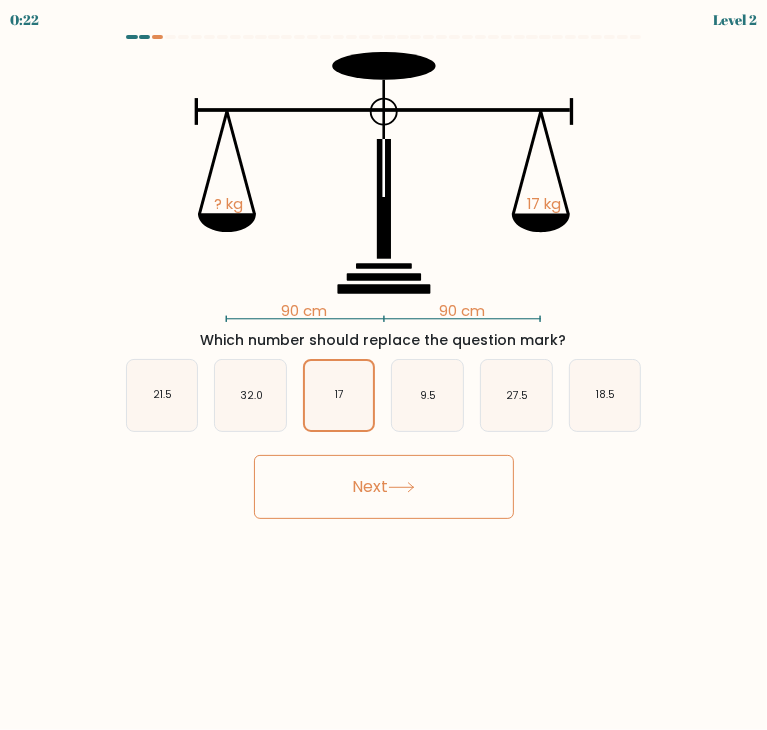 click on "Next" at bounding box center (384, 487) 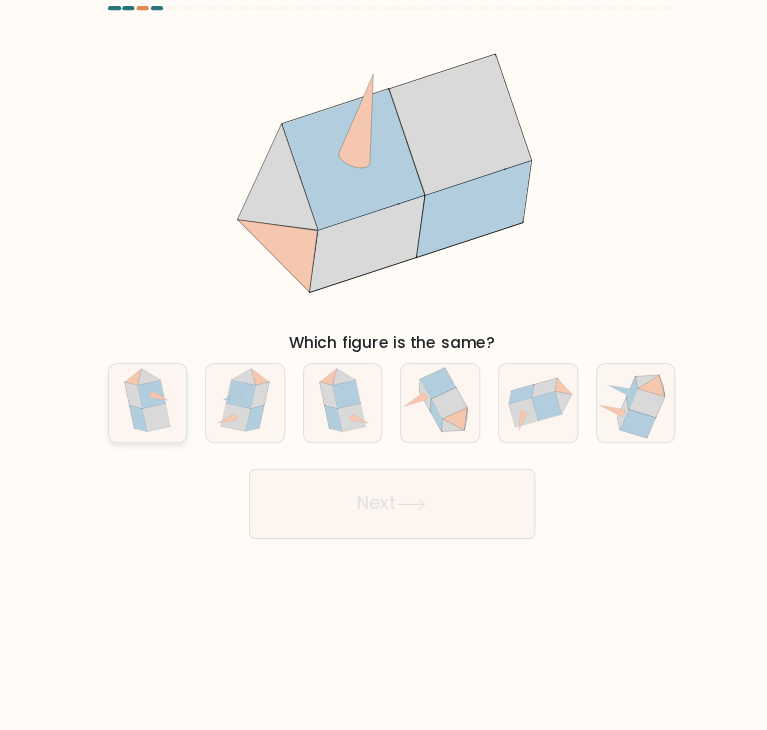 click 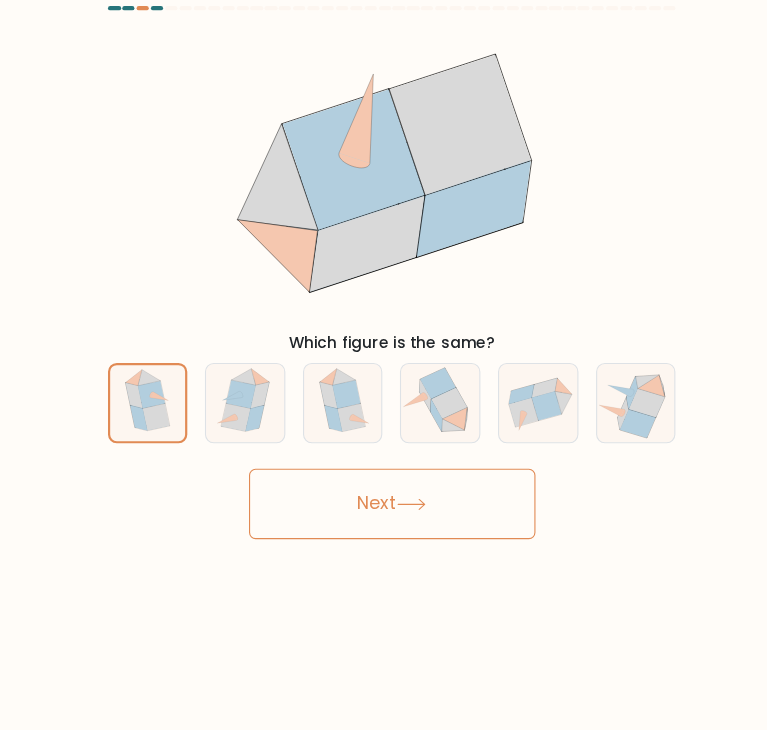 click on "Next" at bounding box center [384, 487] 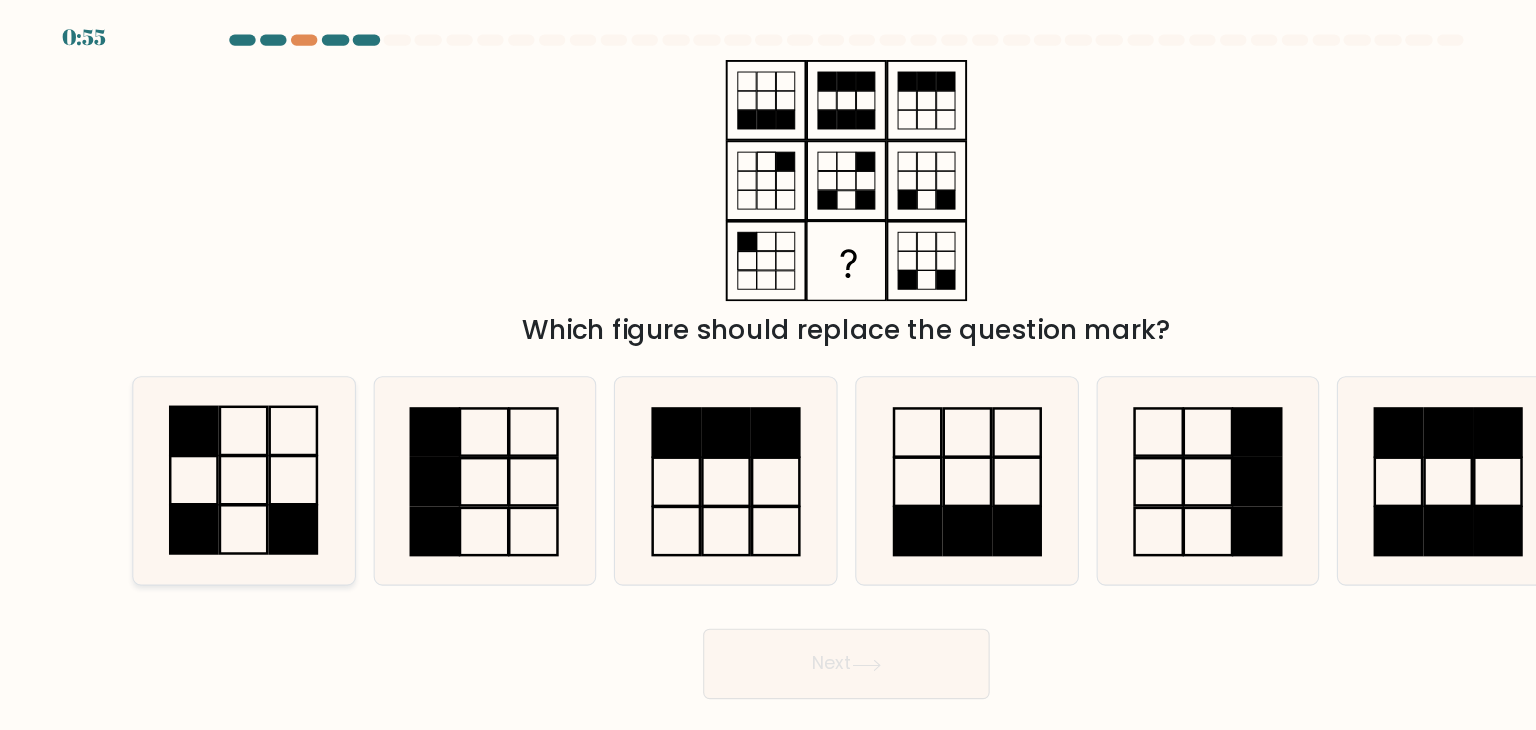 click 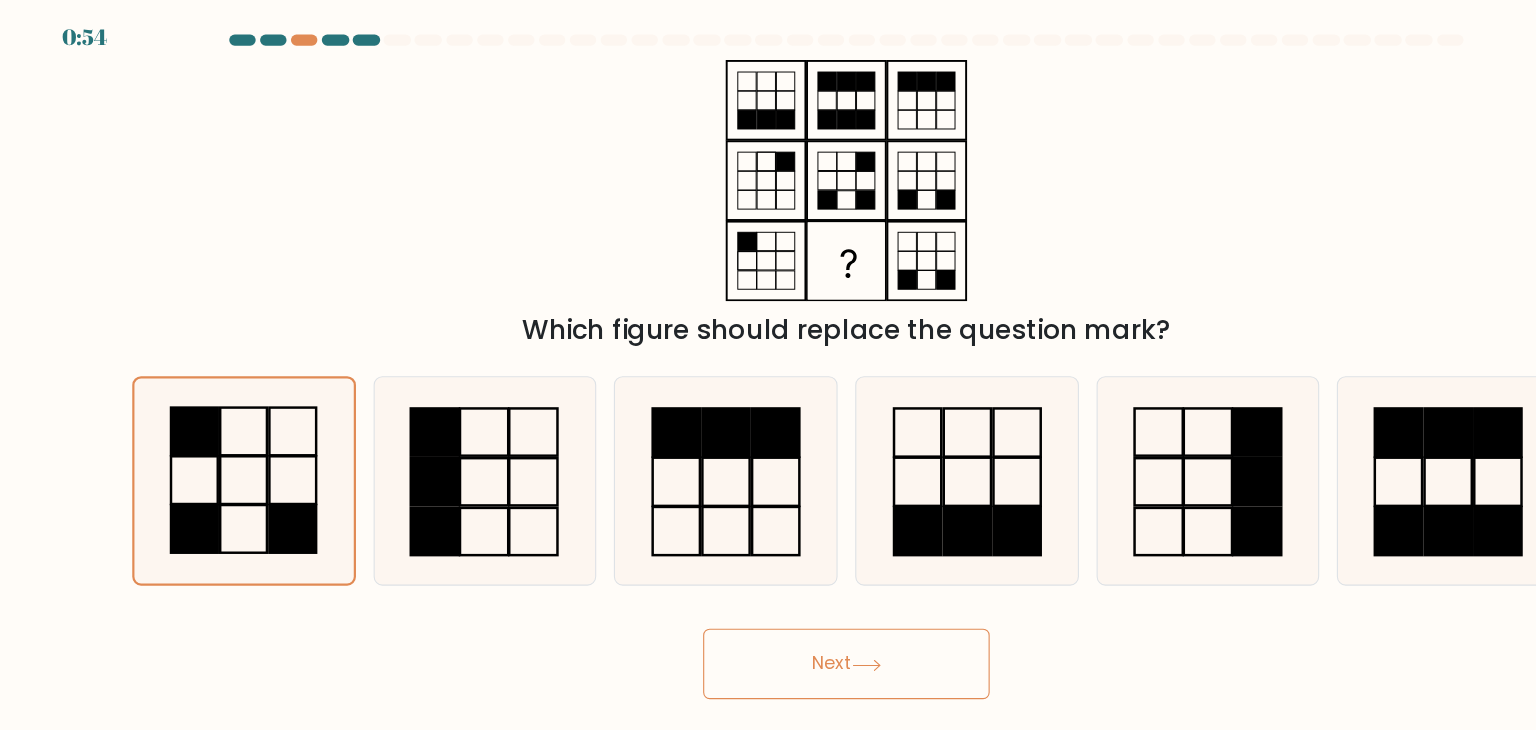 click 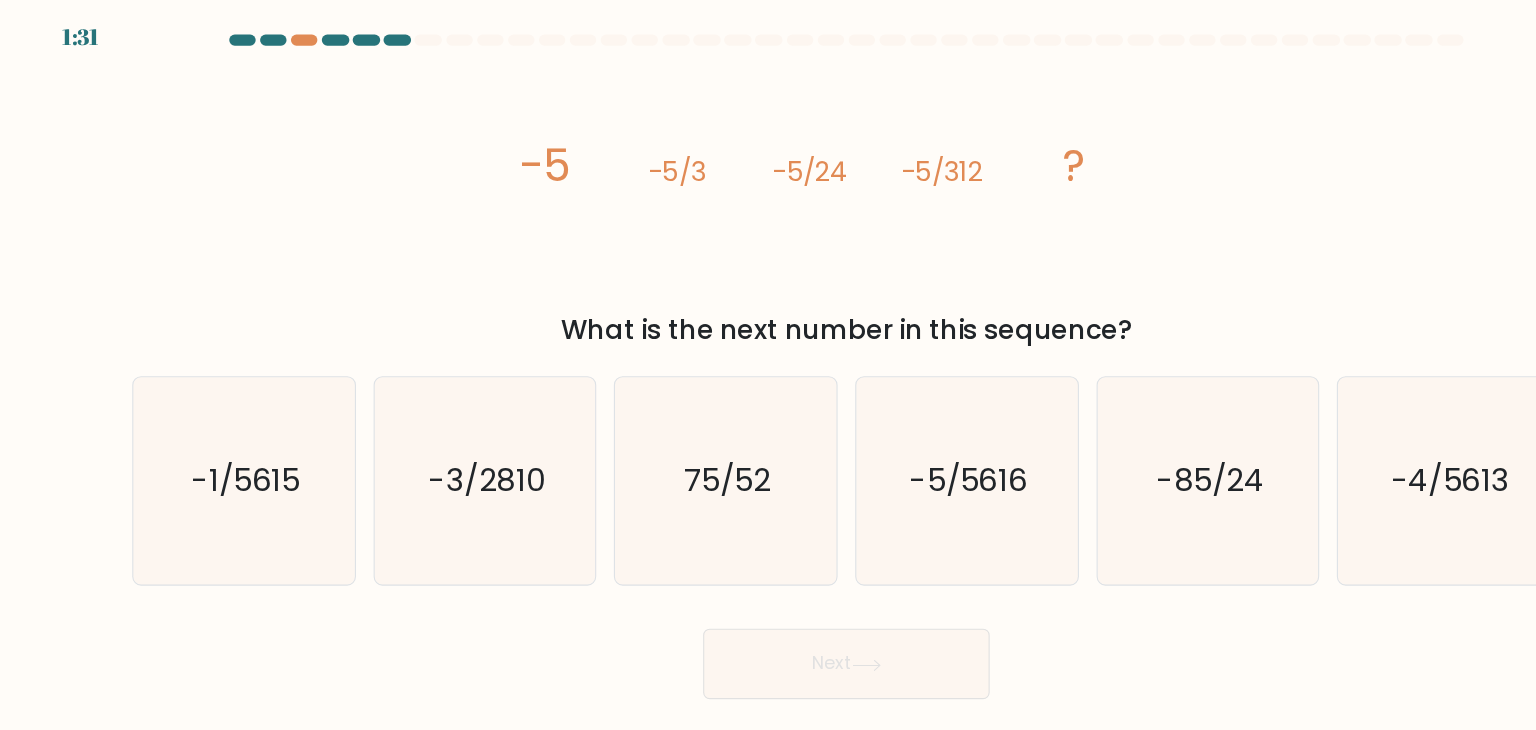 type 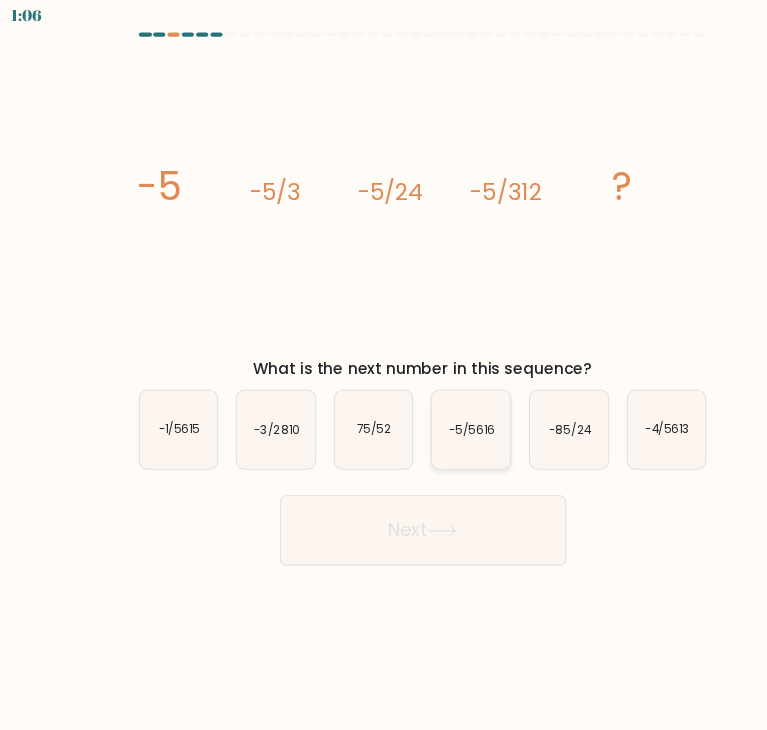 click on "-5/5616" 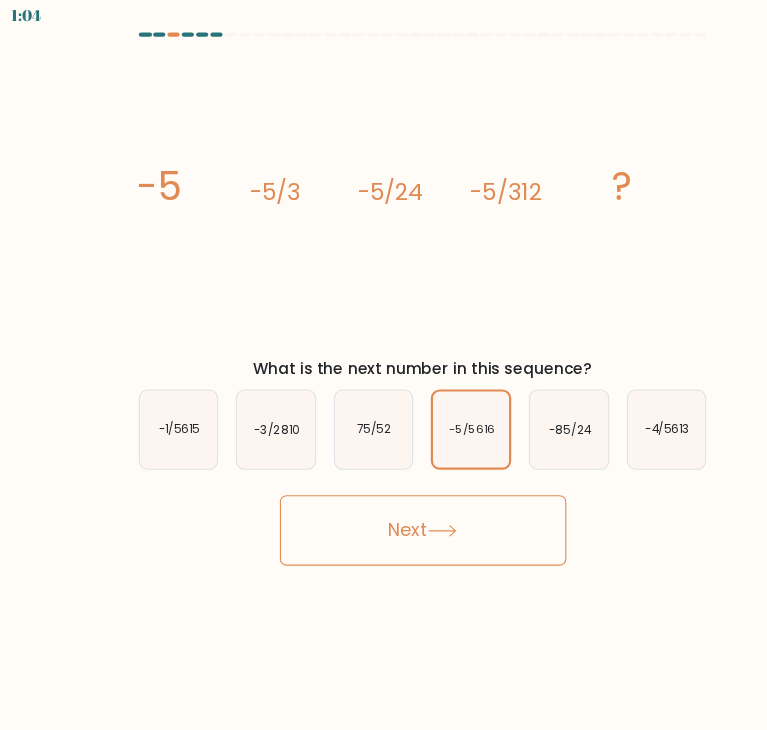 click on "Next" at bounding box center (384, 487) 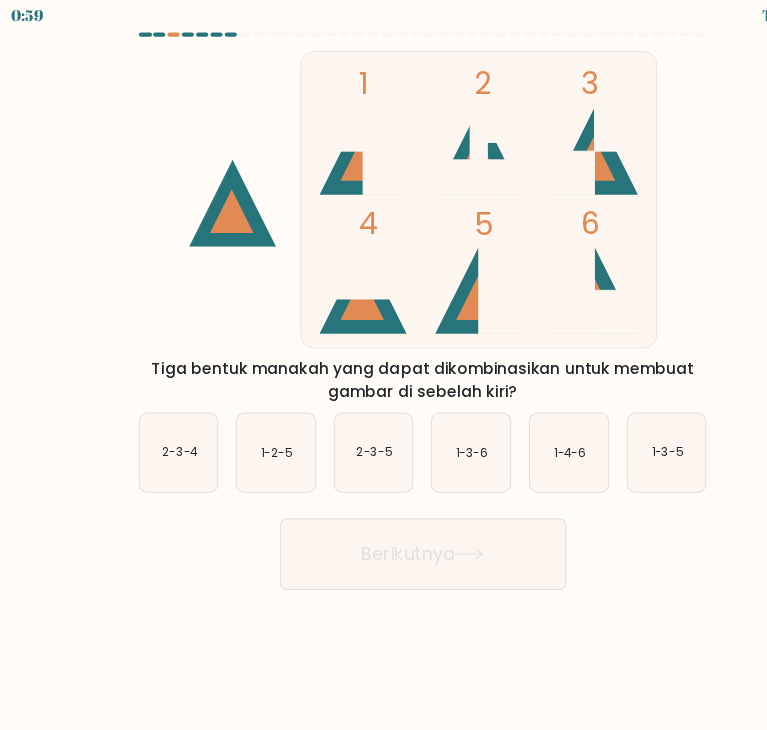click on "Tiga bentuk manakah yang dapat dikombinasikan untuk membuat gambar di sebelah kiri?" at bounding box center [384, 351] 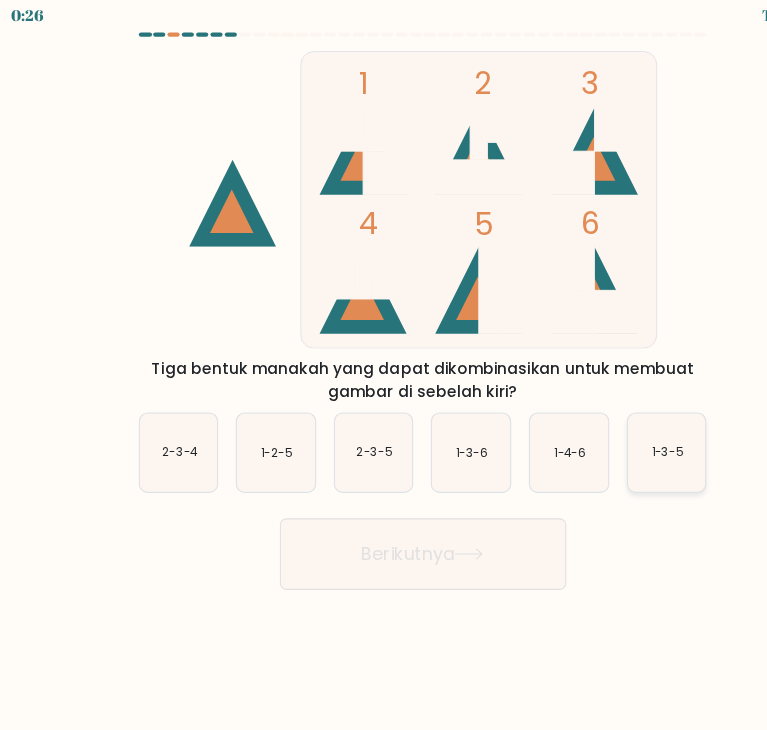 click on "1-3-5" 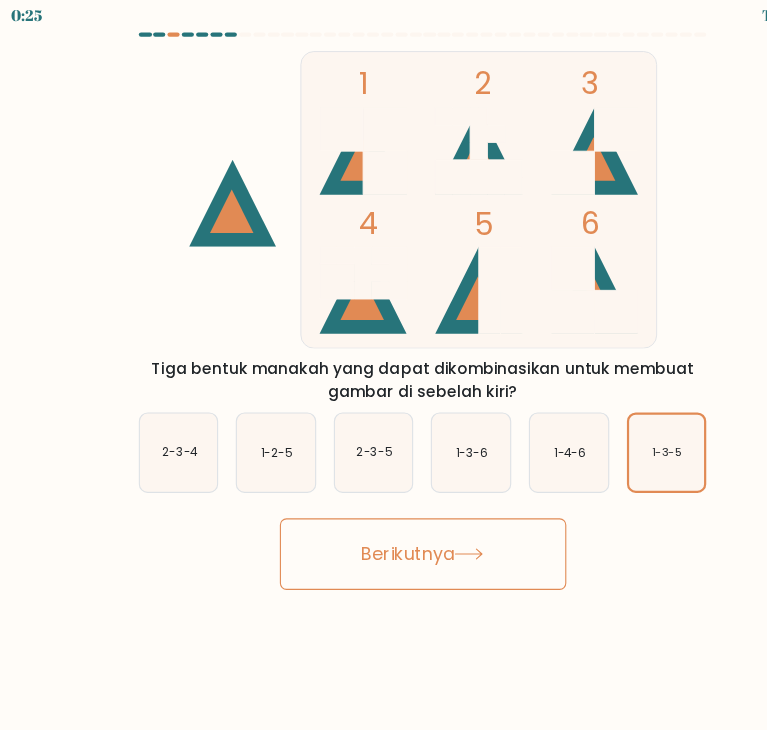 click 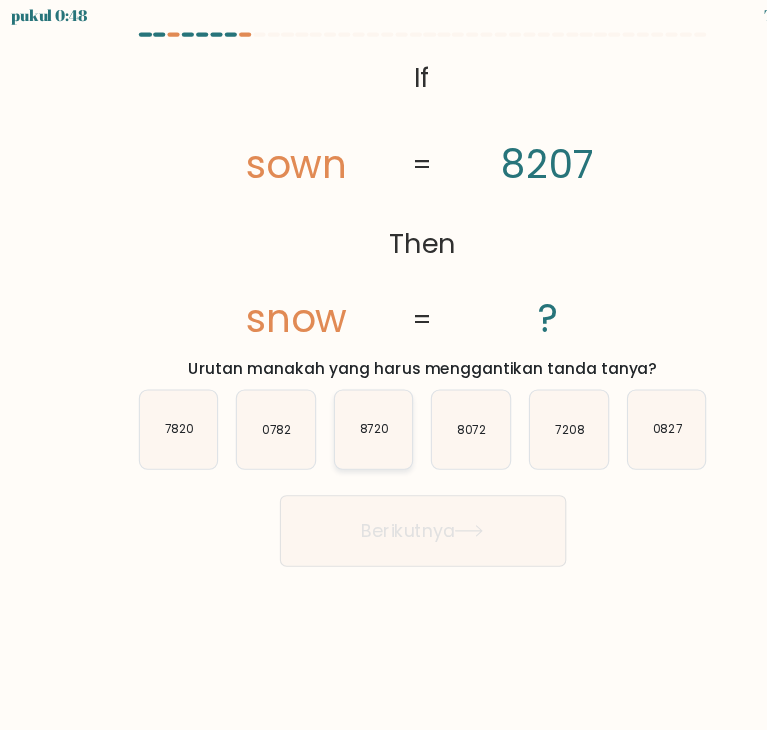 click on "8720" 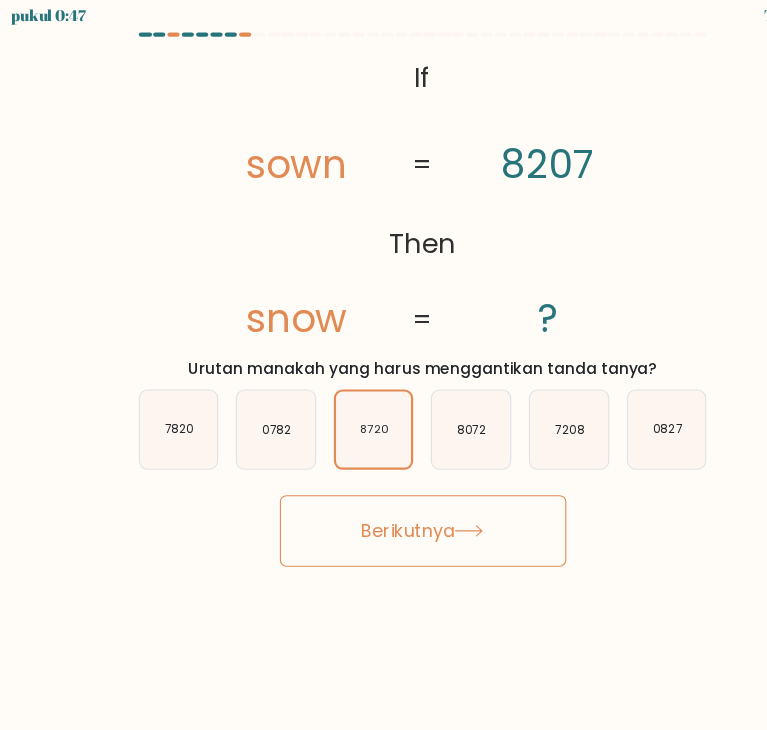 click on "Berikutnya" at bounding box center (370, 487) 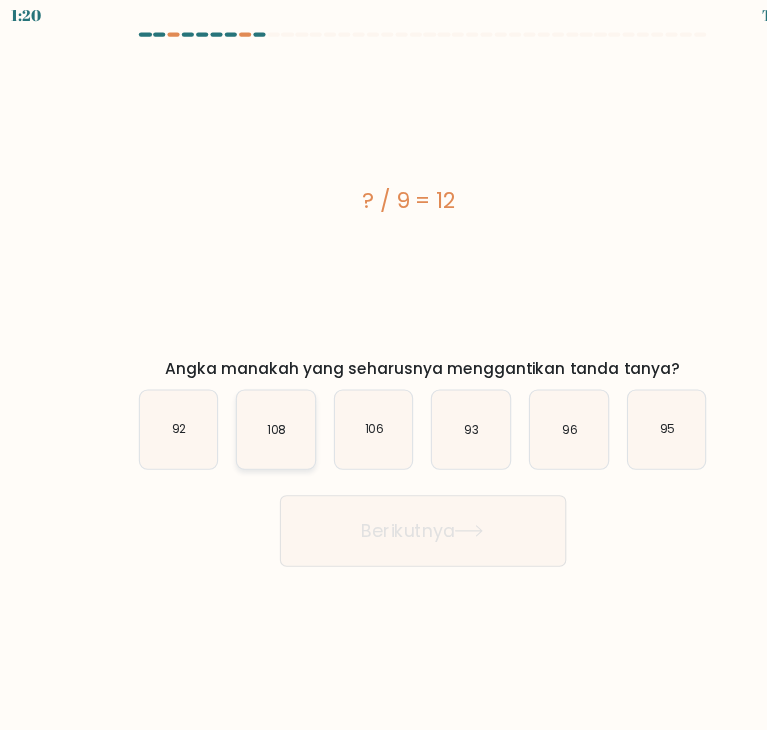 click on "108" 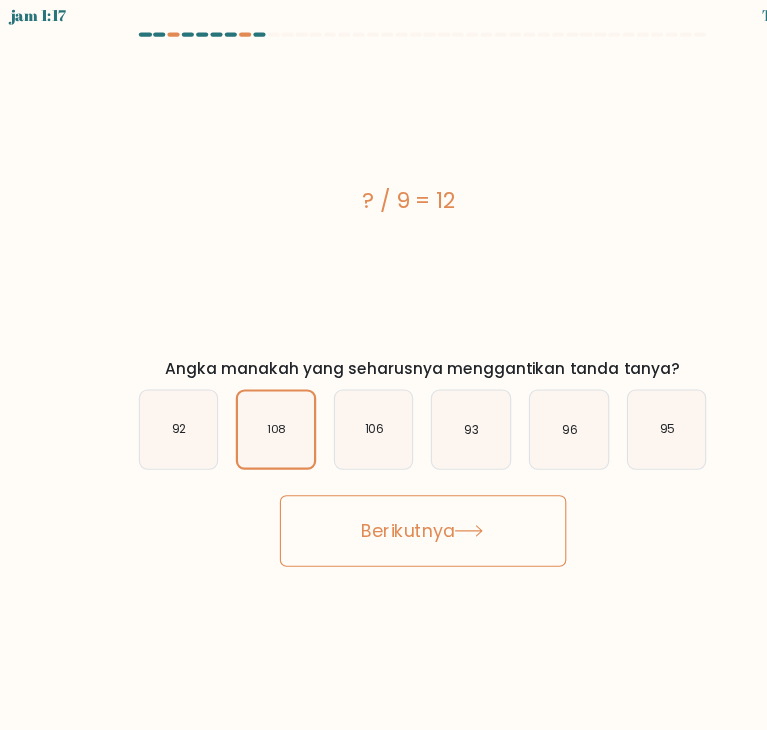 click on "Berikutnya" at bounding box center [370, 487] 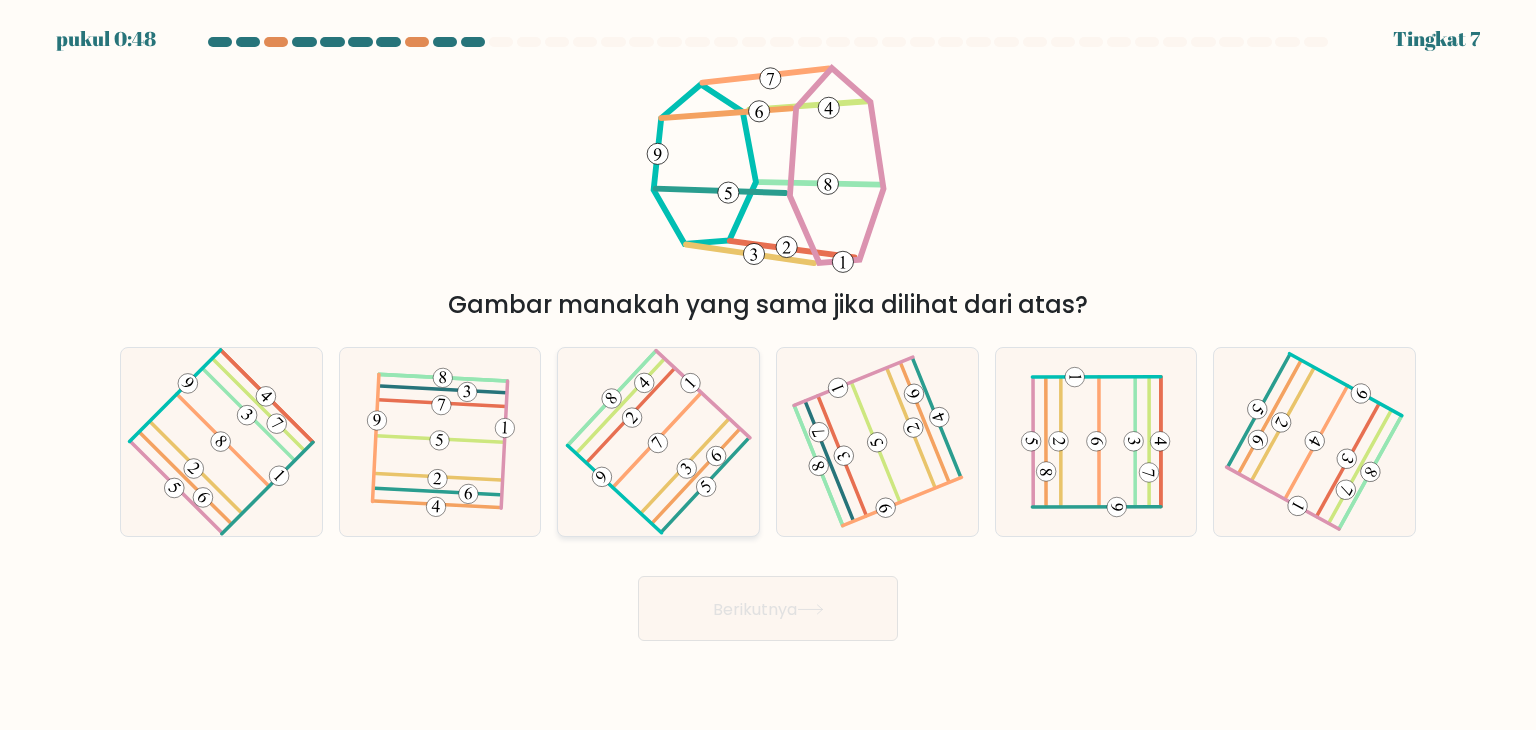 click 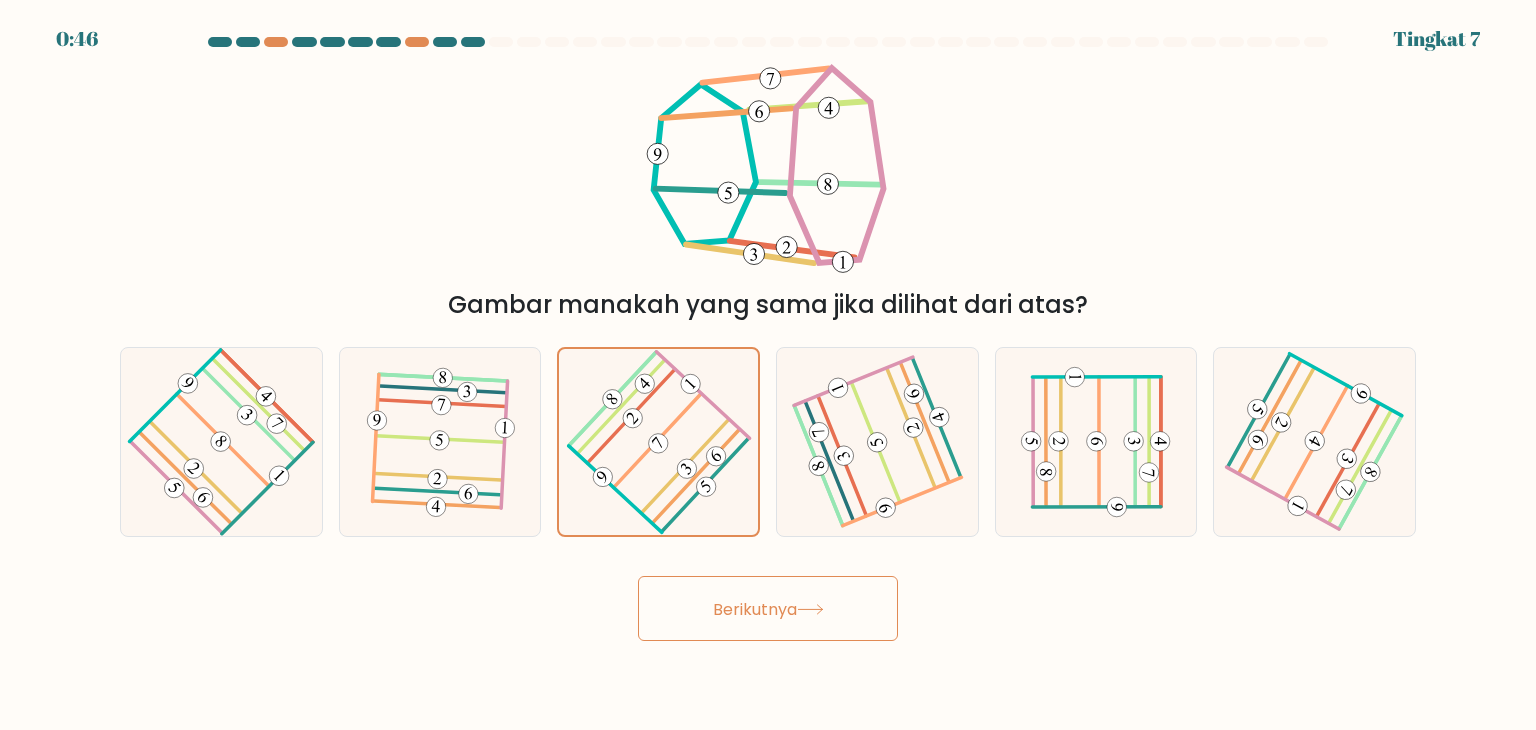 click on "Berikutnya" at bounding box center [768, 608] 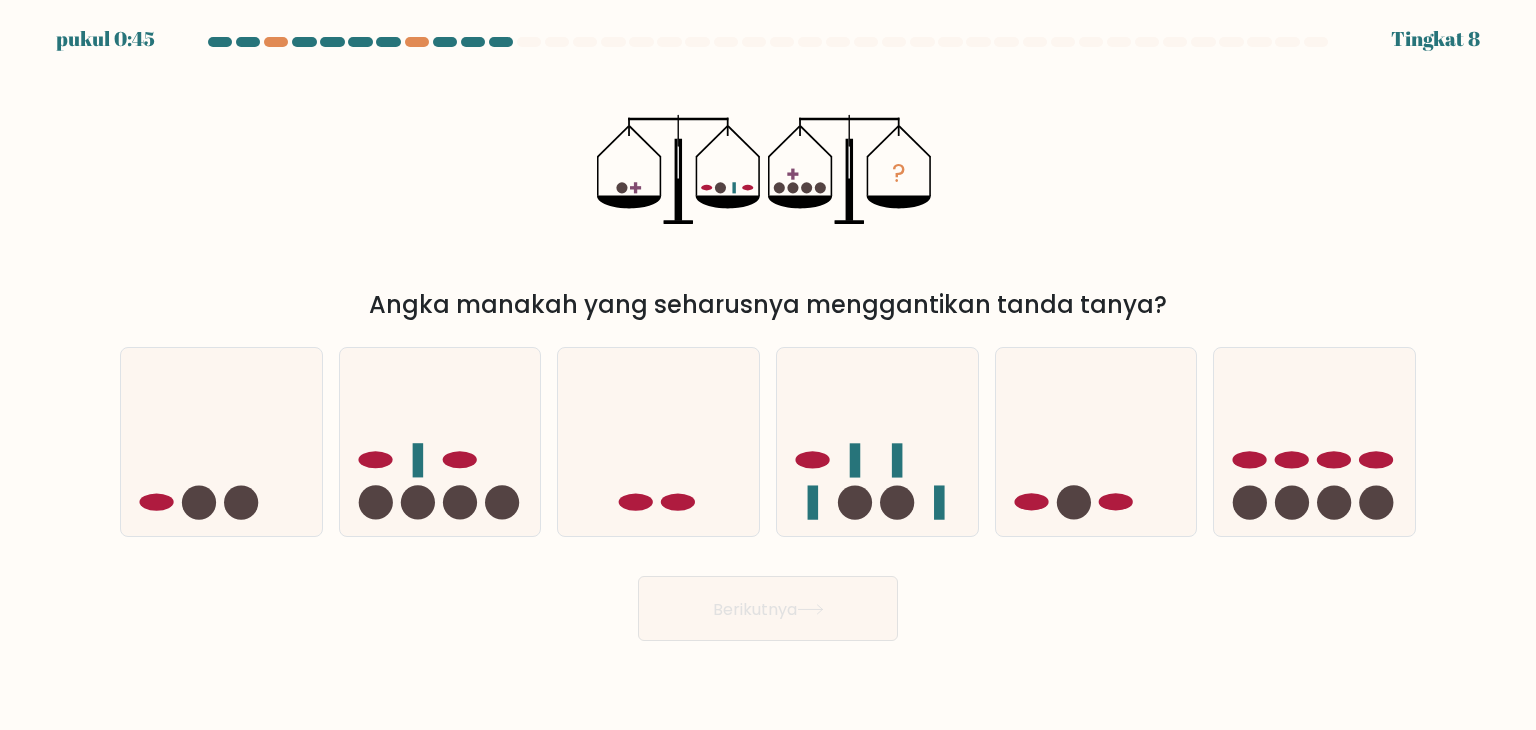 click on "Berikutnya" at bounding box center [768, 608] 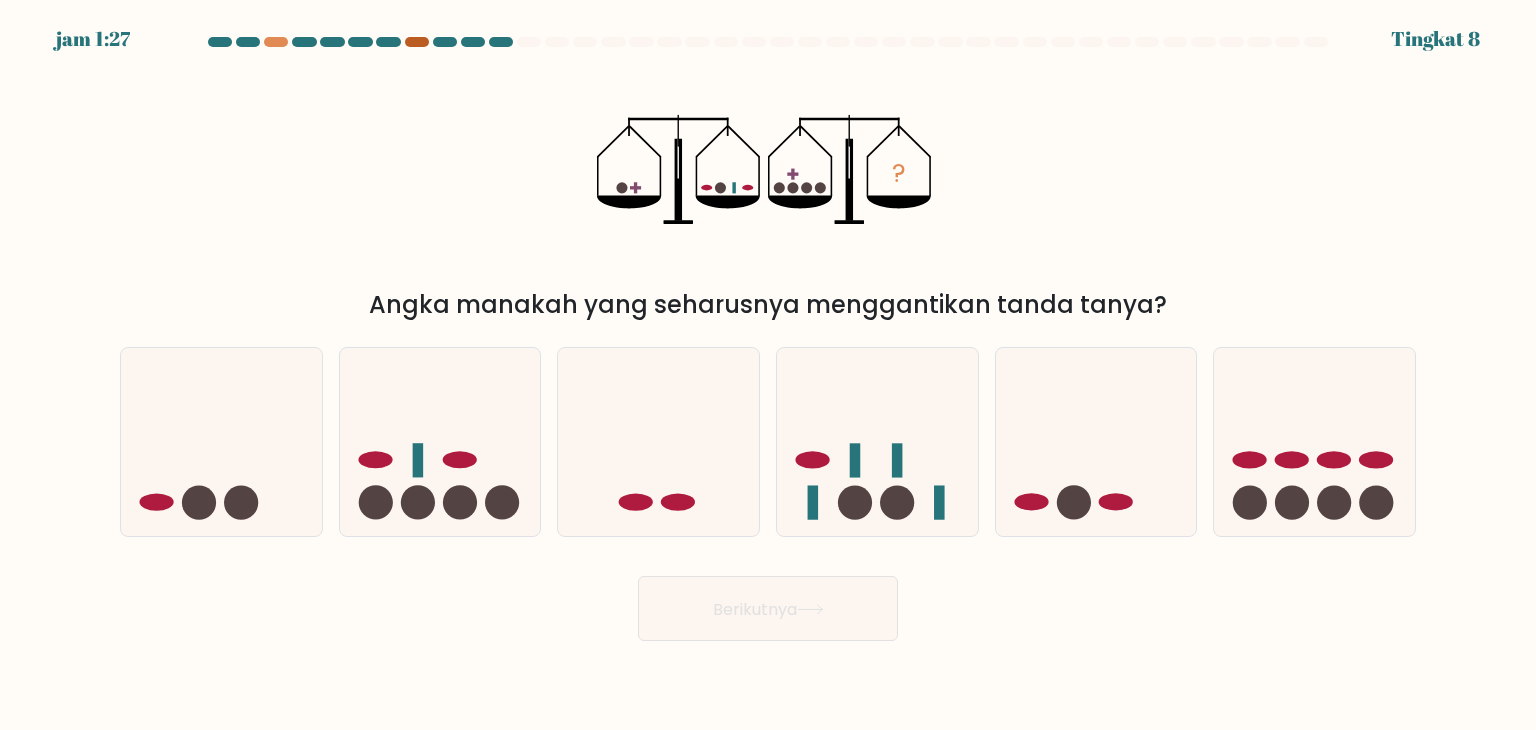 click at bounding box center [417, 42] 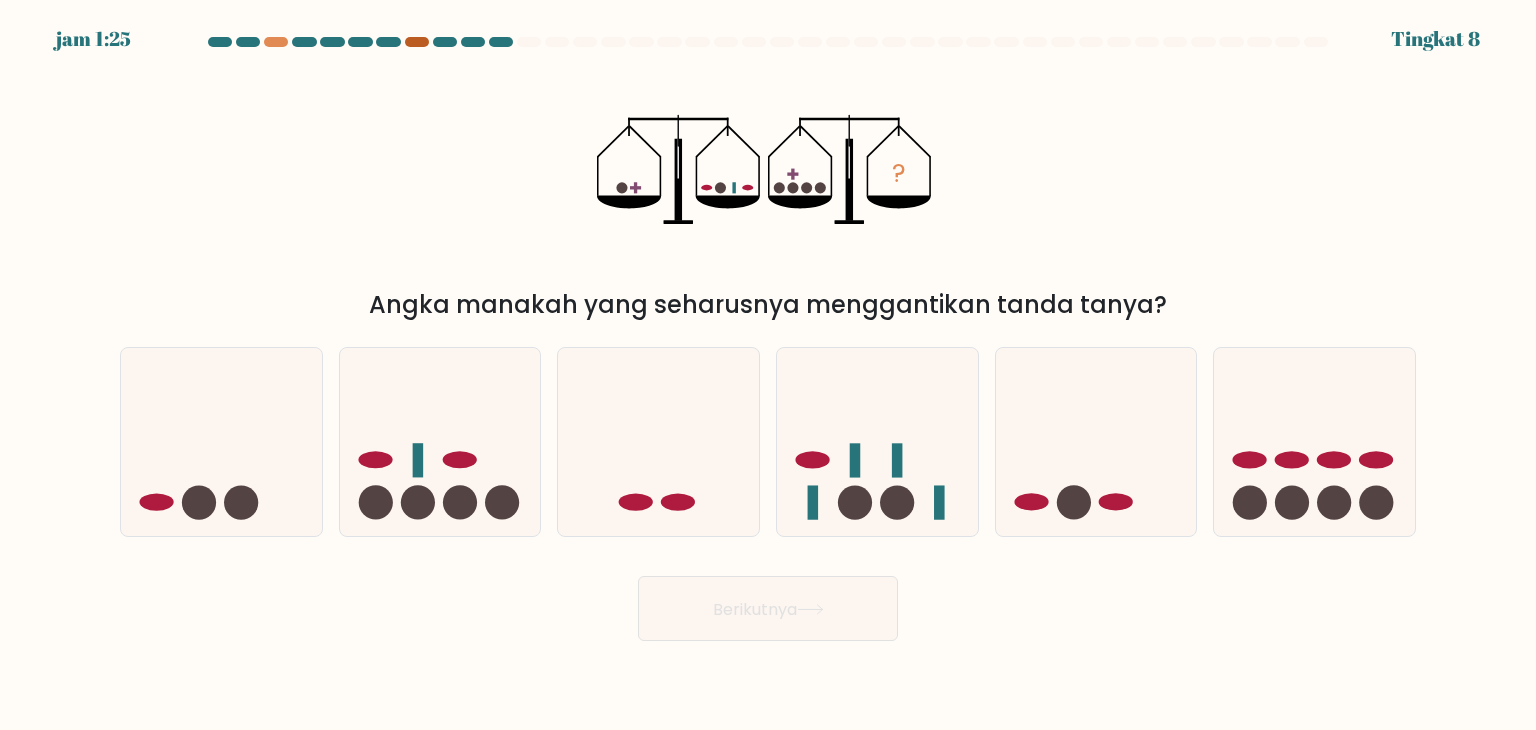 click at bounding box center [417, 42] 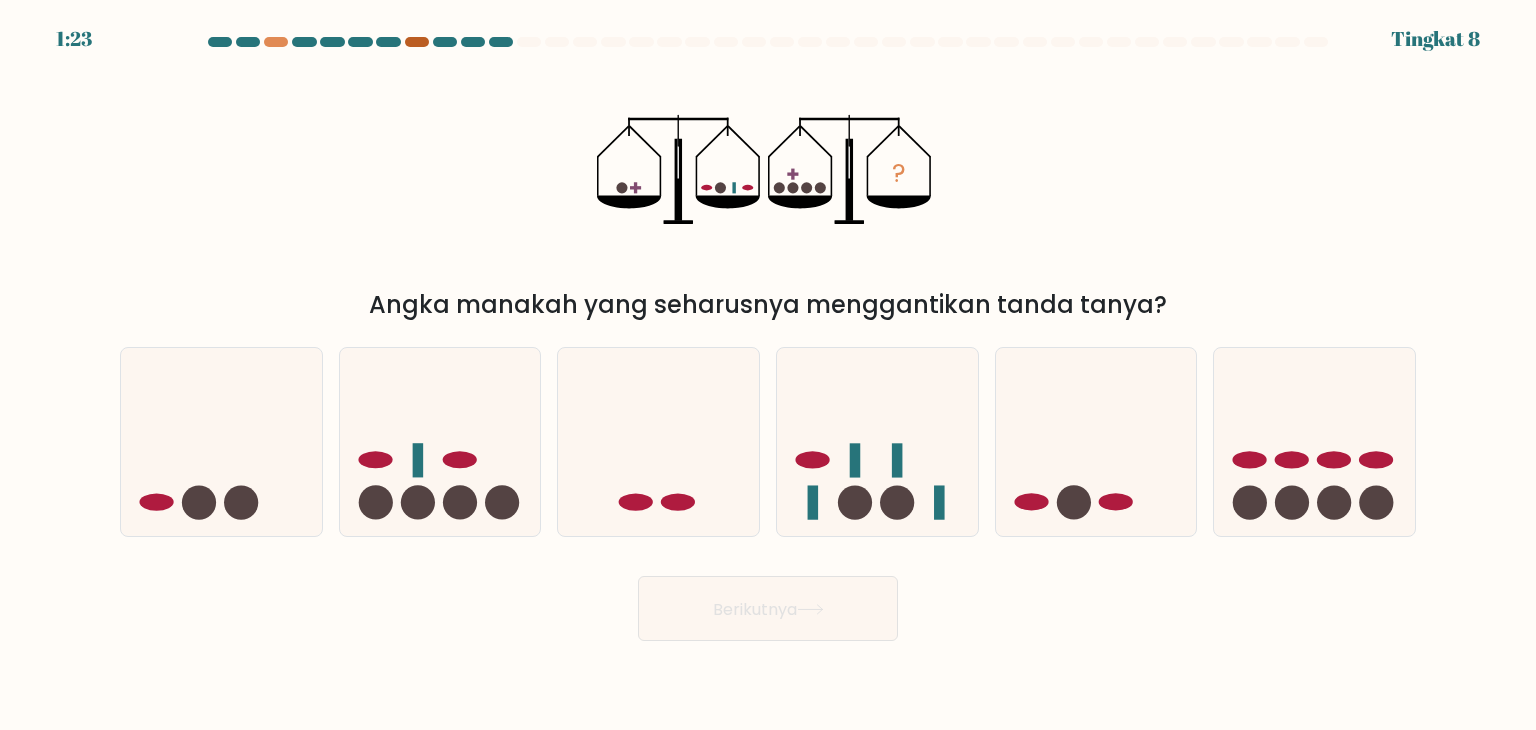 click at bounding box center [417, 42] 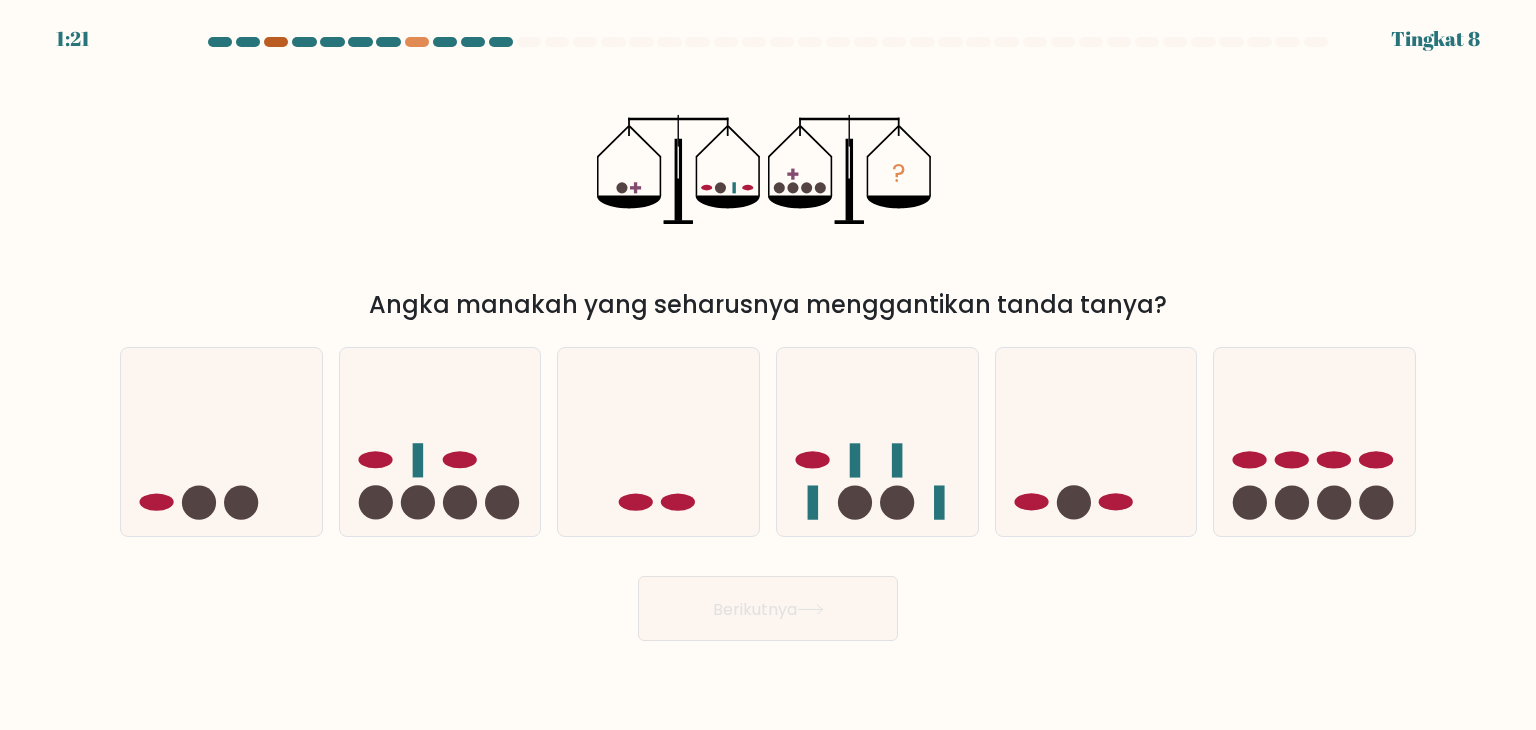 click at bounding box center (276, 42) 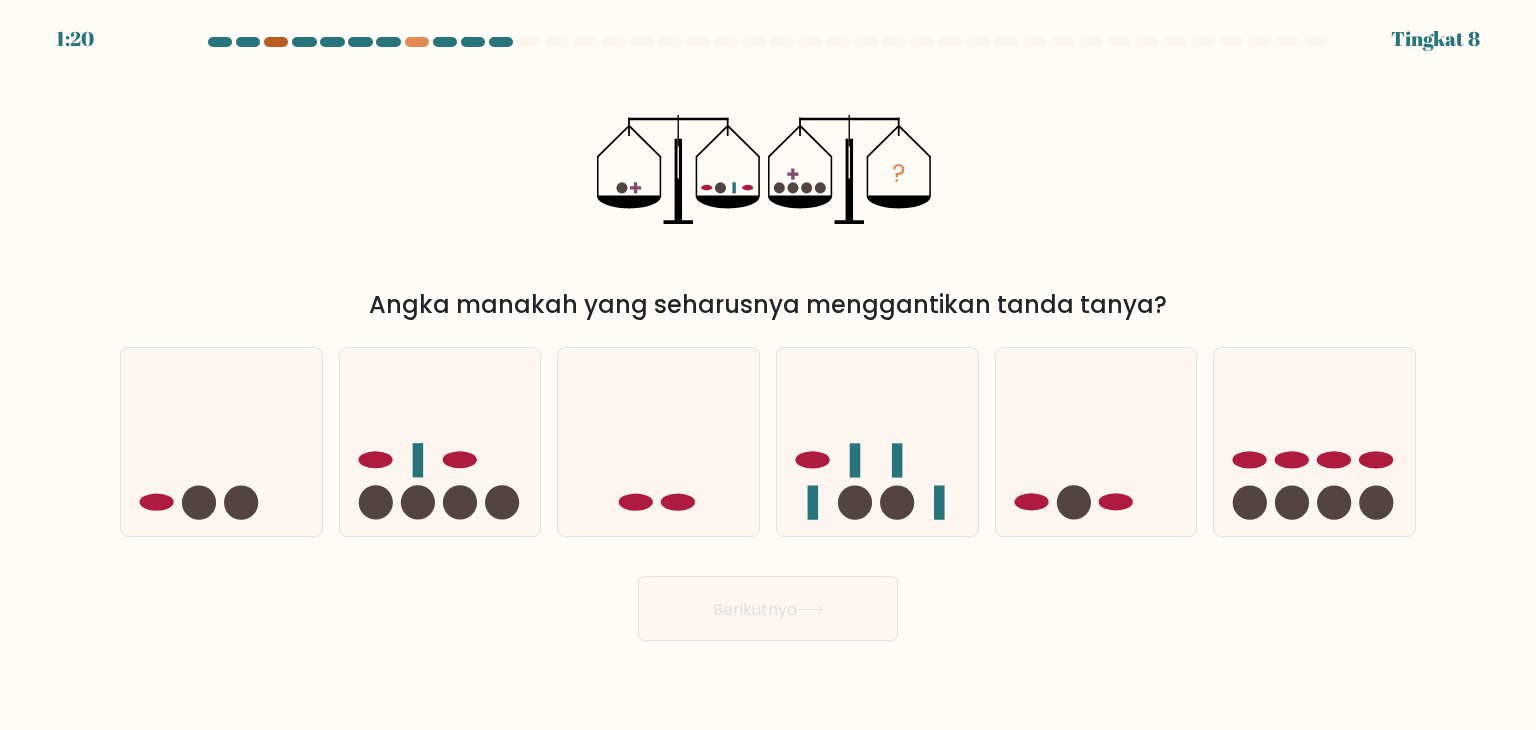 click at bounding box center [276, 42] 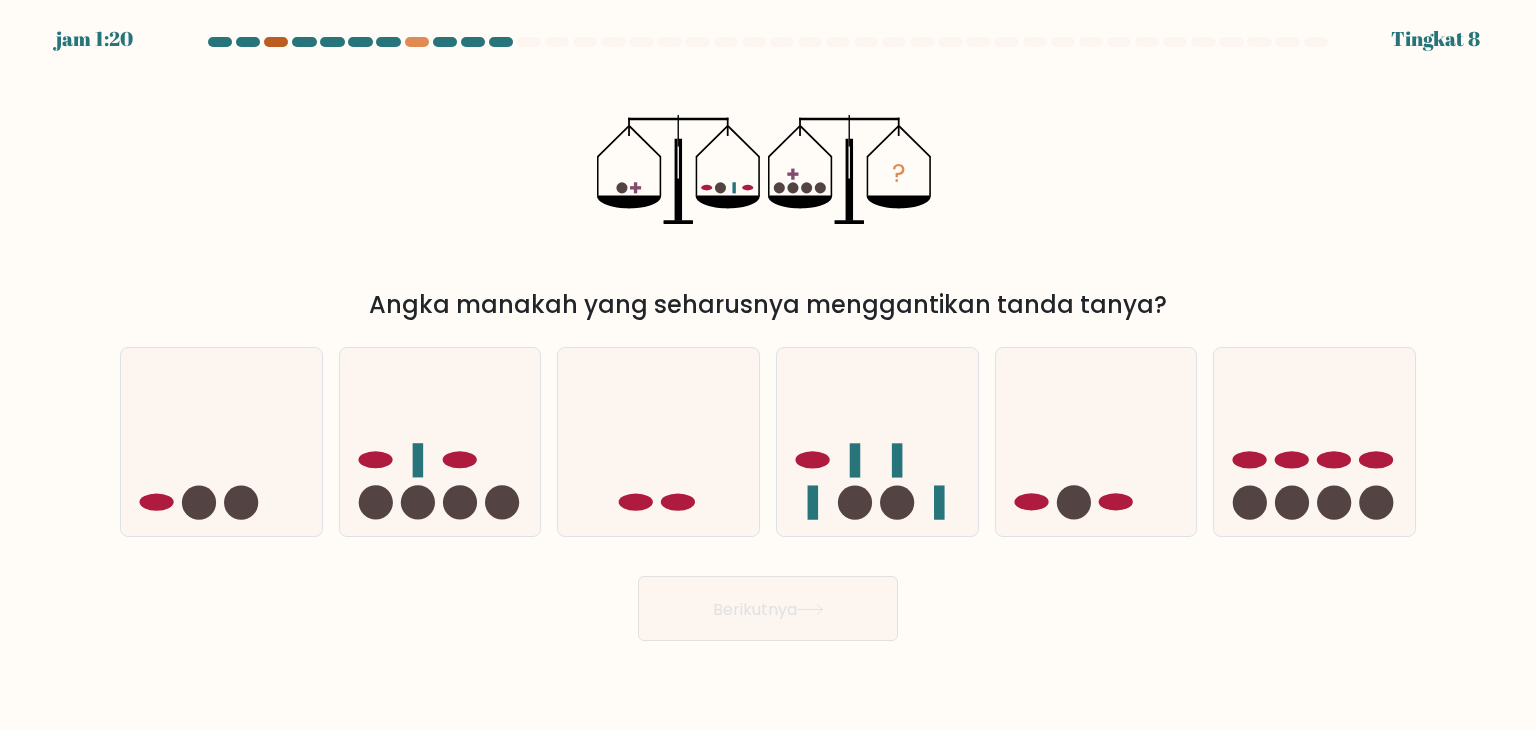 click at bounding box center [276, 42] 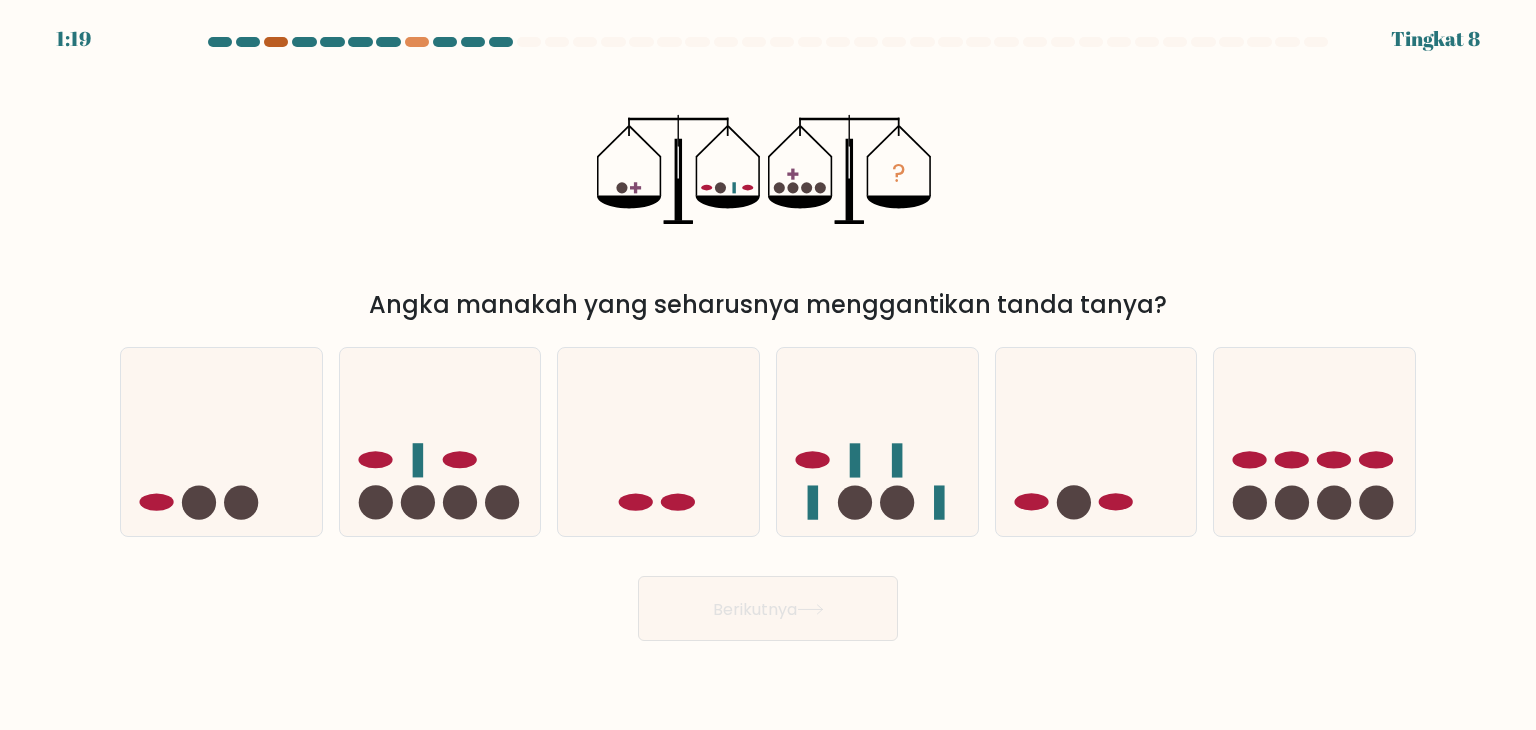 click at bounding box center (276, 42) 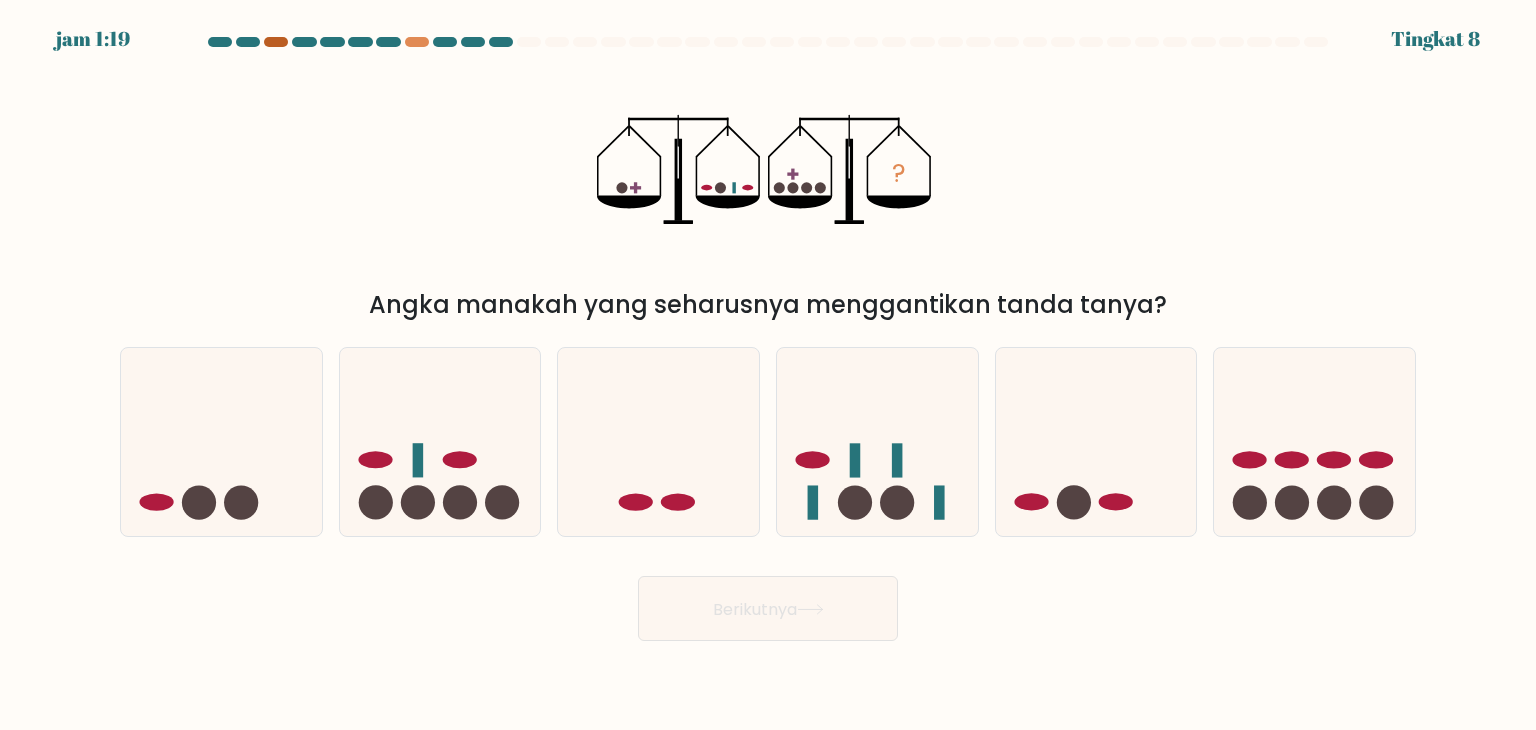 click at bounding box center (276, 42) 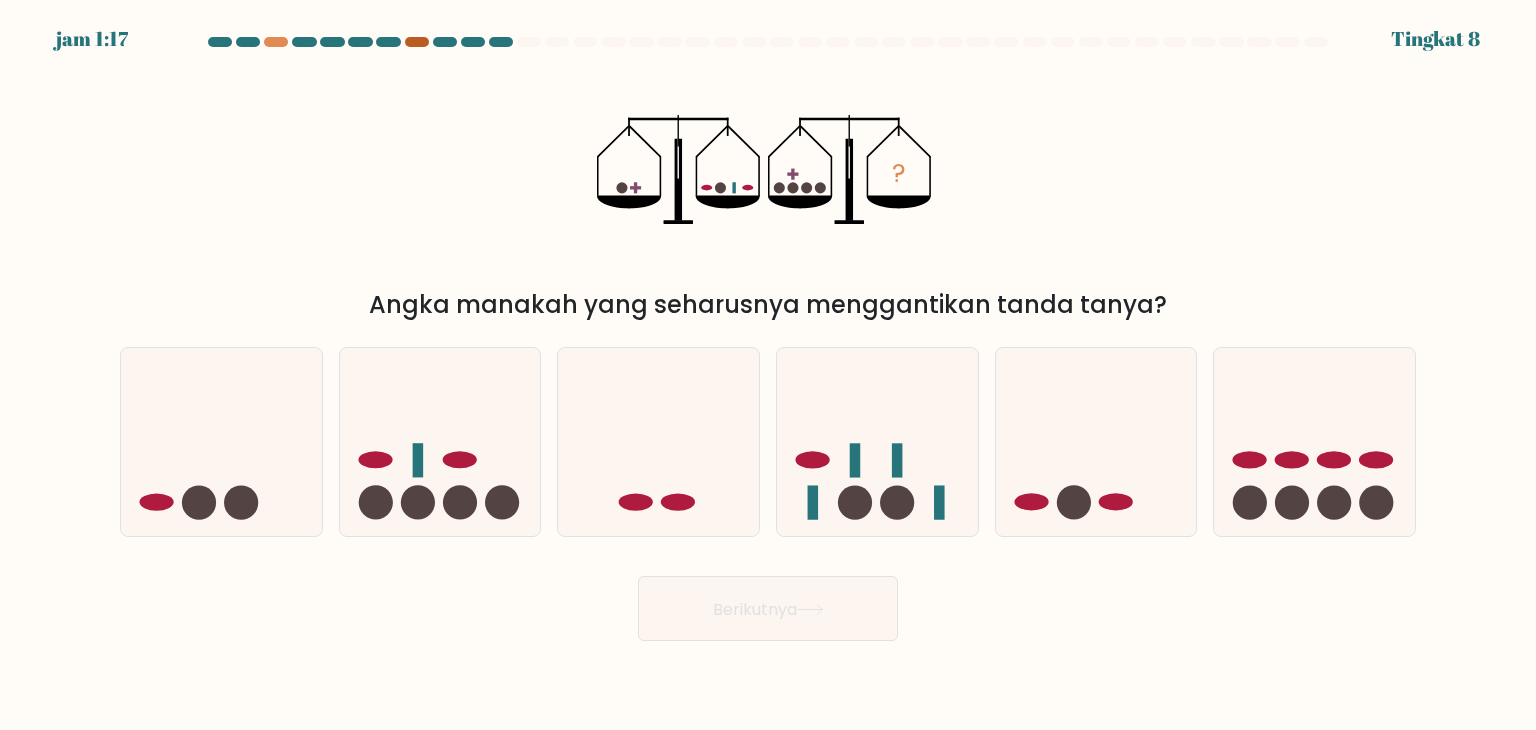 click at bounding box center [417, 42] 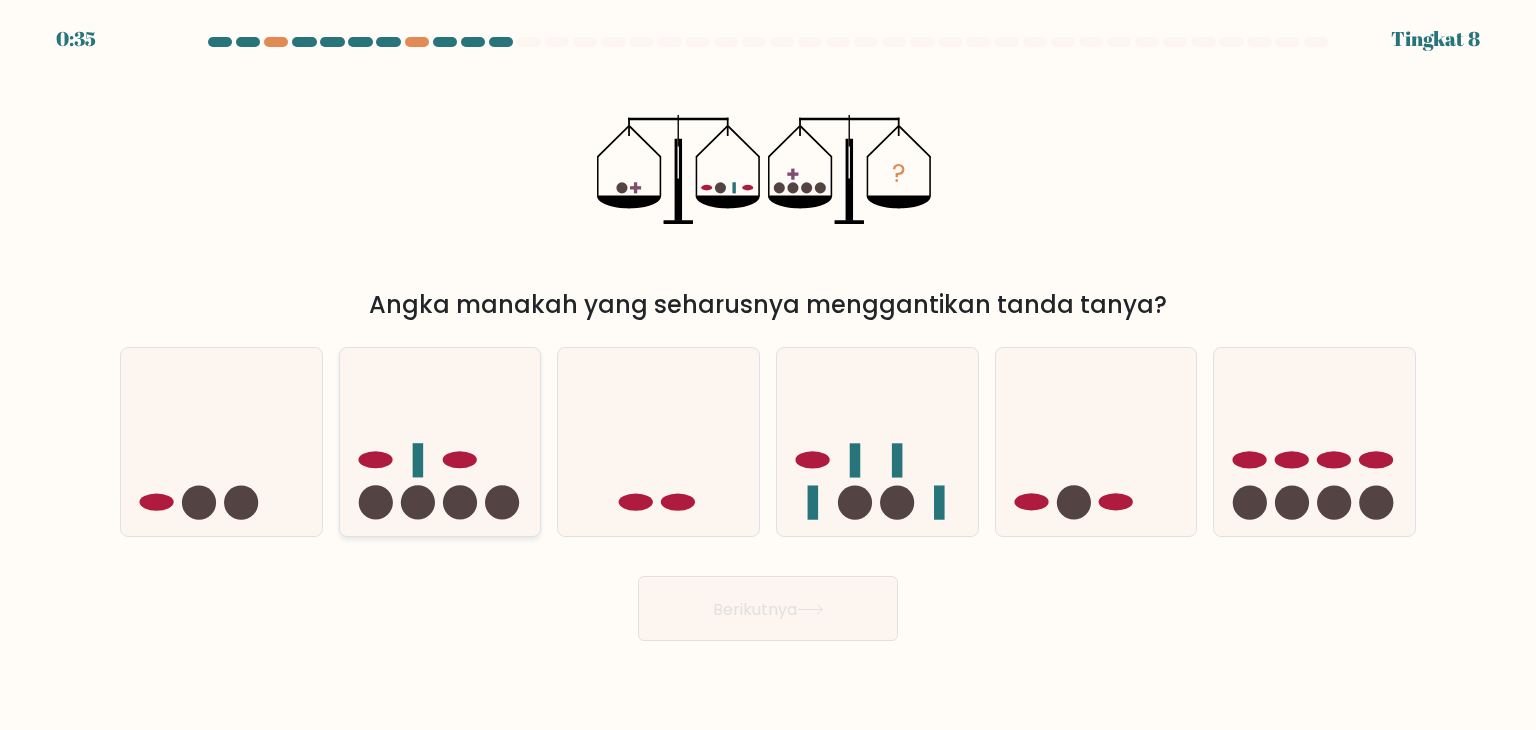 click 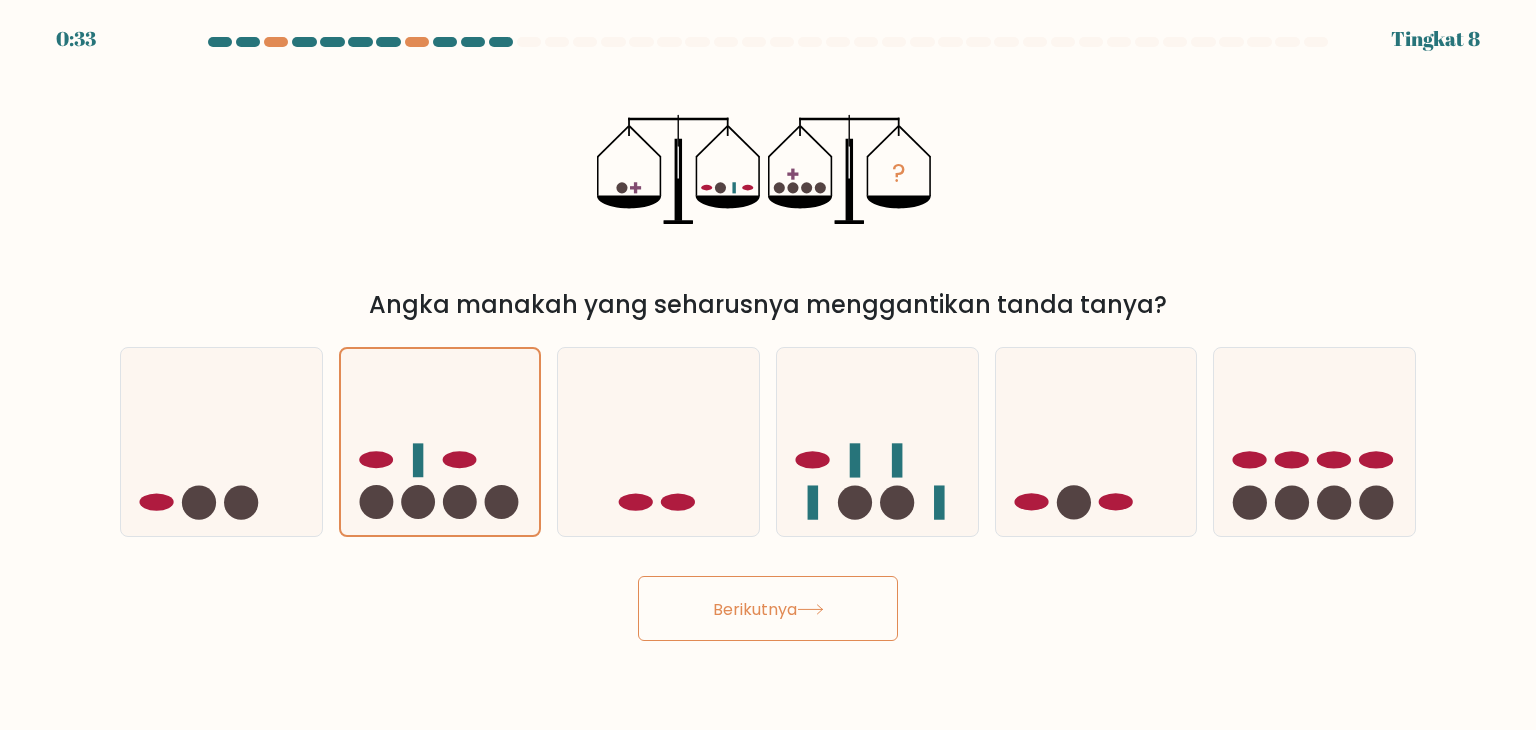 click 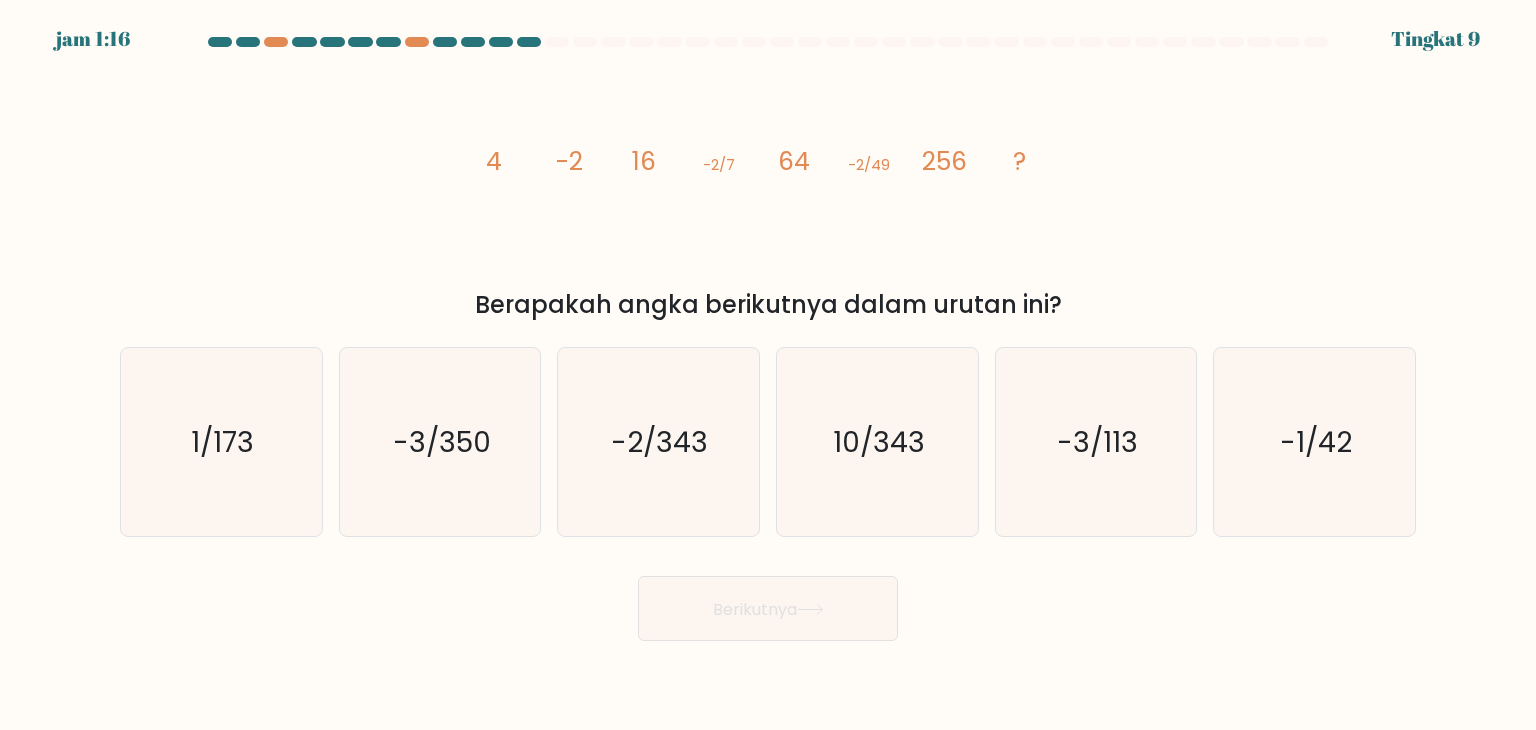 type 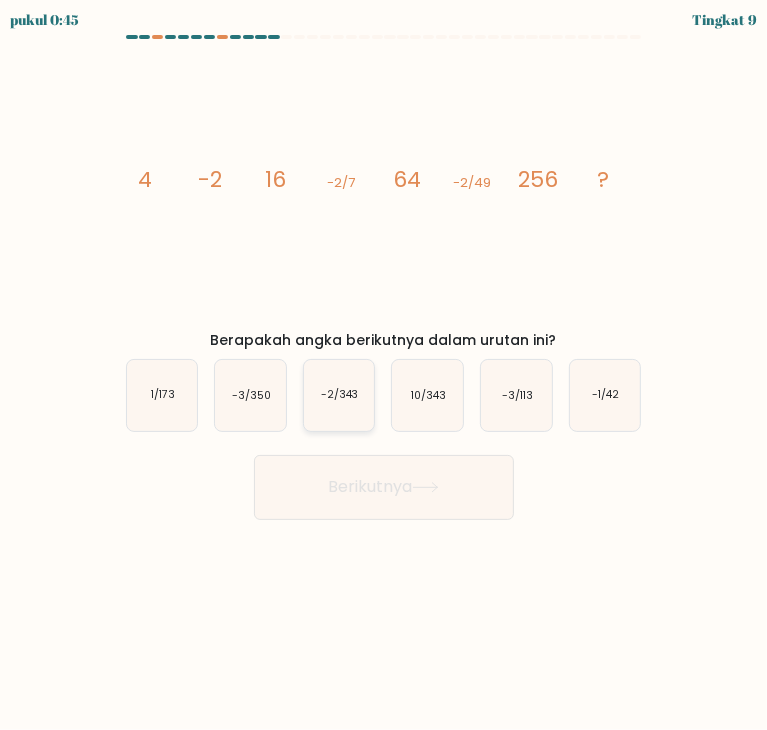 click on "-2/343" 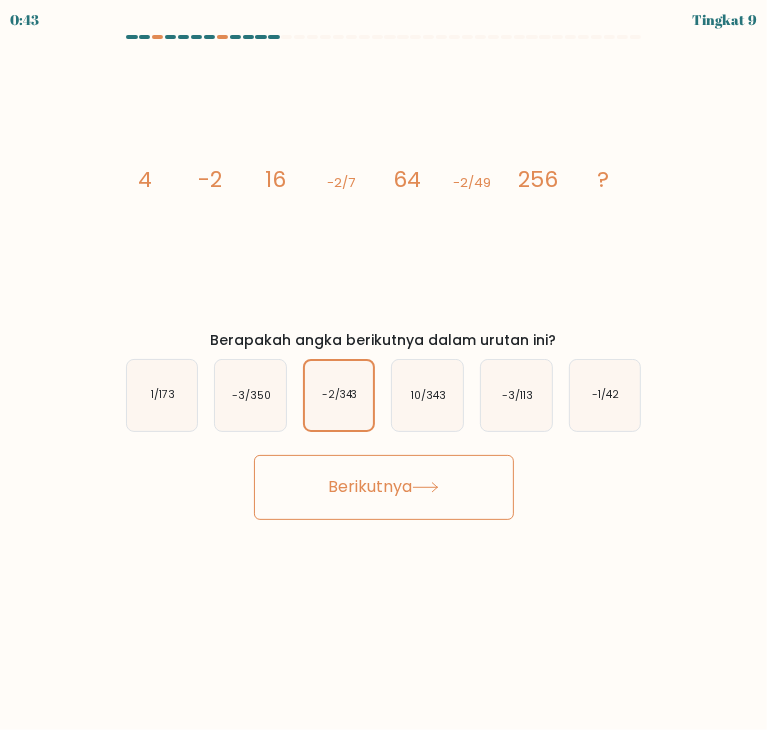 click on "Berikutnya" at bounding box center (370, 487) 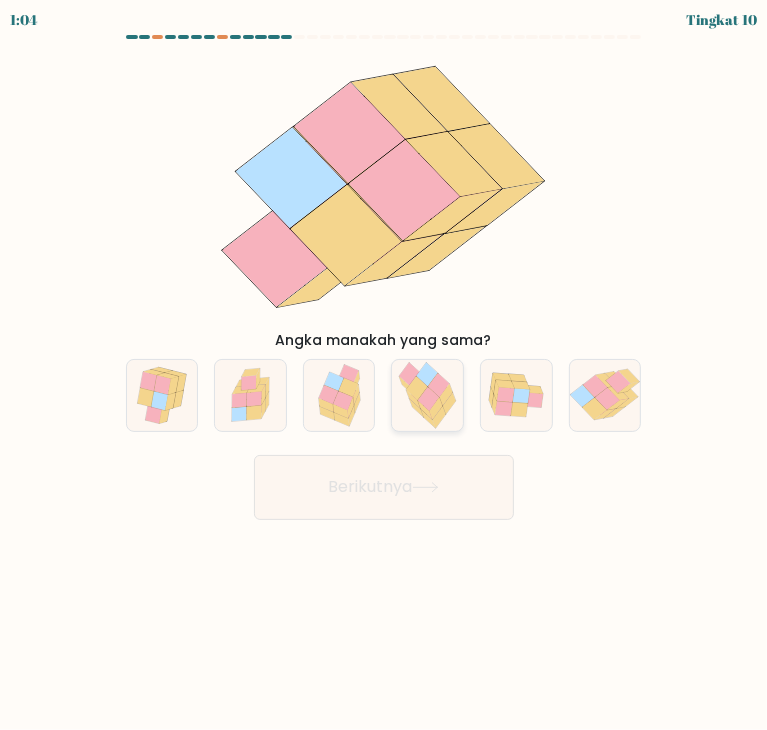 click 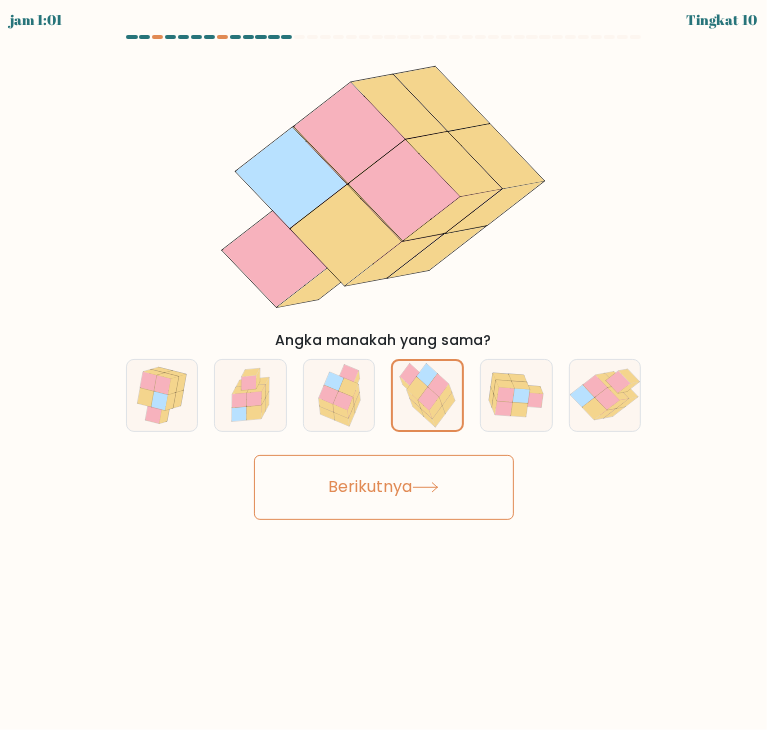 click on "Berikutnya" at bounding box center (384, 487) 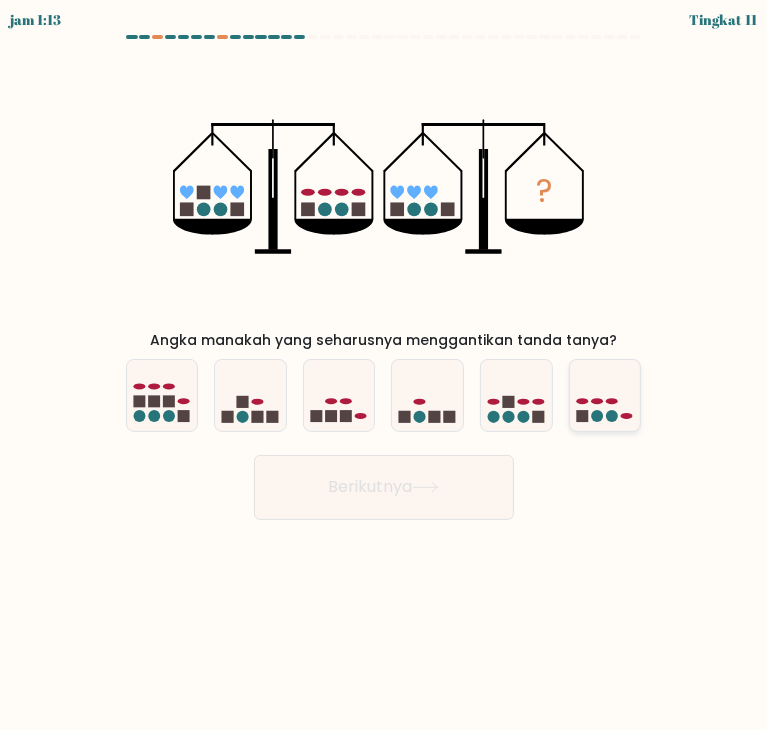 click 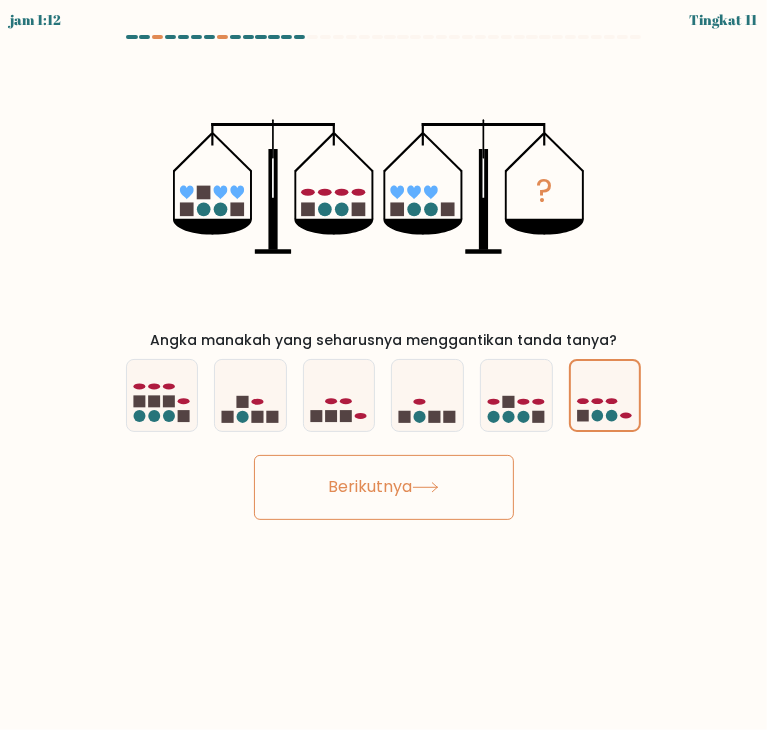 click on "Berikutnya" at bounding box center (370, 487) 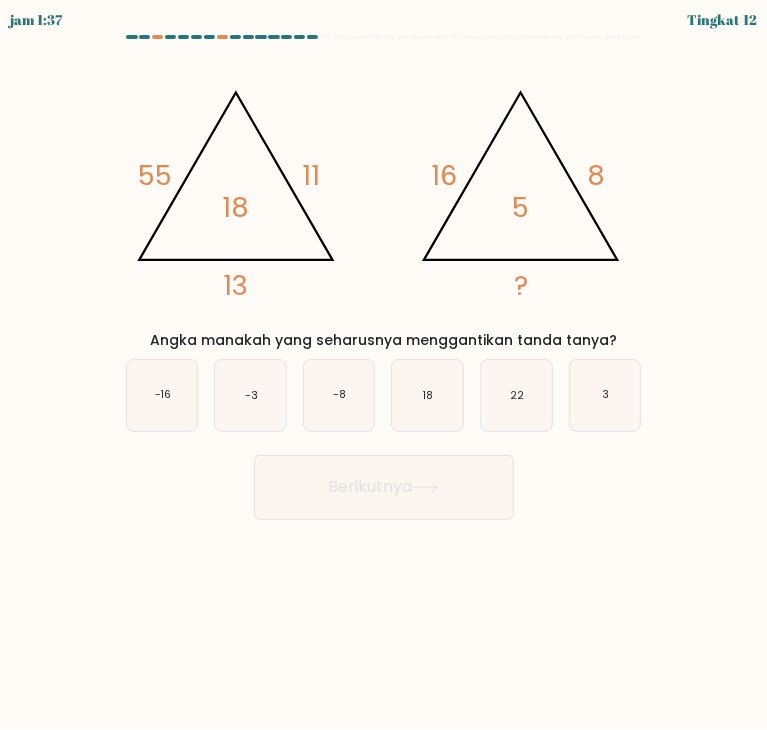 type 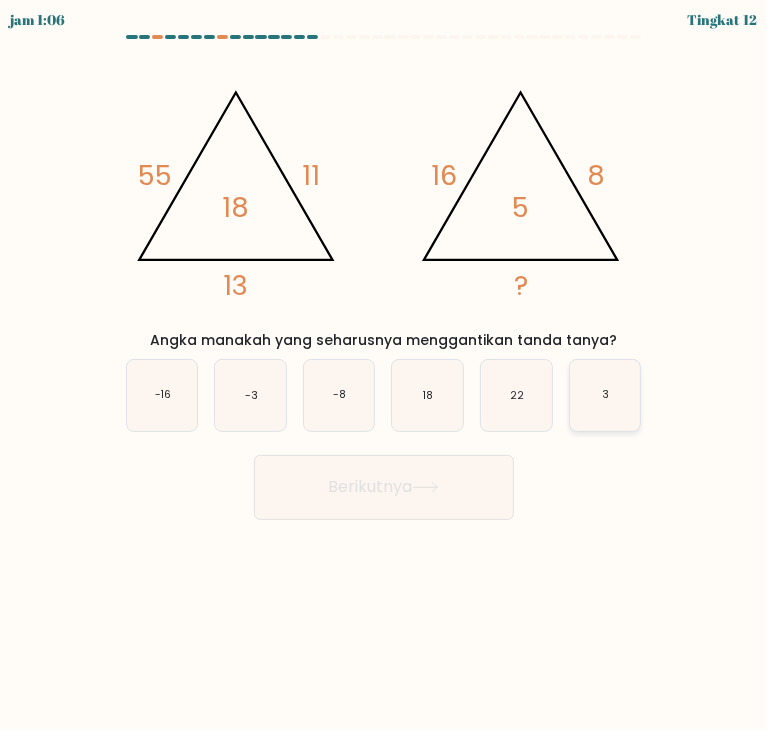 click on "3" 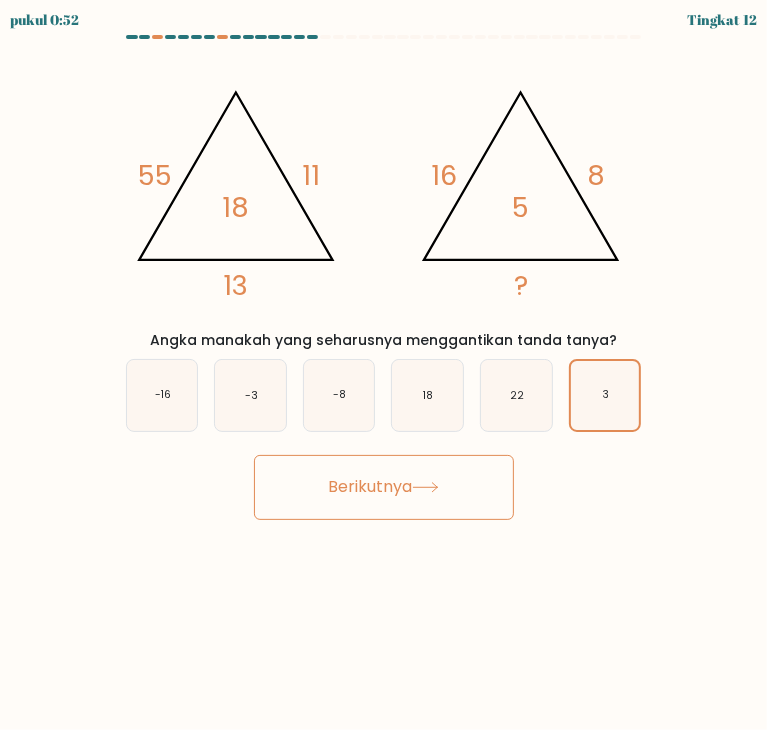 click on "Berikutnya" at bounding box center (384, 487) 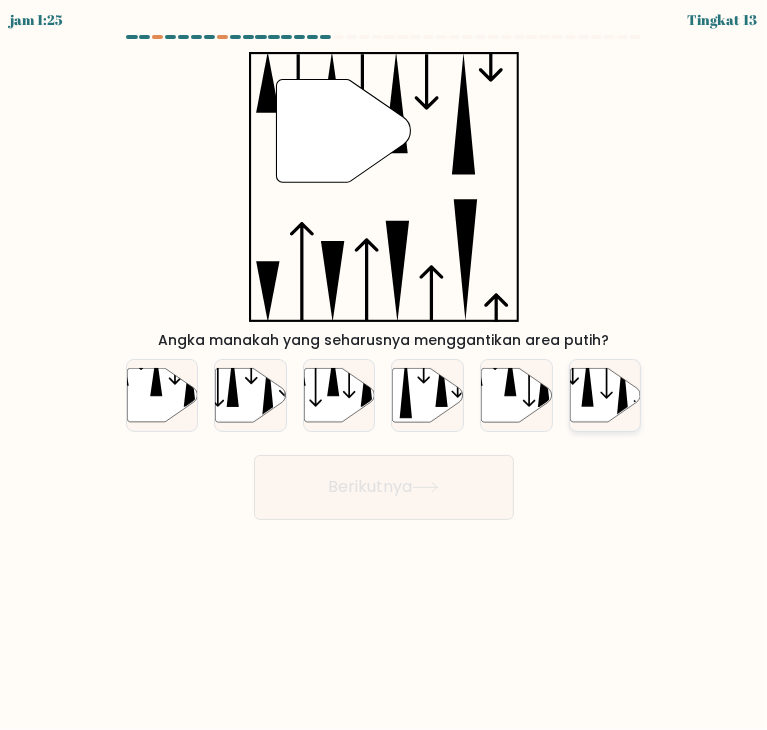click 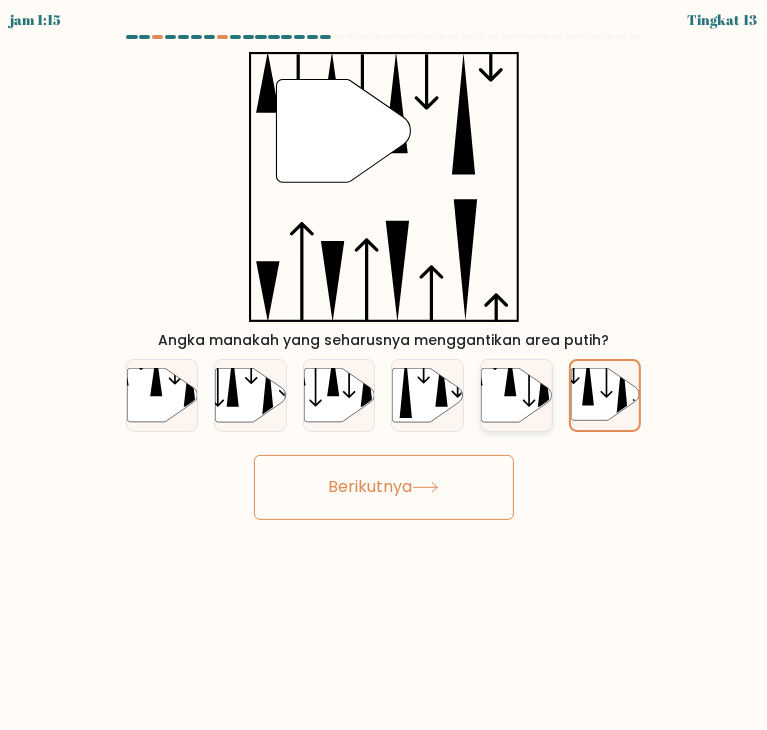 click 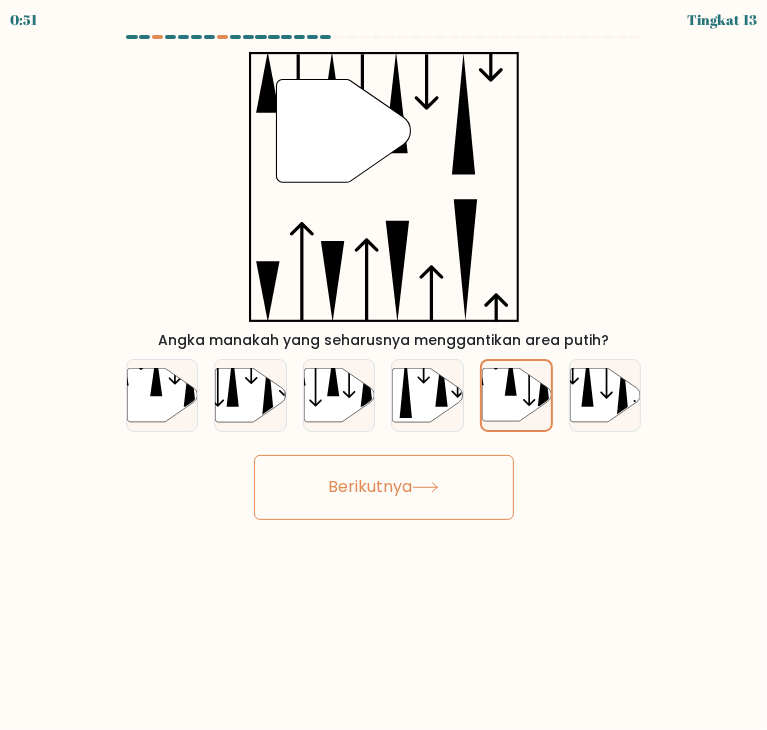 click on "Berikutnya" at bounding box center (384, 487) 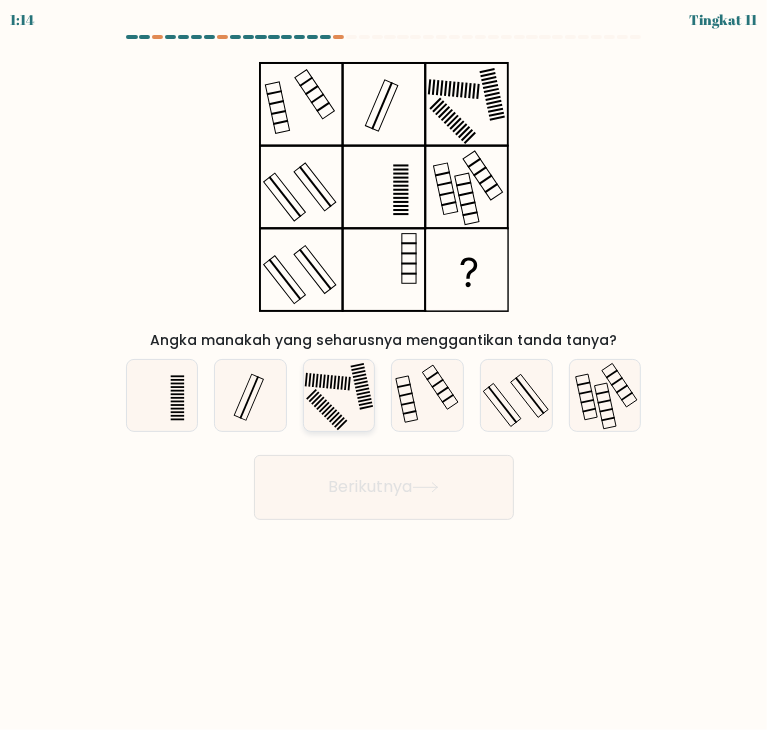 click 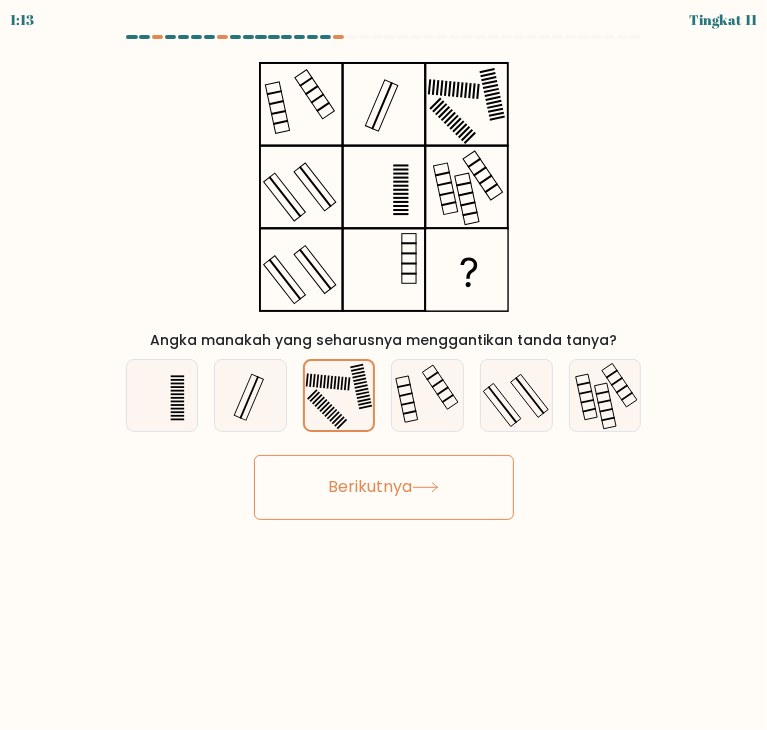 click on "Berikutnya" at bounding box center (370, 487) 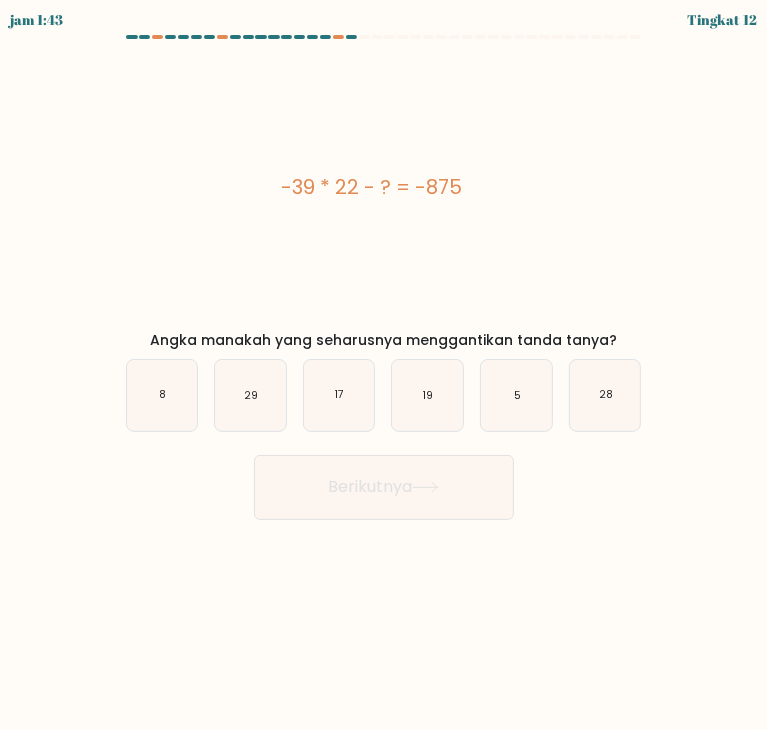 type 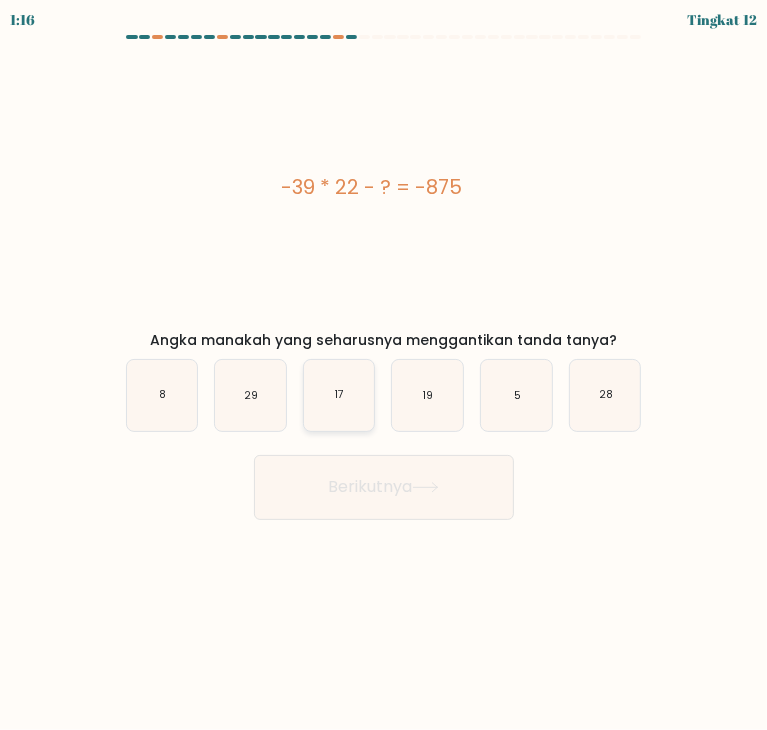 click on "17" 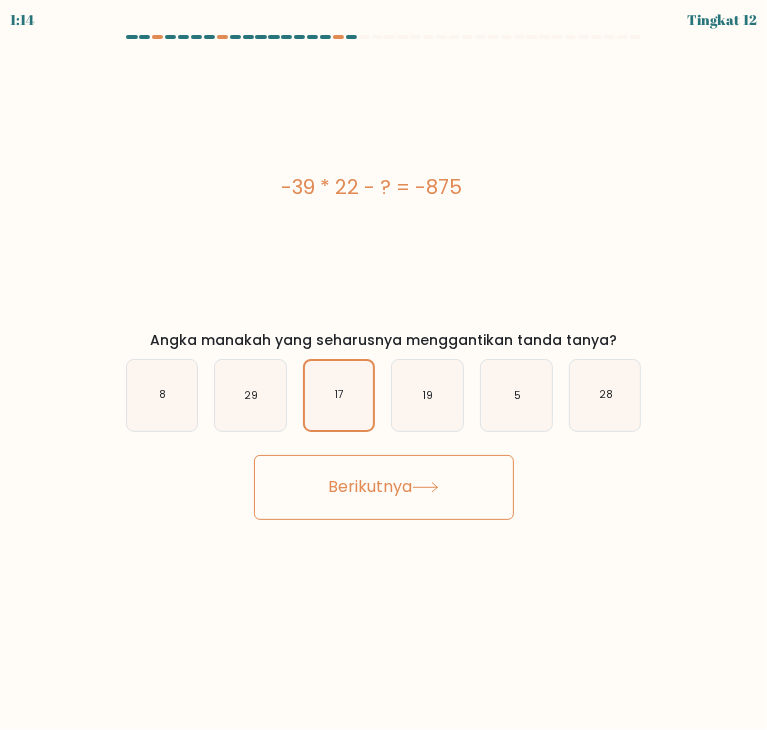 click on "Berikutnya" at bounding box center [370, 487] 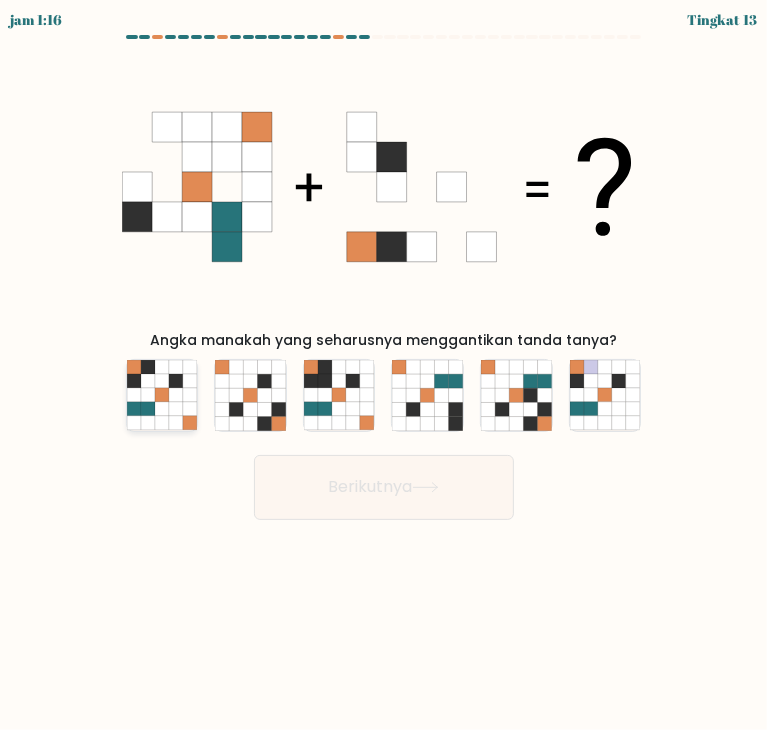 click 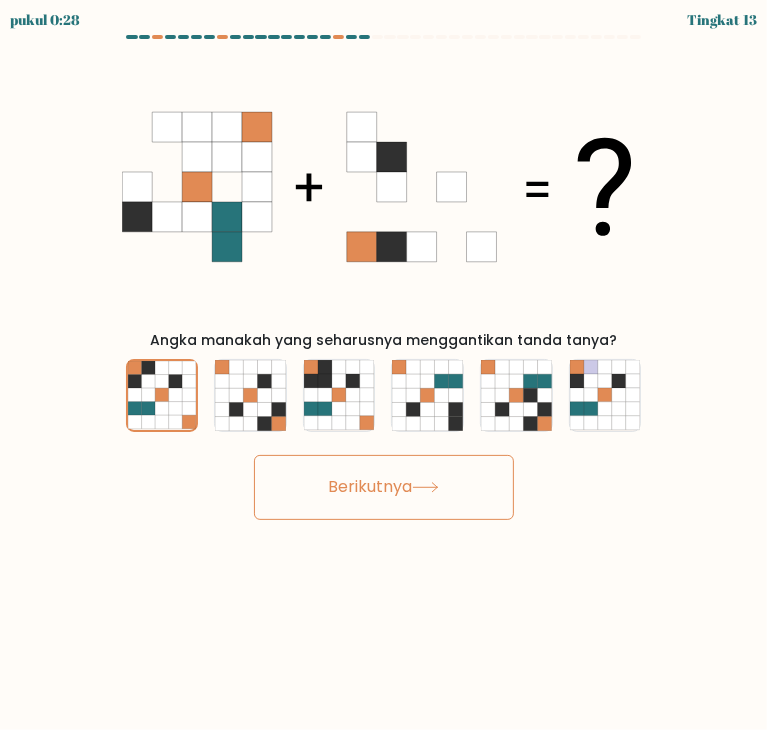 click on "Berikutnya" at bounding box center [384, 487] 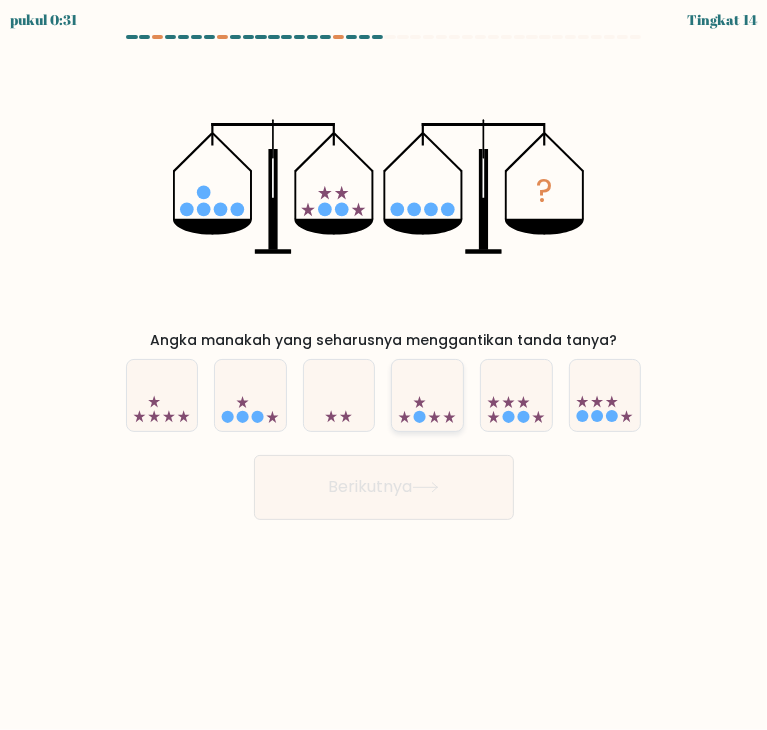 click 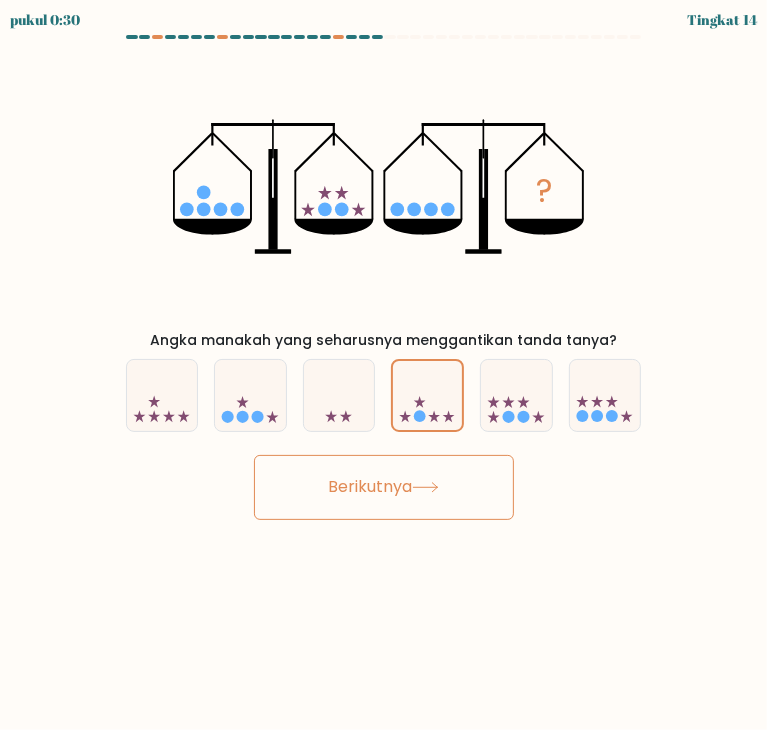 click on "Berikutnya" at bounding box center [370, 487] 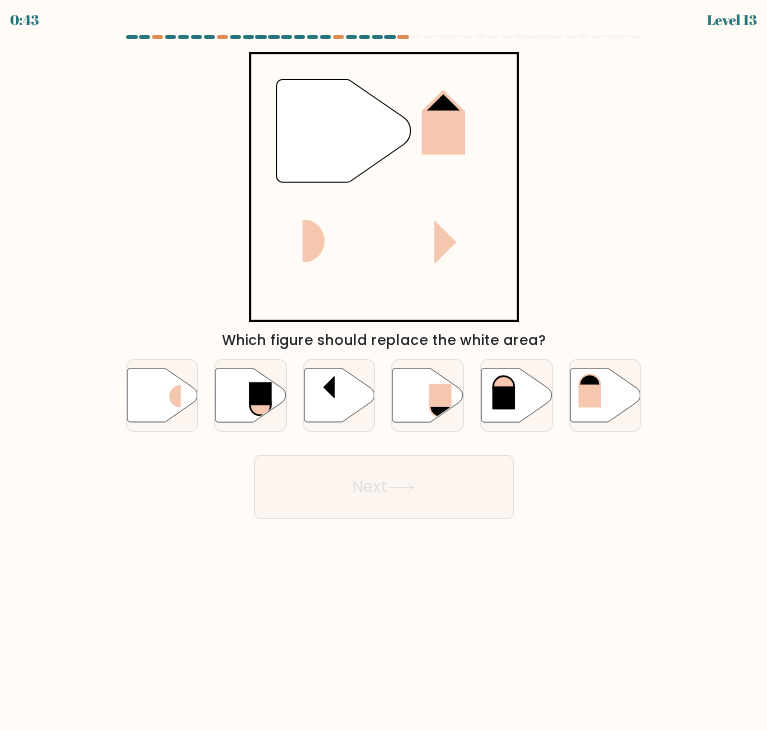 scroll, scrollTop: 0, scrollLeft: 0, axis: both 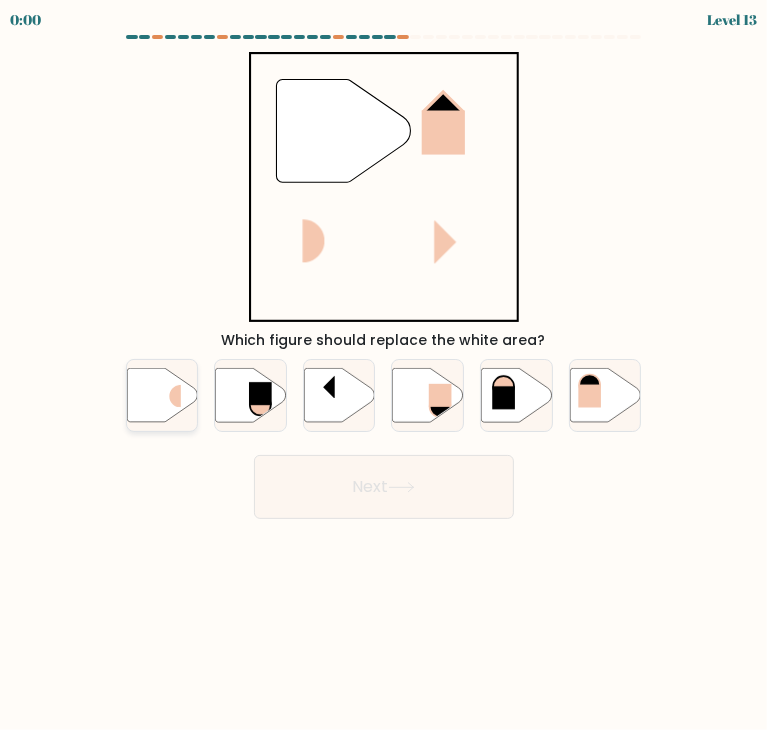 click 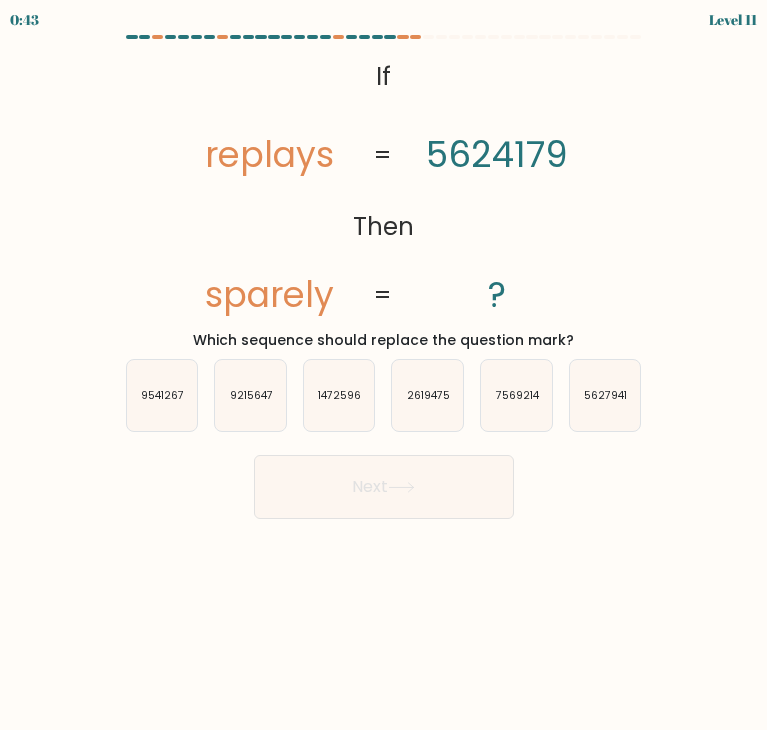 scroll, scrollTop: 0, scrollLeft: 0, axis: both 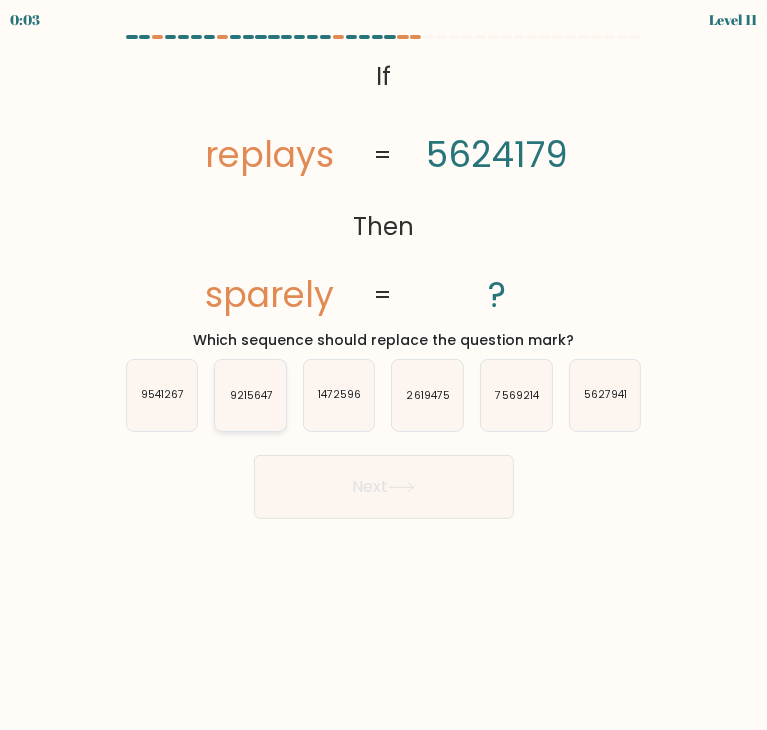 click on "9215647" 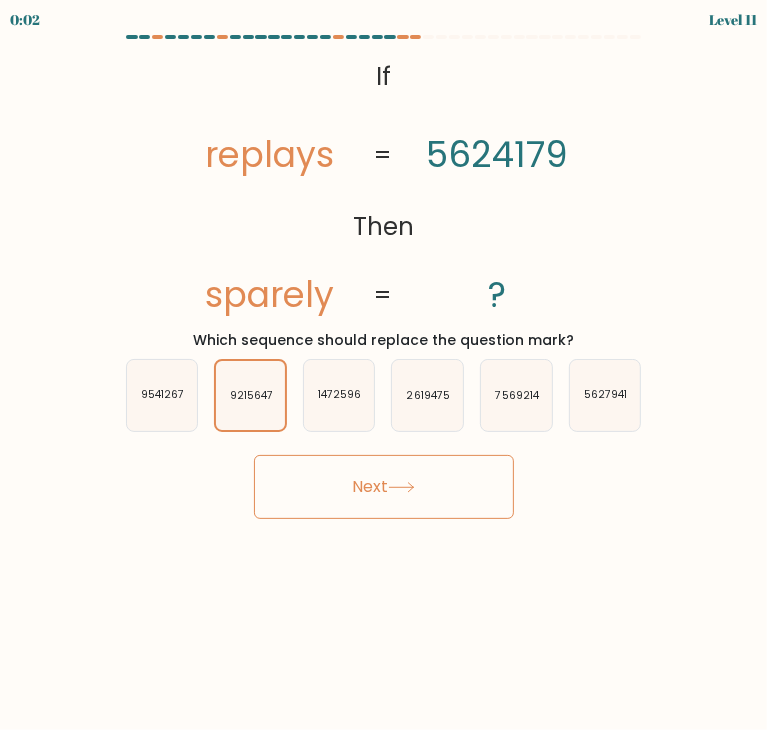 click on "Next" at bounding box center (384, 487) 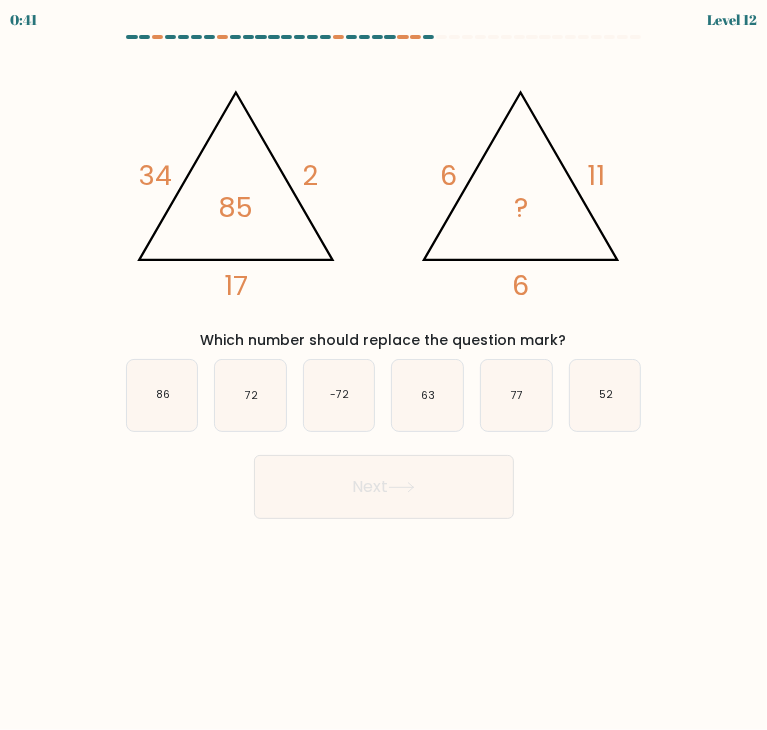 type 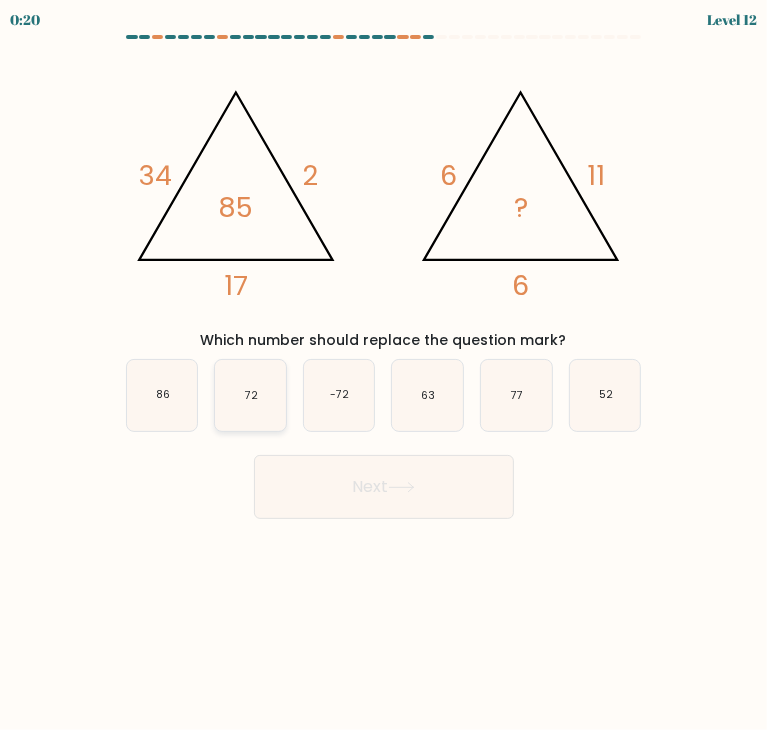 click on "72" 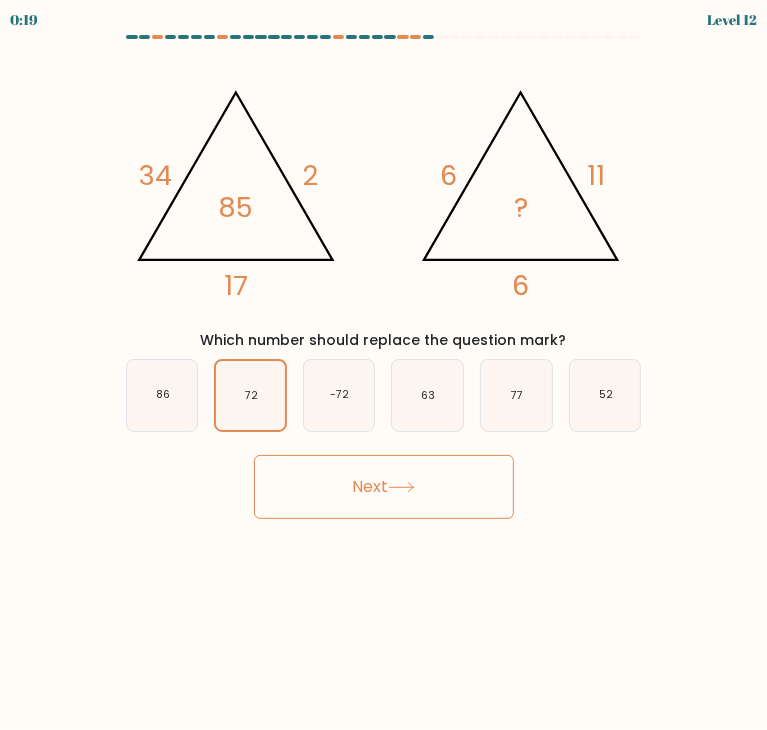 click on "Next" at bounding box center (384, 487) 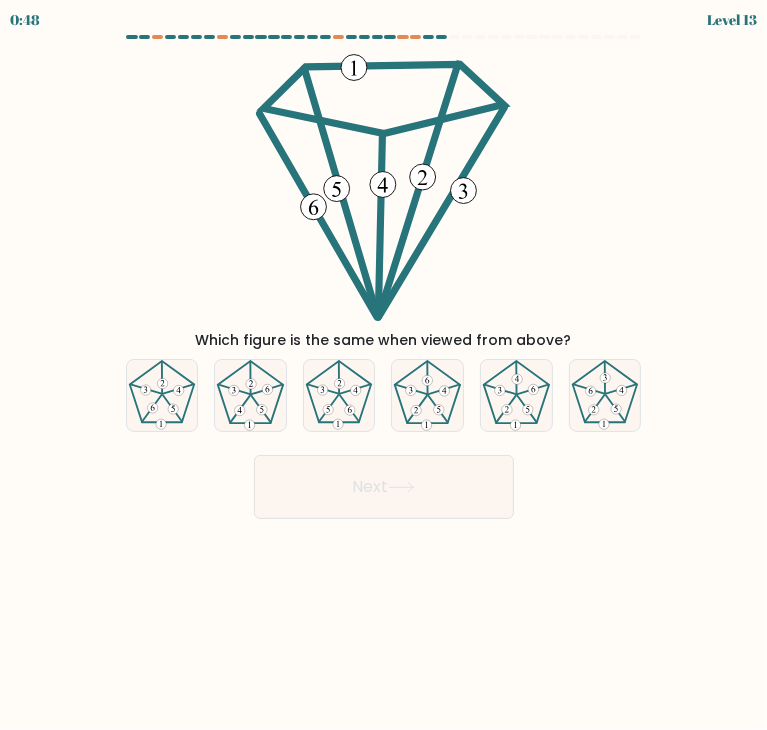 type 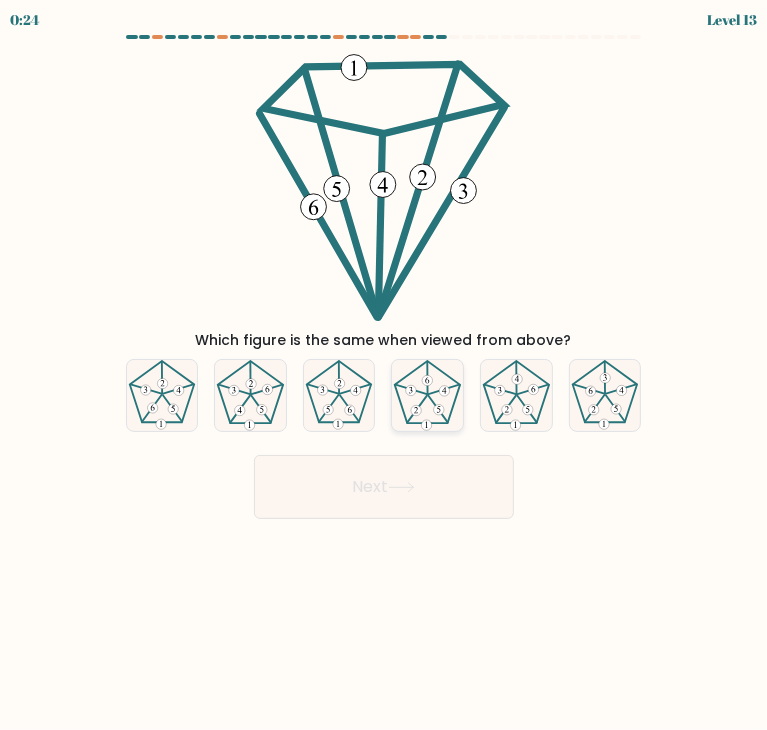 click 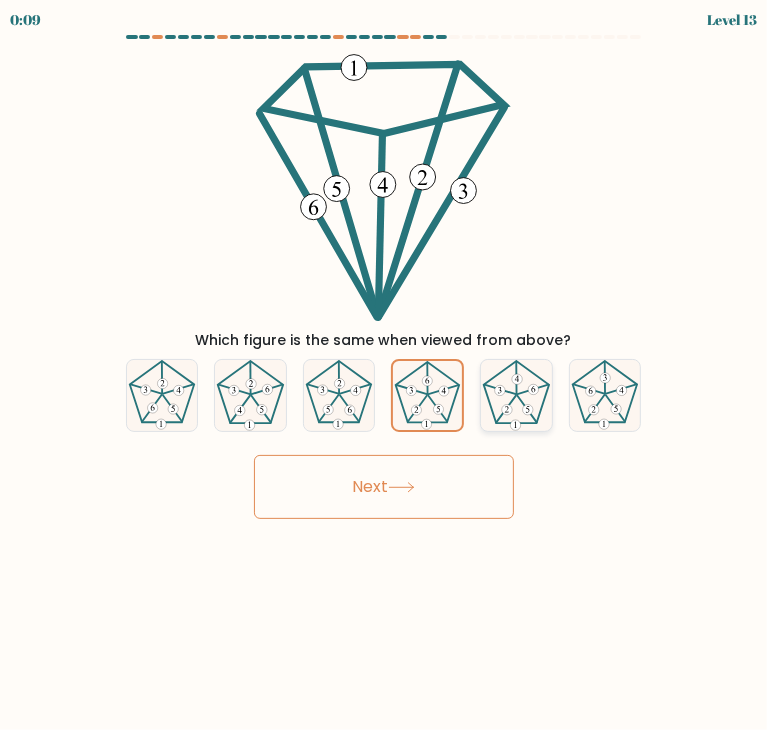 click 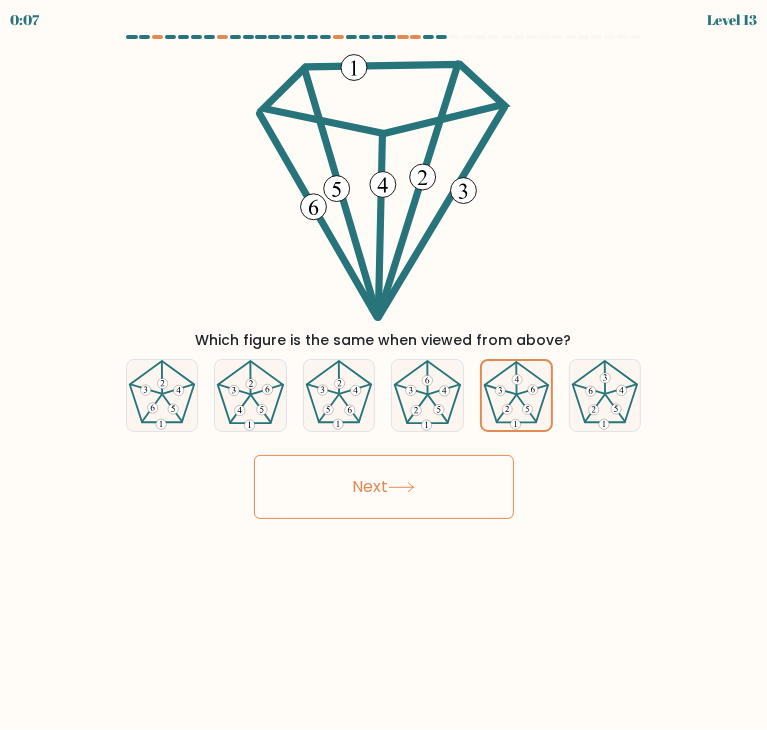 click on "Next" at bounding box center (384, 487) 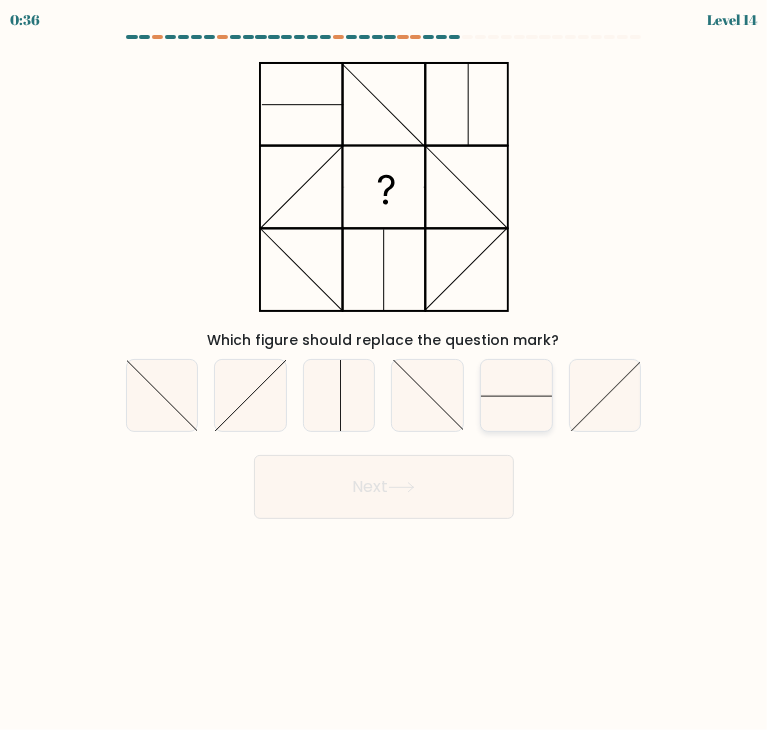 click 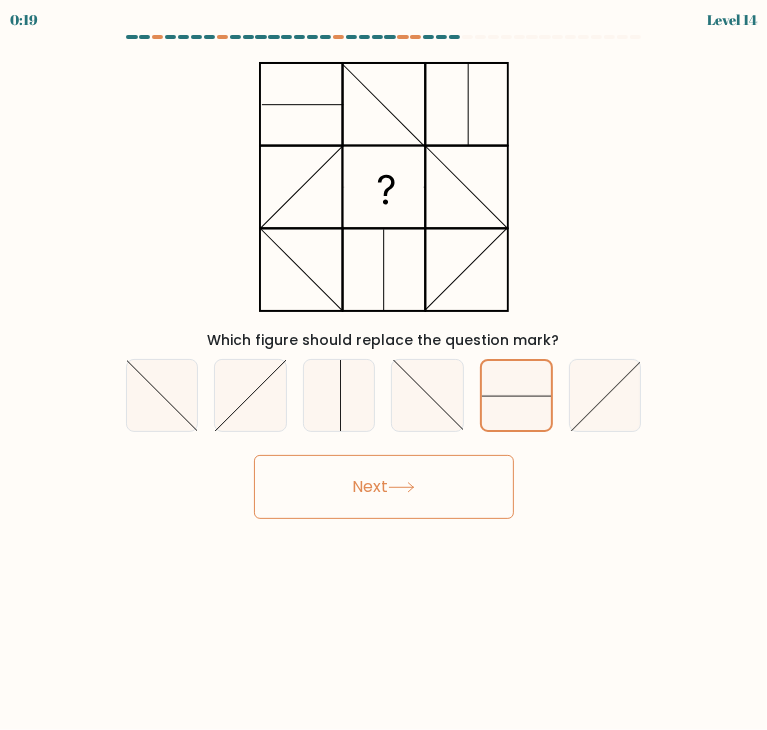 click on "Next" at bounding box center (384, 487) 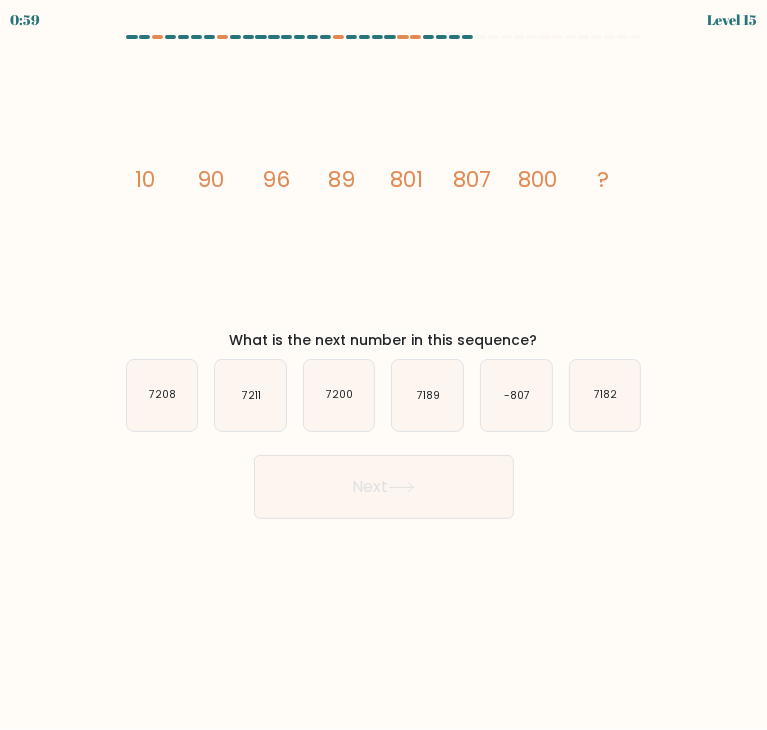 type 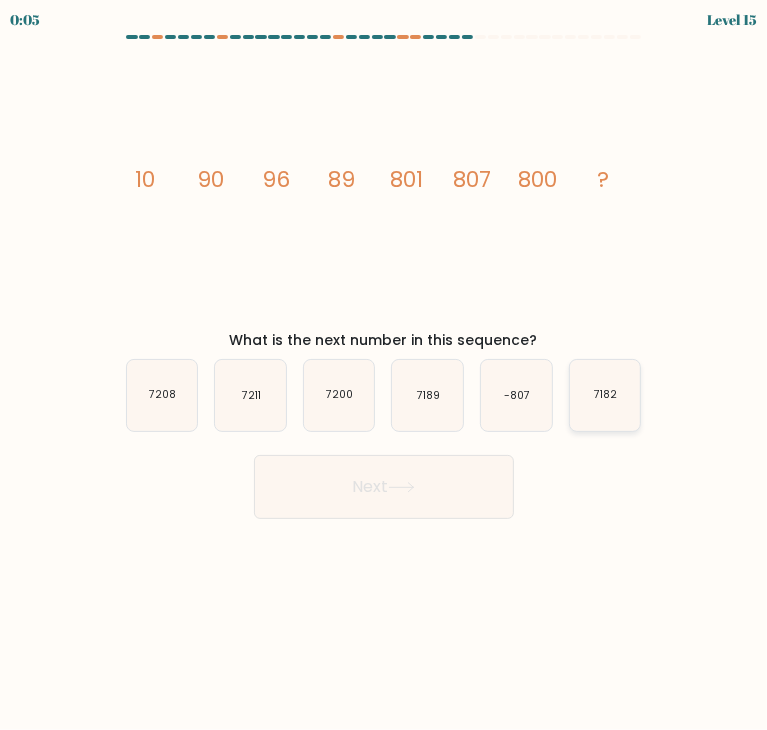 click on "7182" 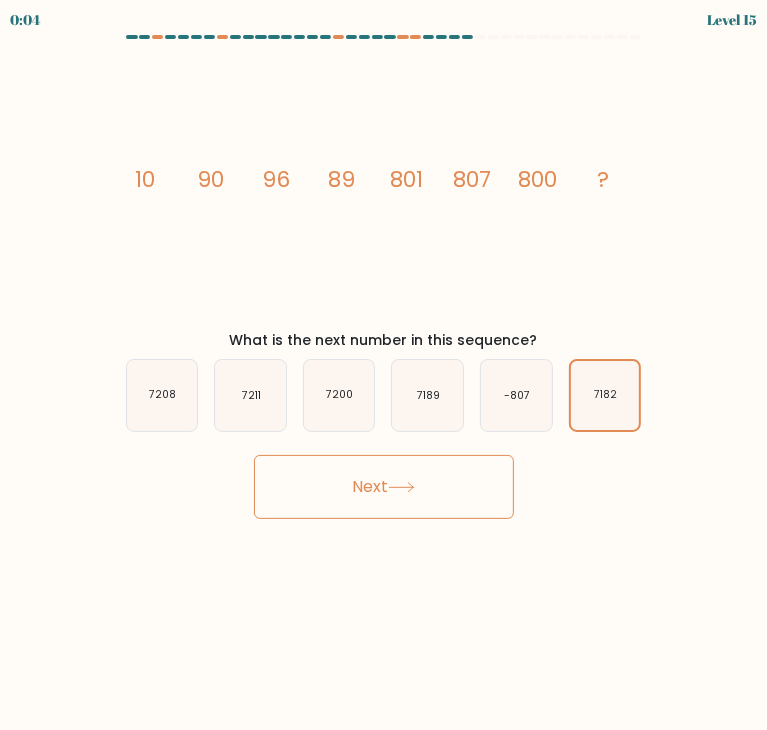 click on "Next" at bounding box center (384, 487) 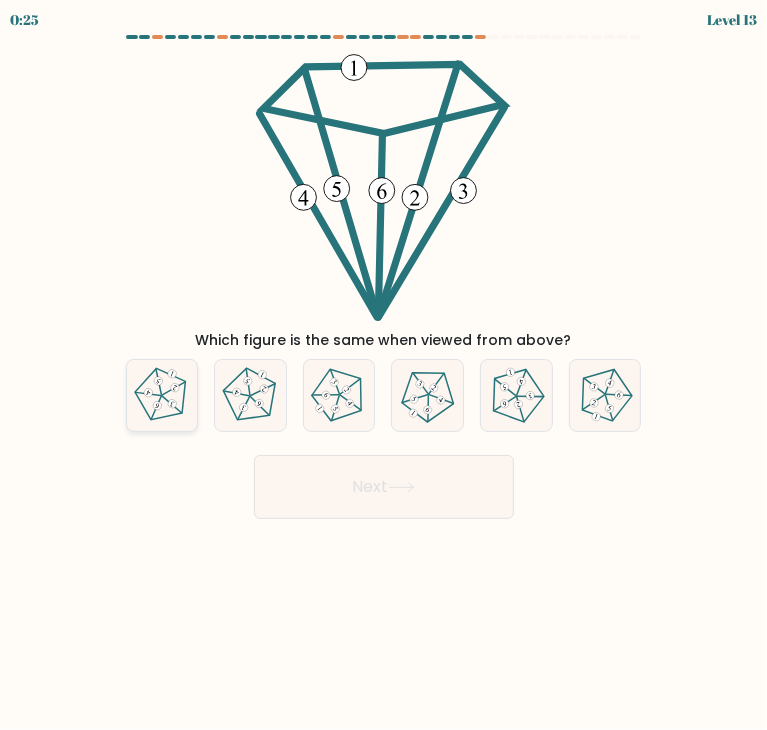 click 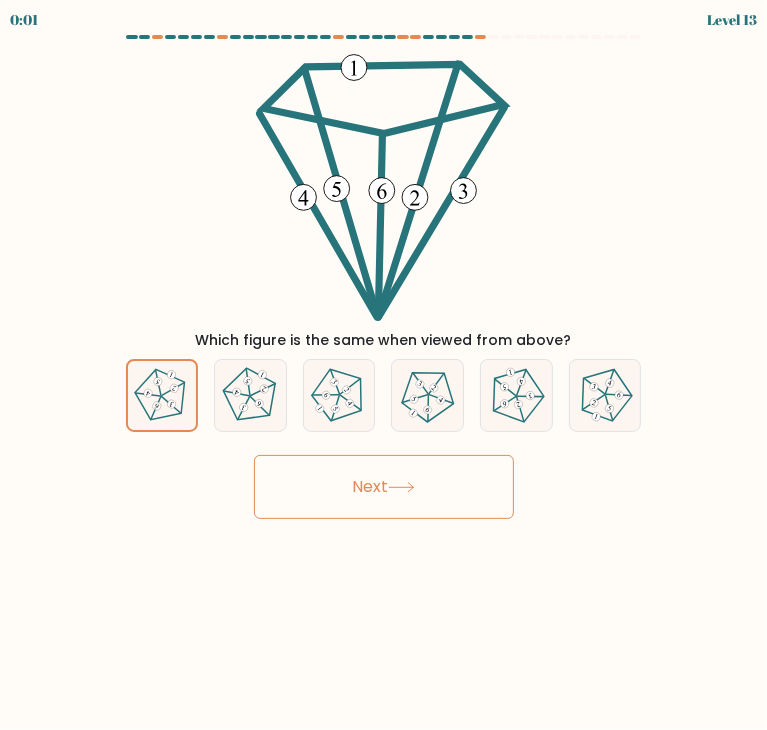 click on "Next" at bounding box center (384, 487) 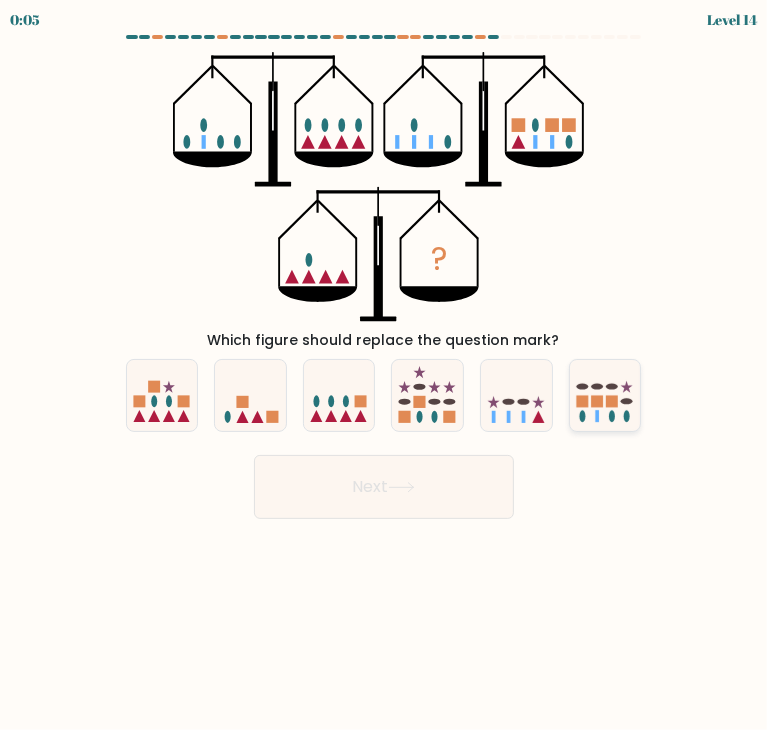 click 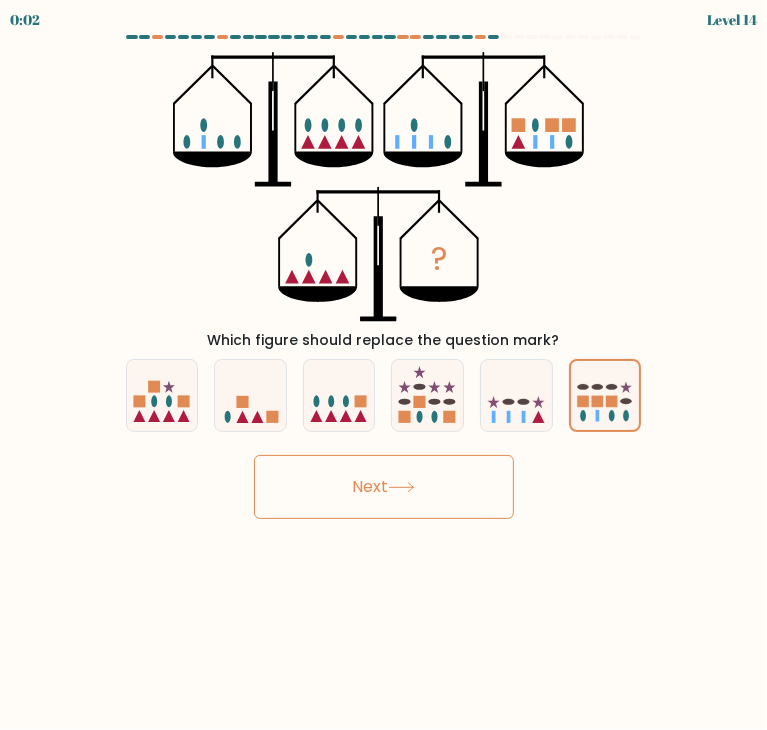 click 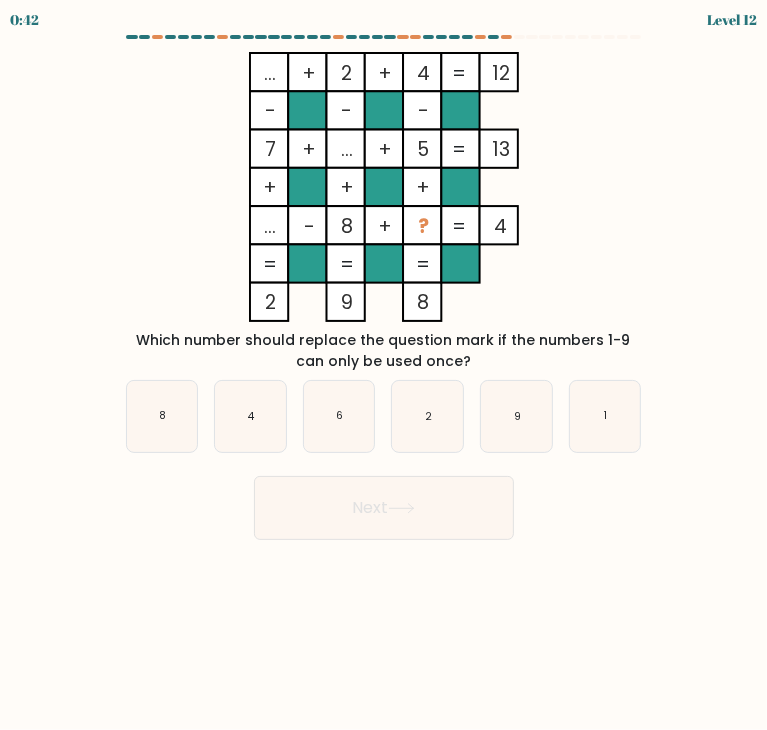 type 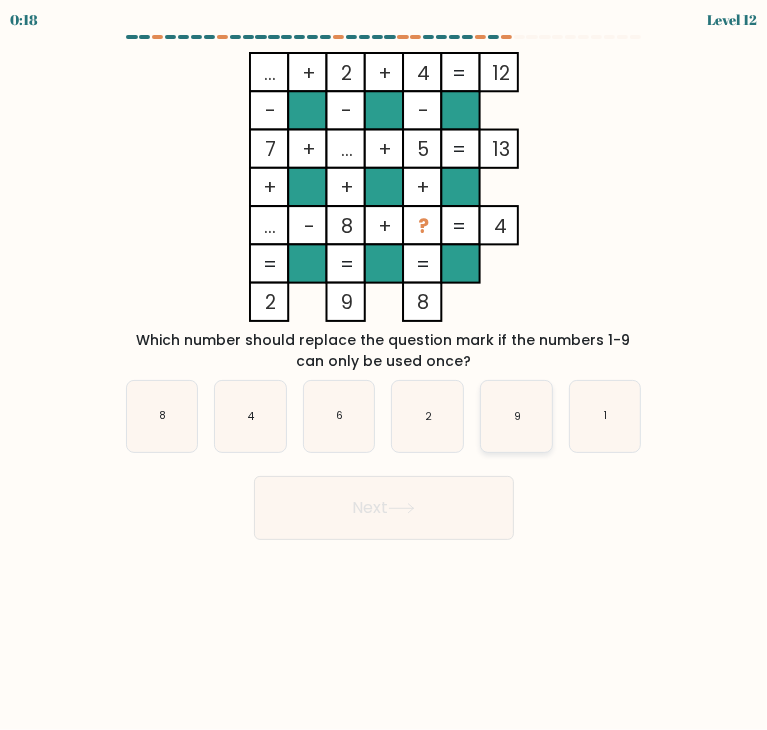click on "9" 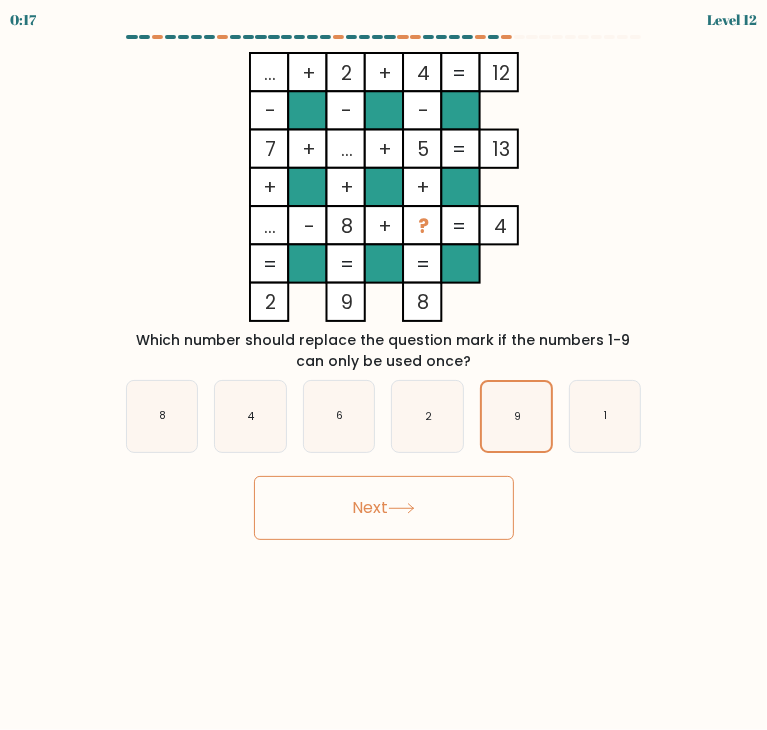 click on "Next" at bounding box center [384, 508] 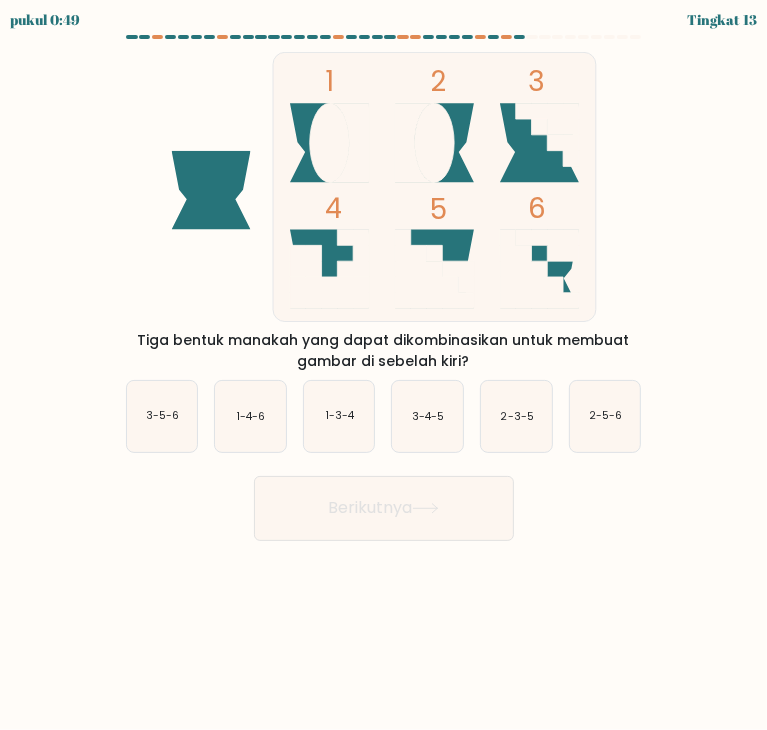 click at bounding box center [383, 288] 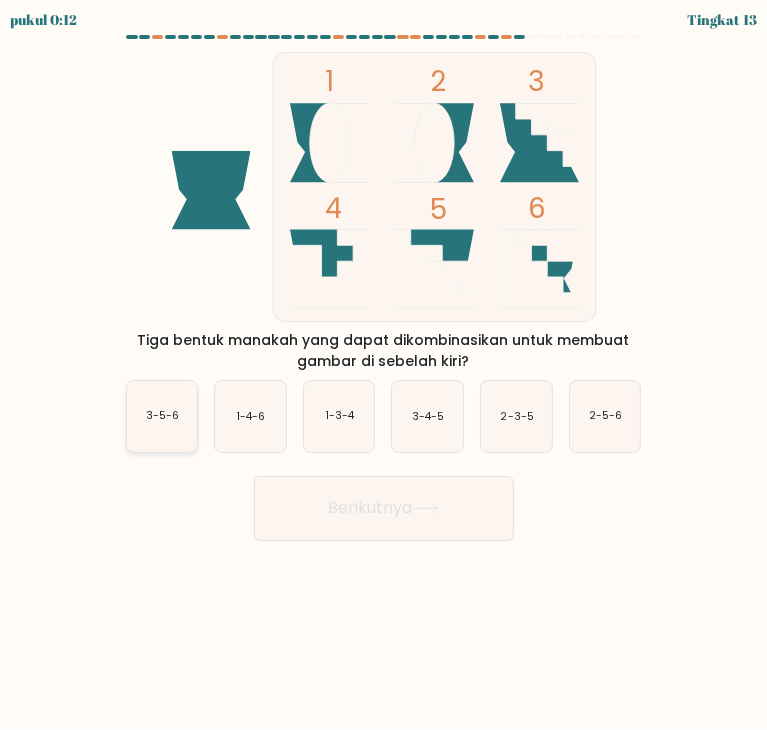 click on "3-5-6" 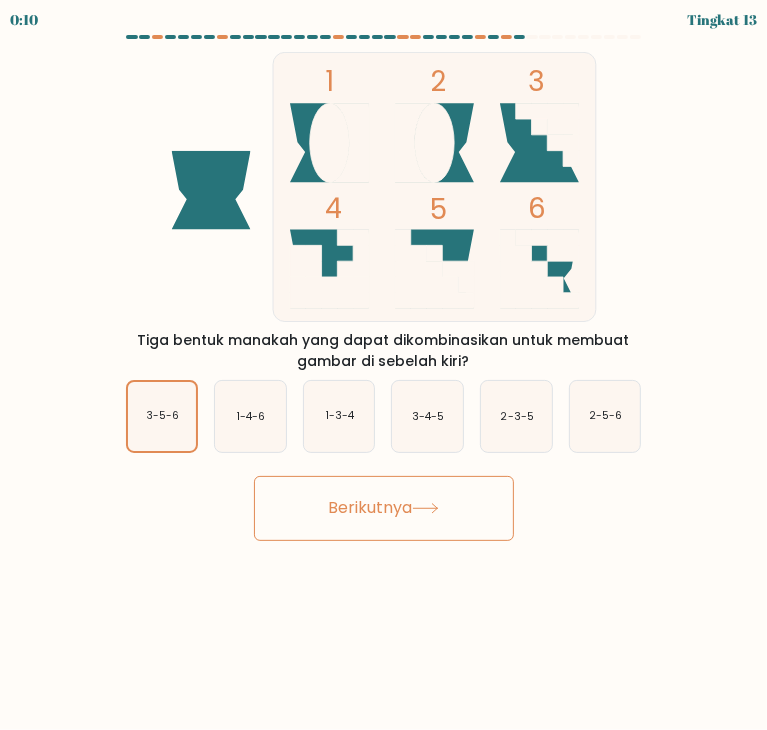 click on "Berikutnya" at bounding box center (370, 508) 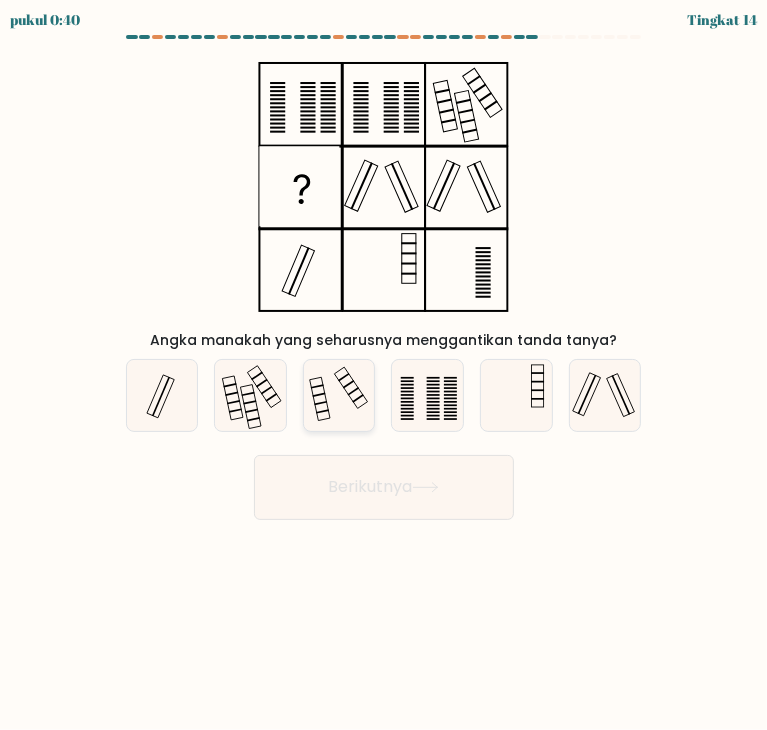 click 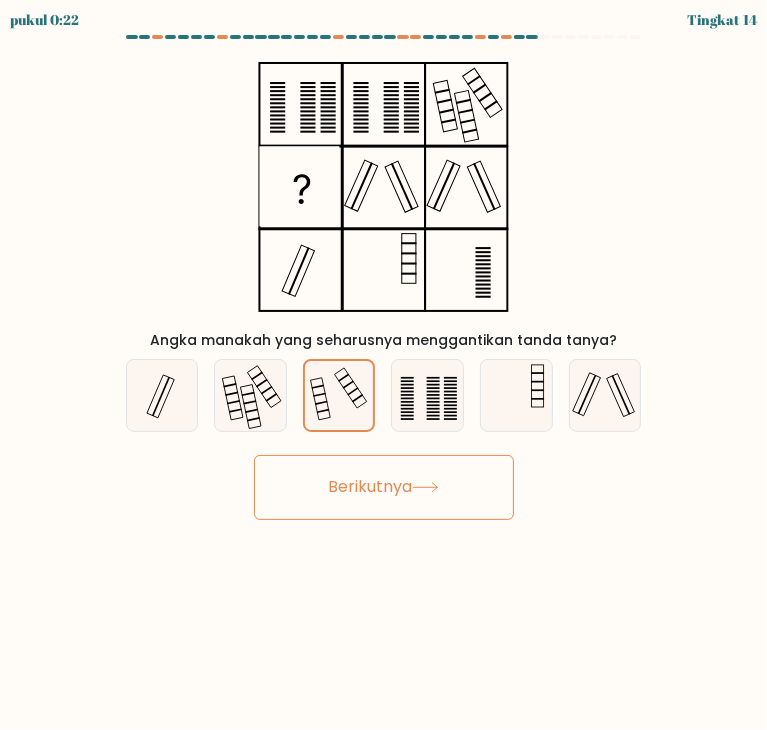 click on "Berikutnya" at bounding box center [370, 487] 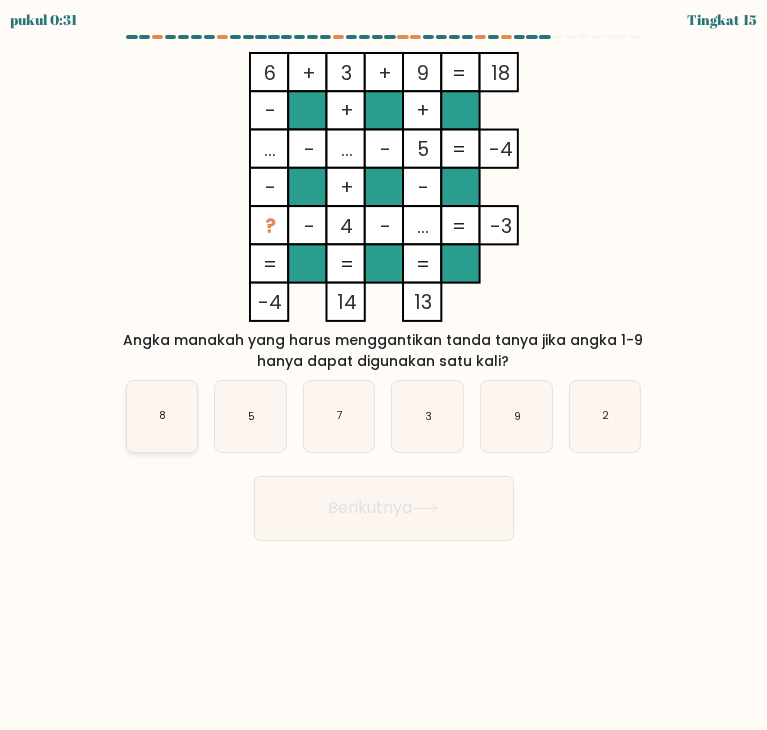 click on "8" 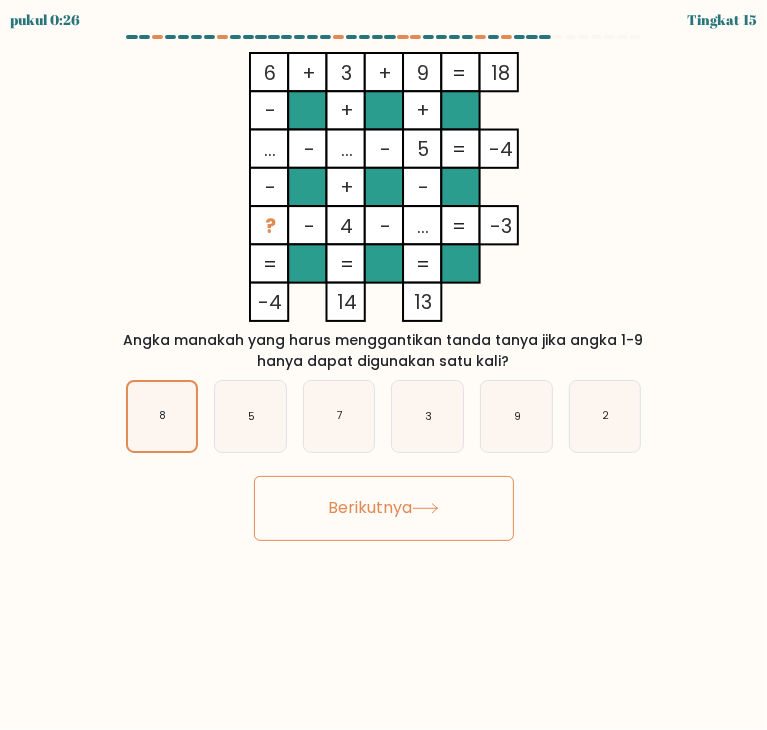 click on "Berikutnya" at bounding box center [370, 508] 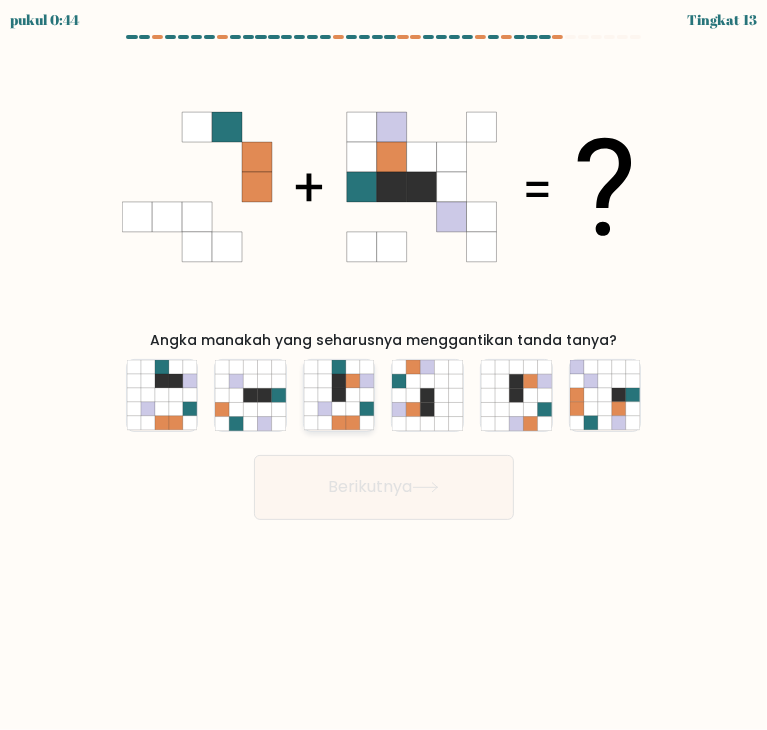 click 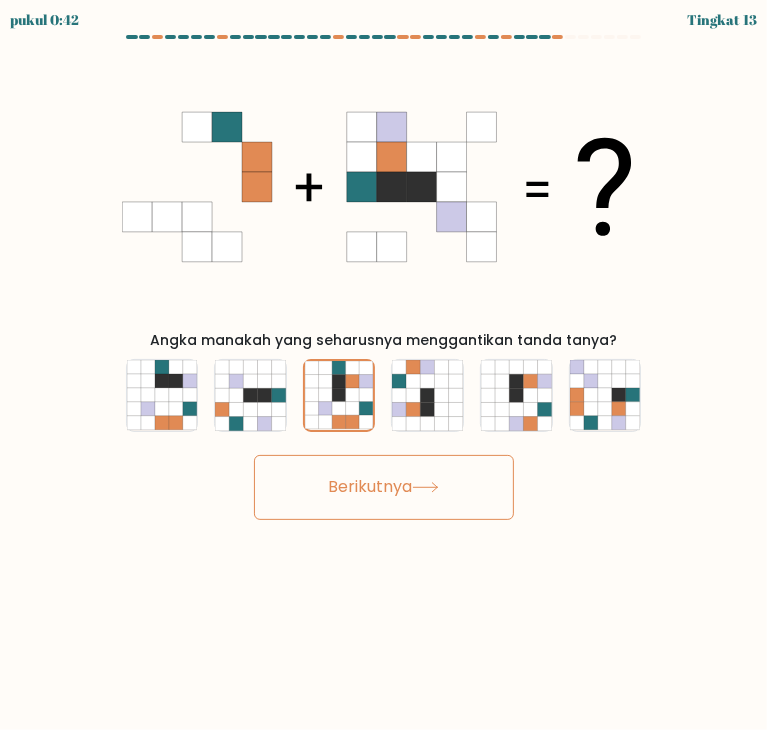 click on "Berikutnya" at bounding box center (370, 487) 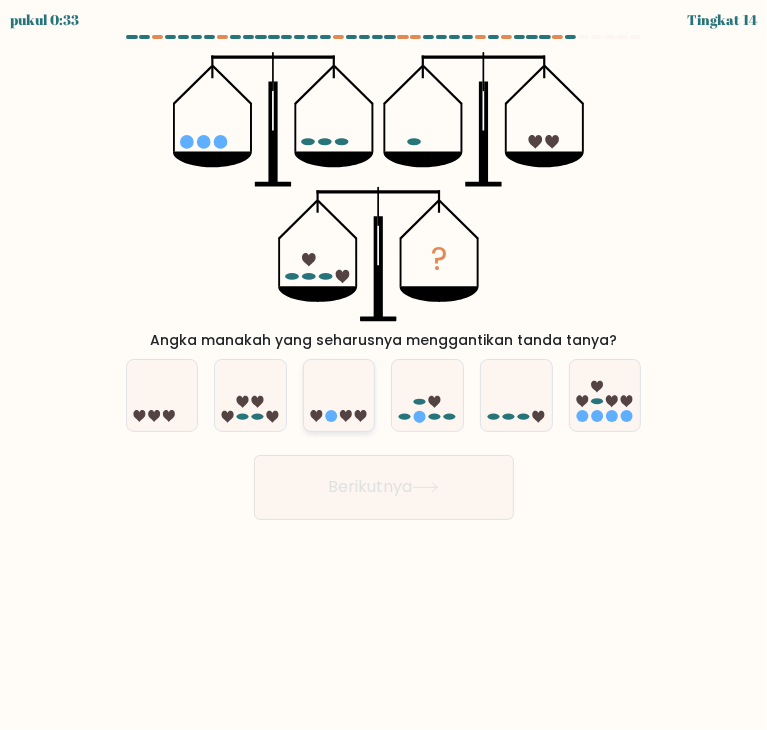 click 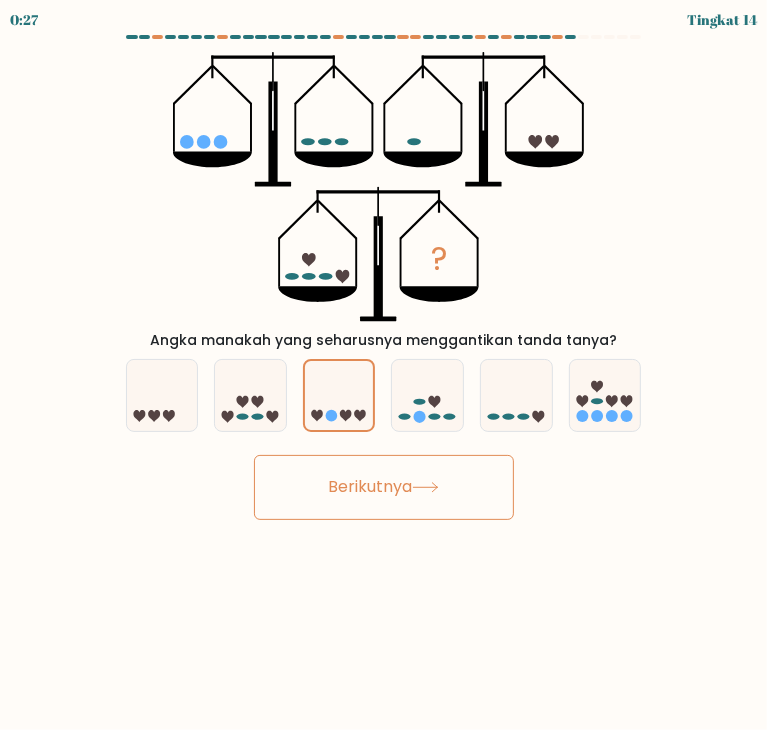 click on "Berikutnya" at bounding box center (370, 487) 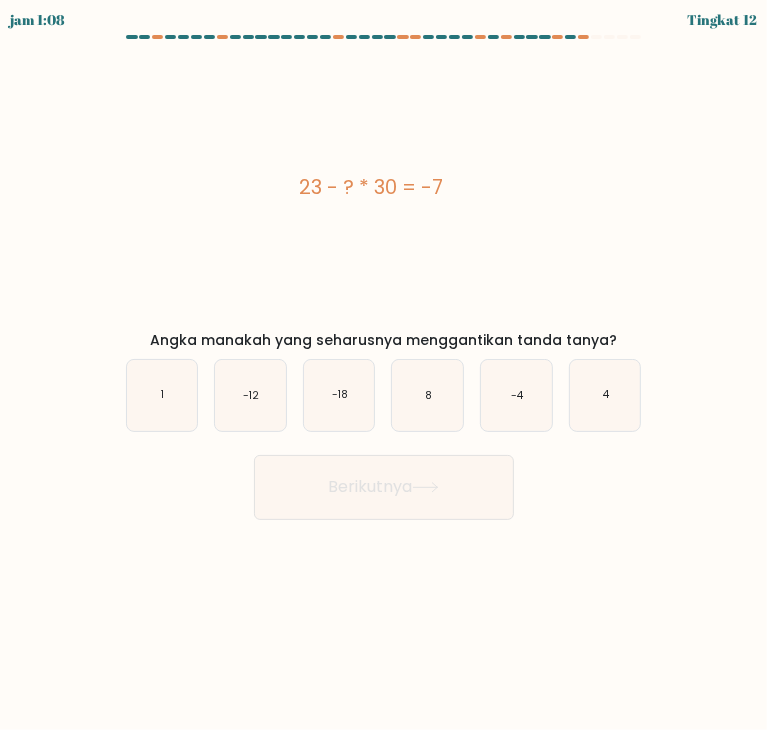 type 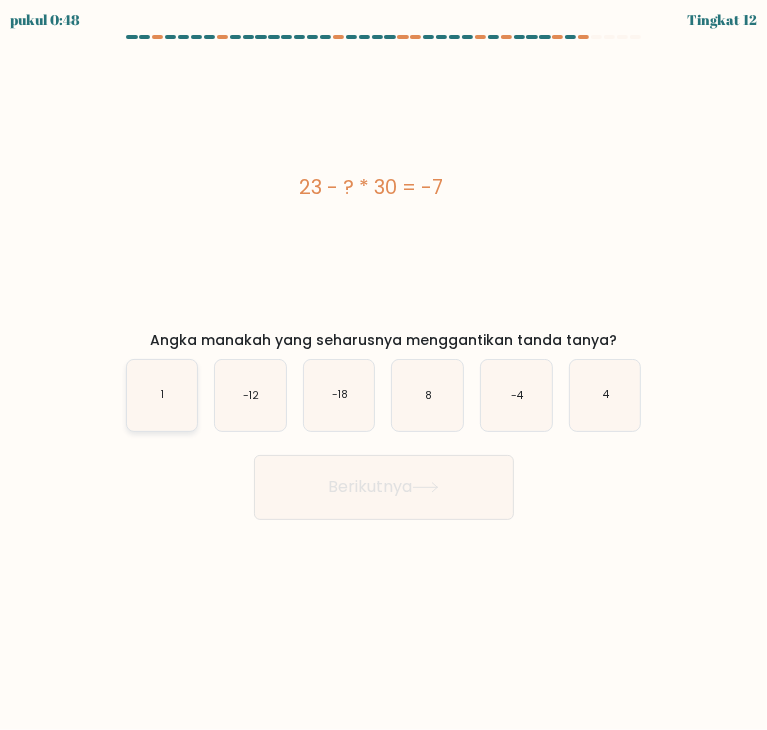 click on "1" 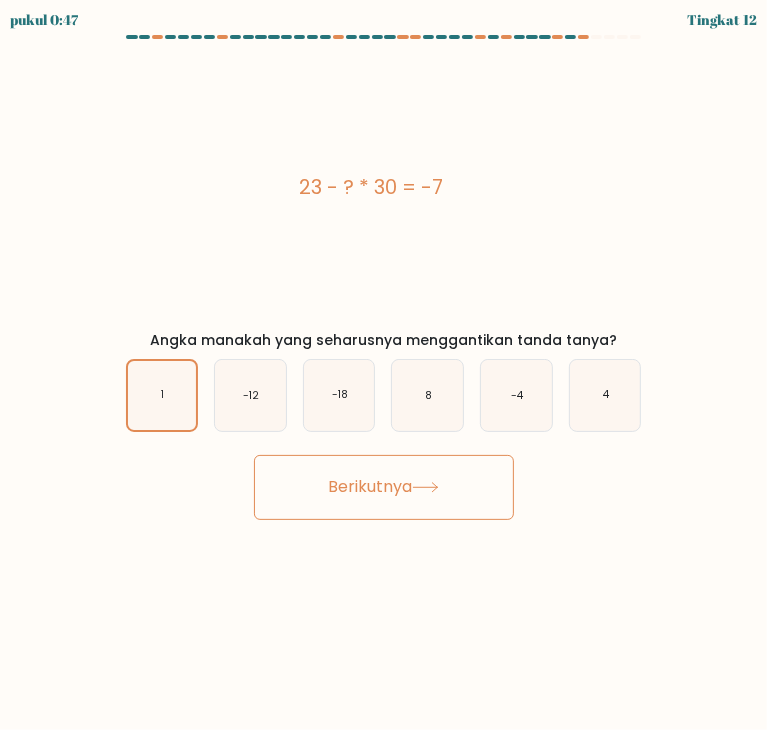 click on "Berikutnya" at bounding box center (370, 487) 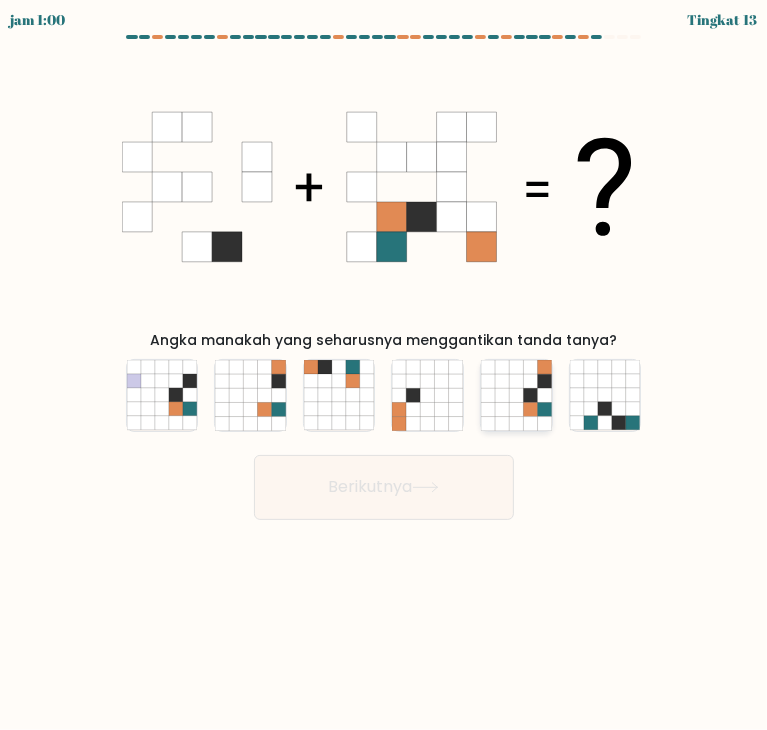 click 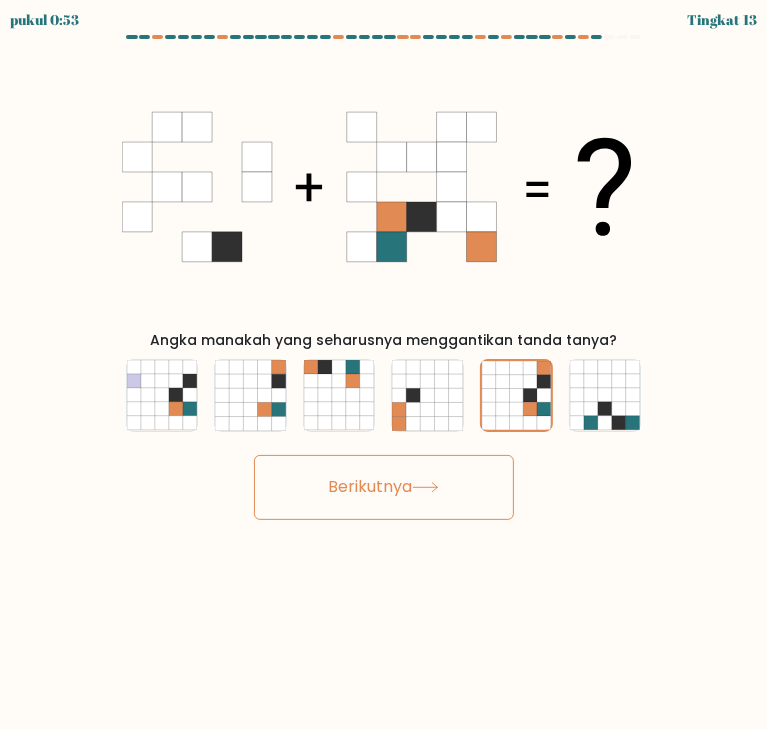 click on "Berikutnya" at bounding box center [370, 487] 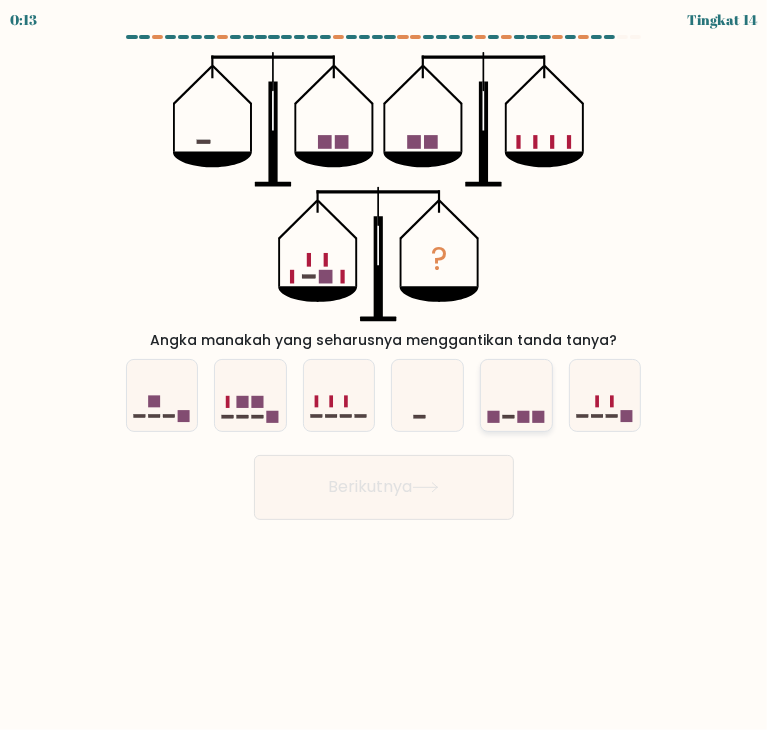 click 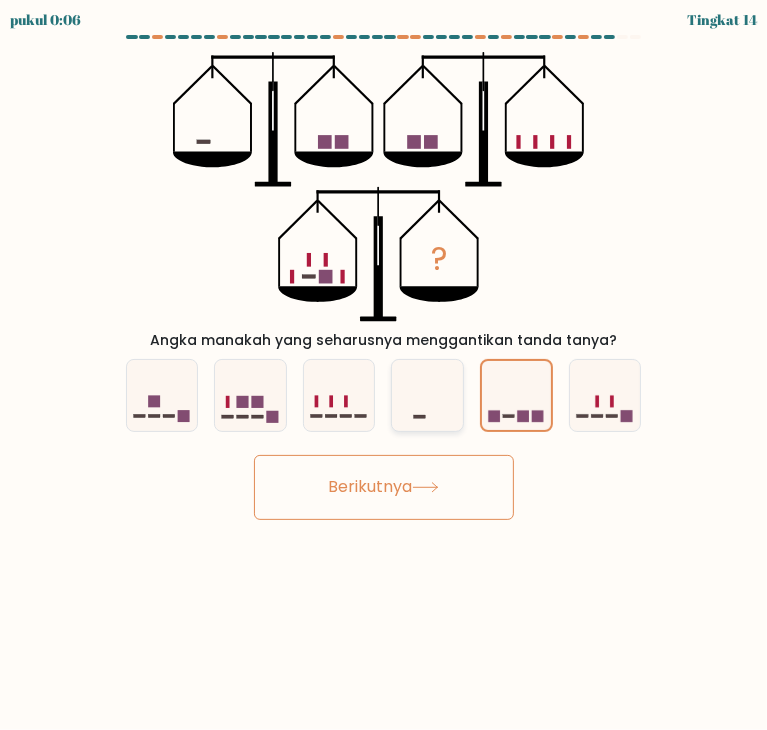 click 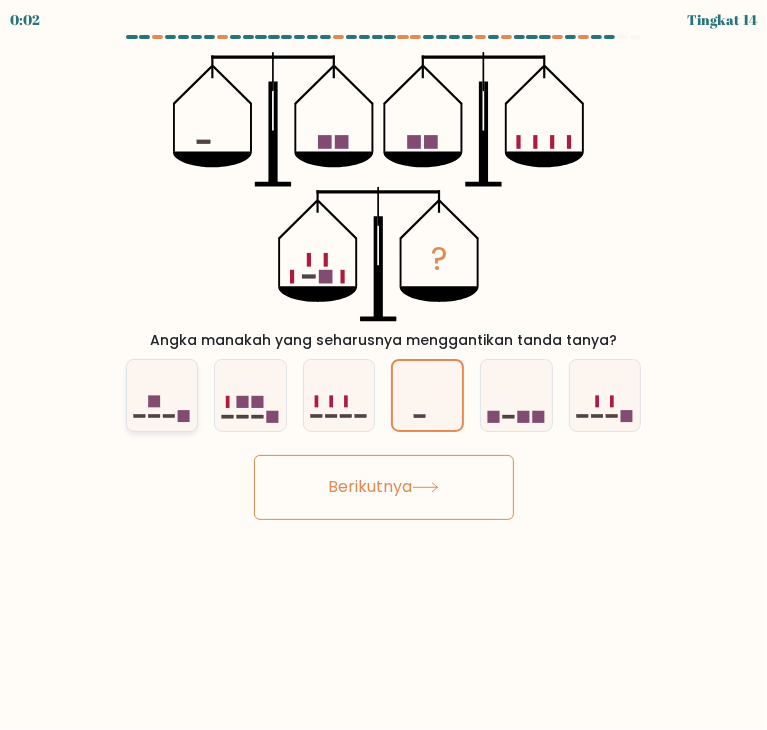click 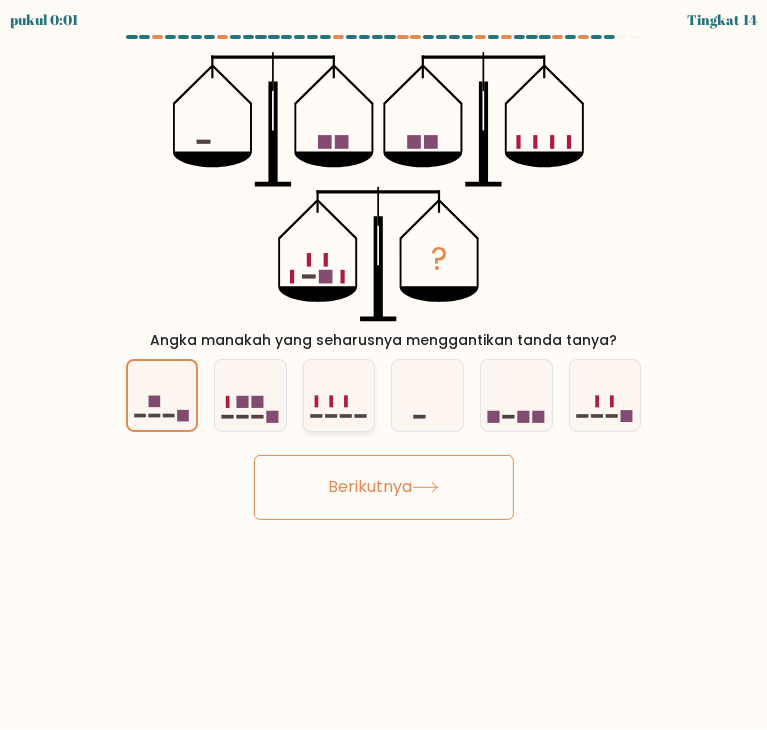 click 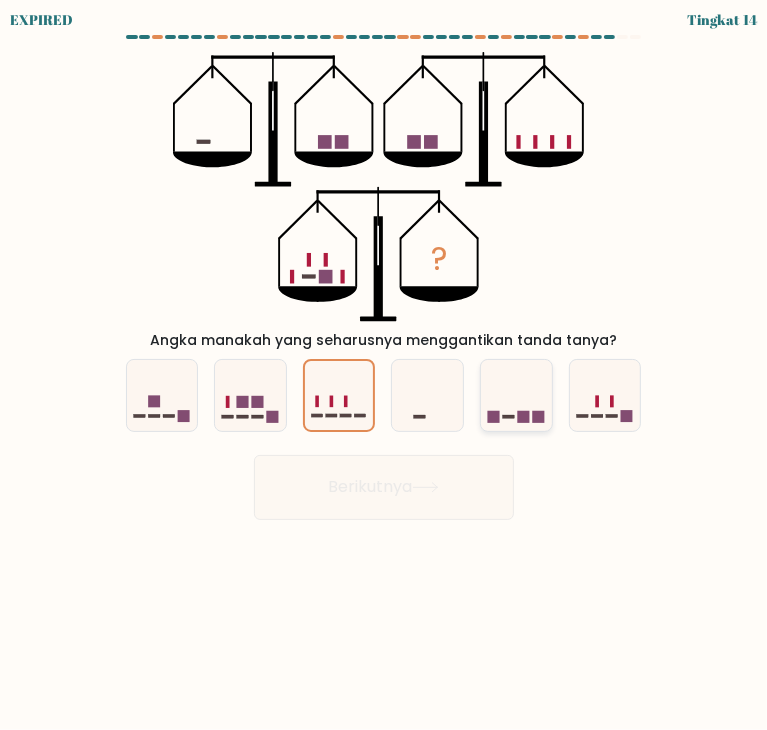 click 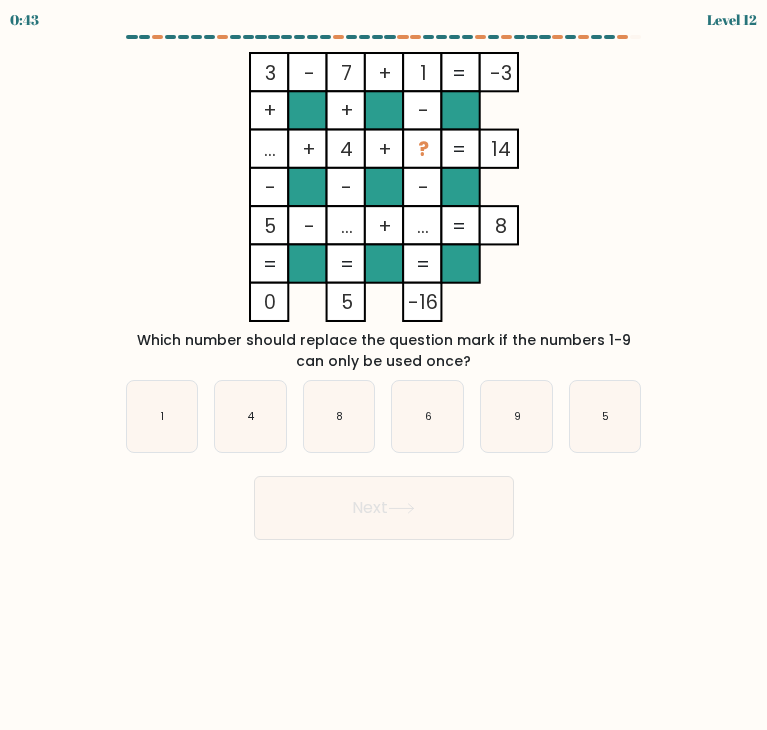 scroll, scrollTop: 0, scrollLeft: 0, axis: both 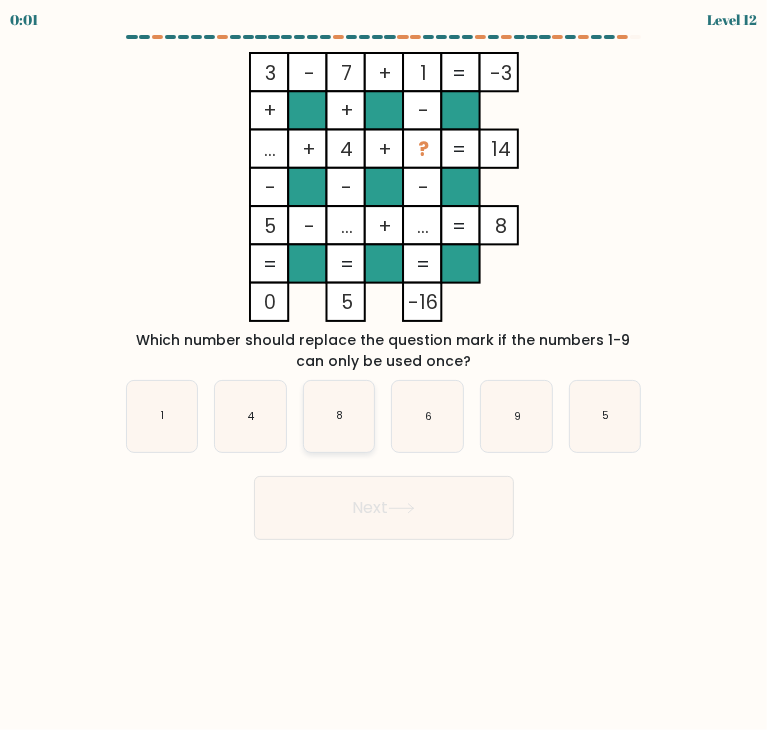 click on "8" 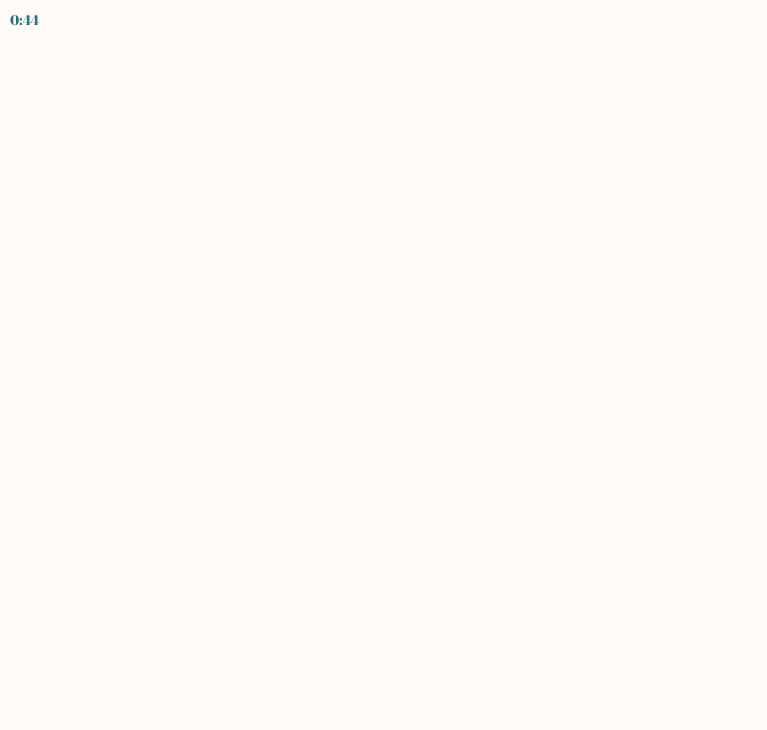 scroll, scrollTop: 0, scrollLeft: 0, axis: both 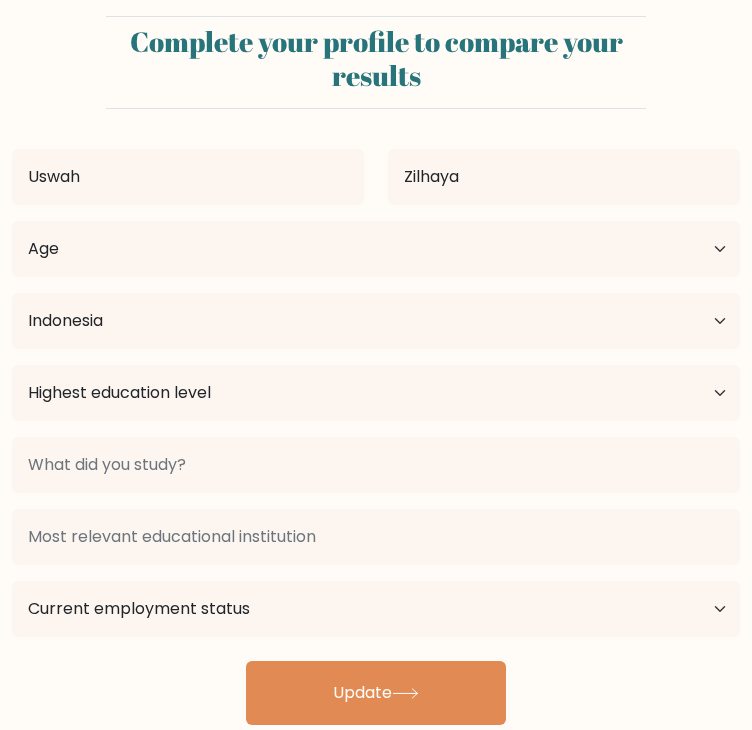 select on "ID" 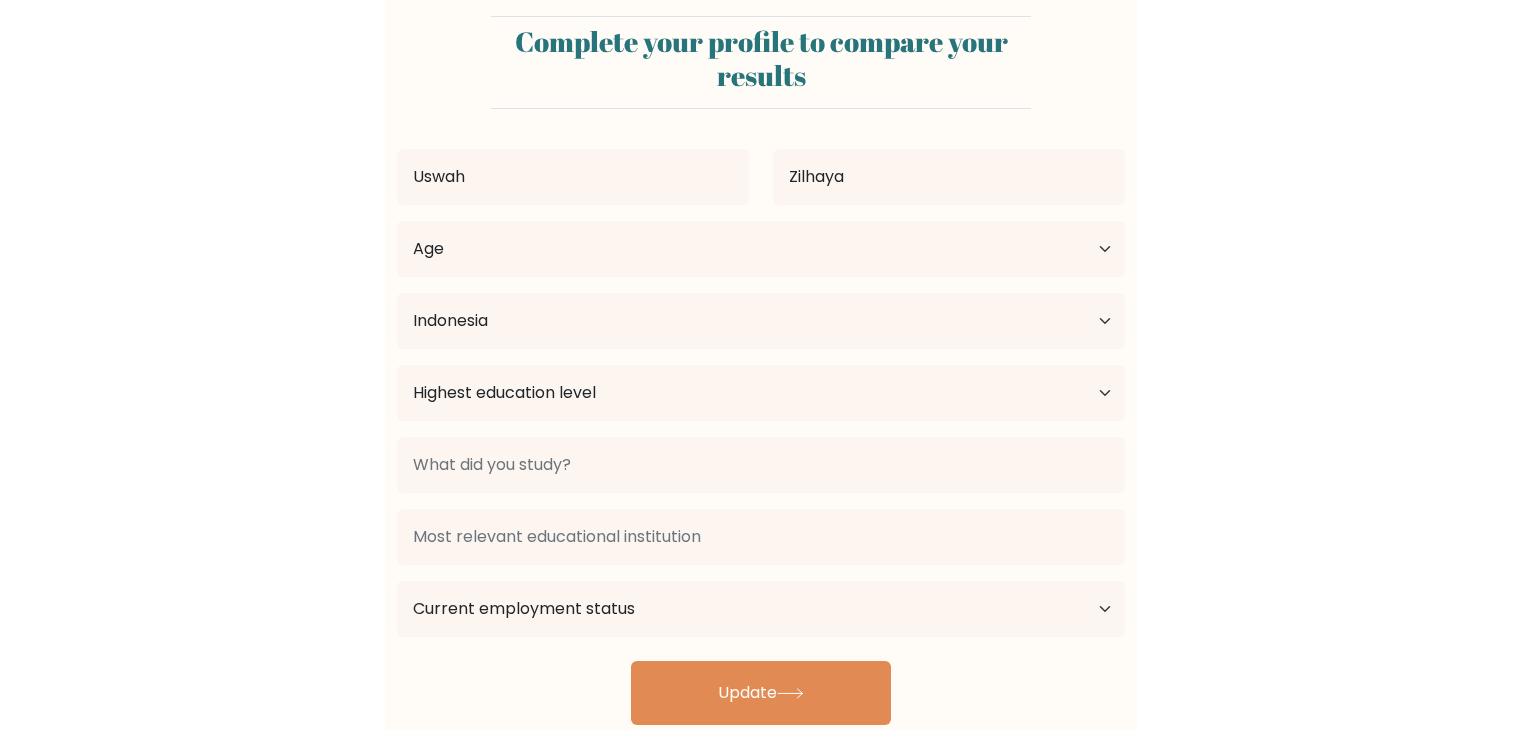 scroll, scrollTop: 28, scrollLeft: 0, axis: vertical 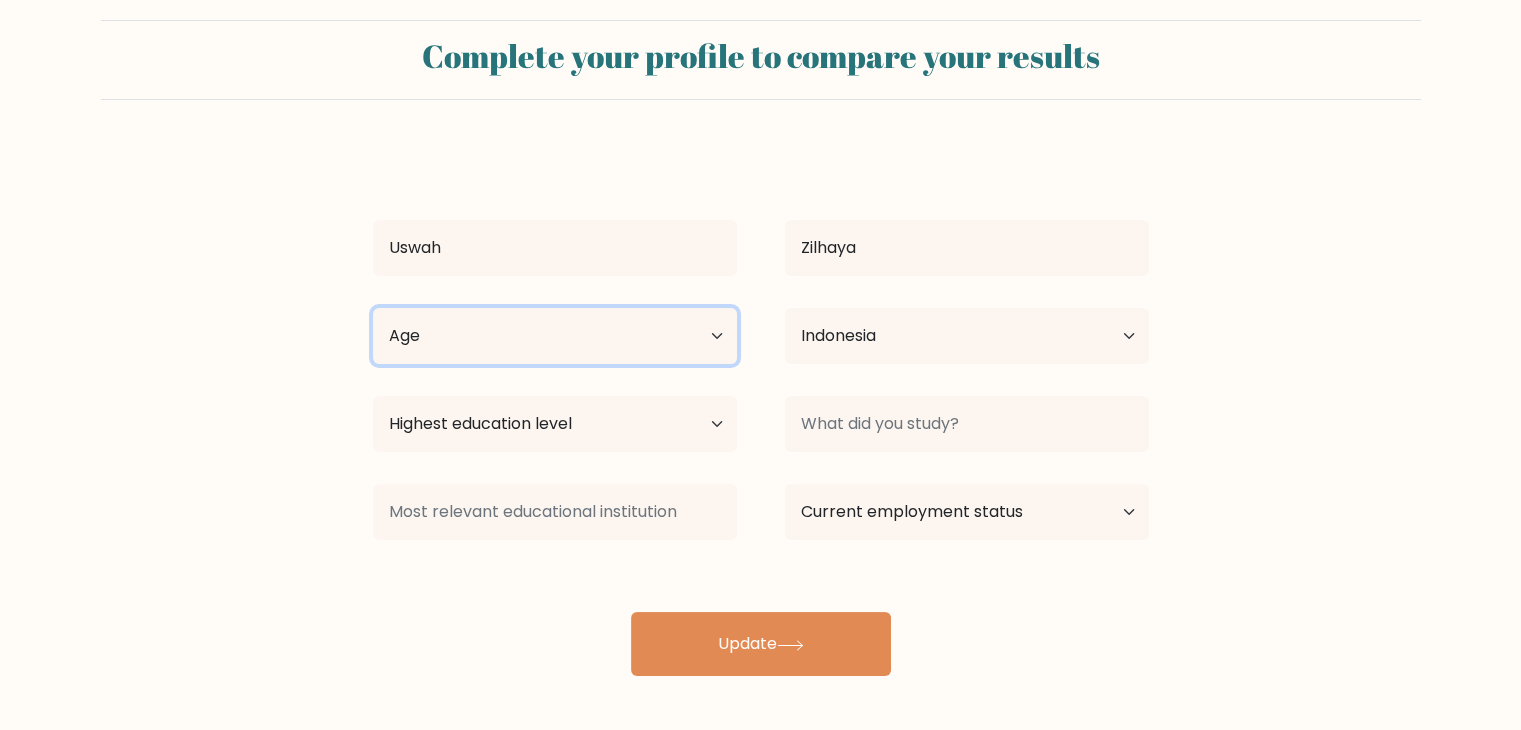 click on "Age
Under 18 years old
18-24 years old
25-34 years old
35-44 years old
45-54 years old
55-64 years old
65 years old and above" at bounding box center (555, 336) 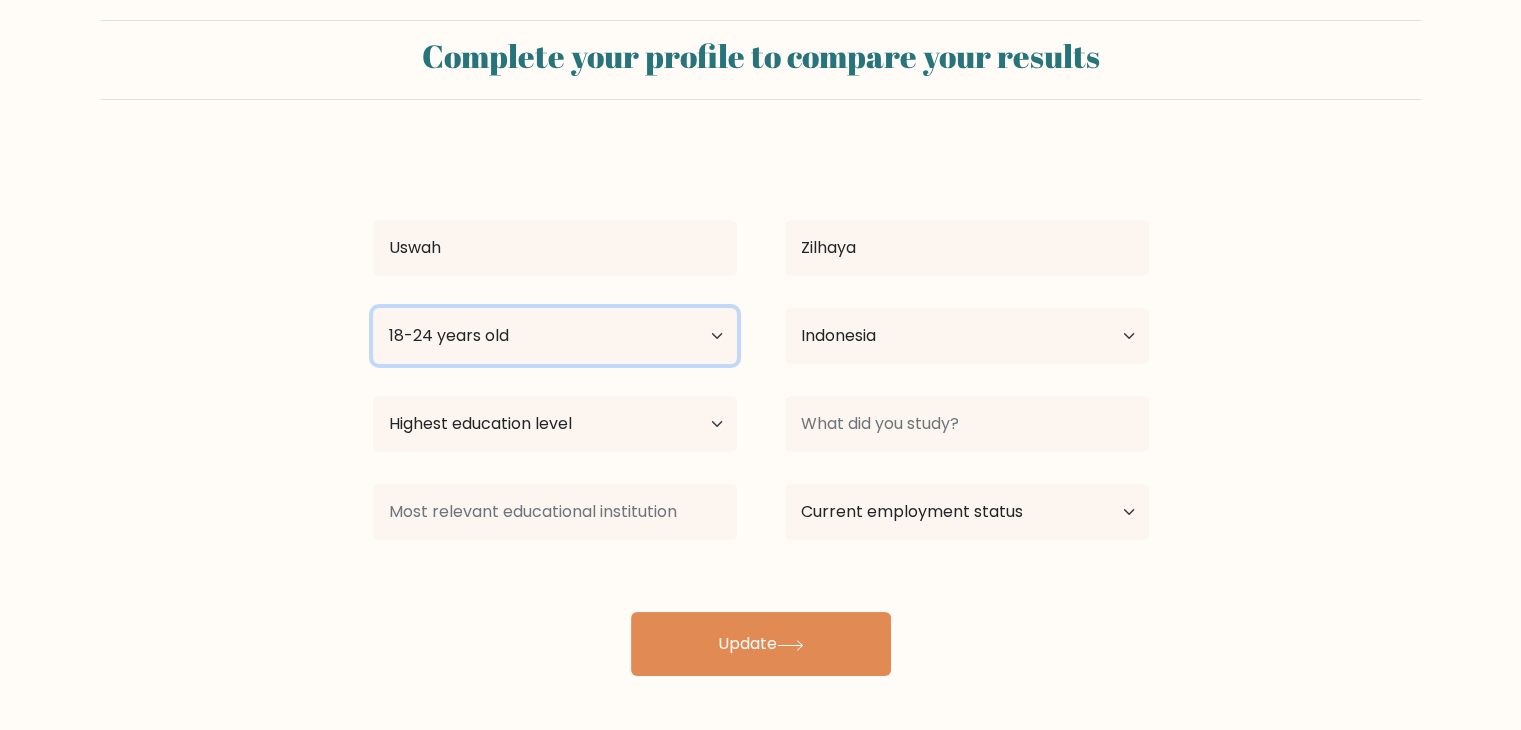 click on "Age
Under 18 years old
18-24 years old
25-34 years old
35-44 years old
45-54 years old
55-64 years old
65 years old and above" at bounding box center [555, 336] 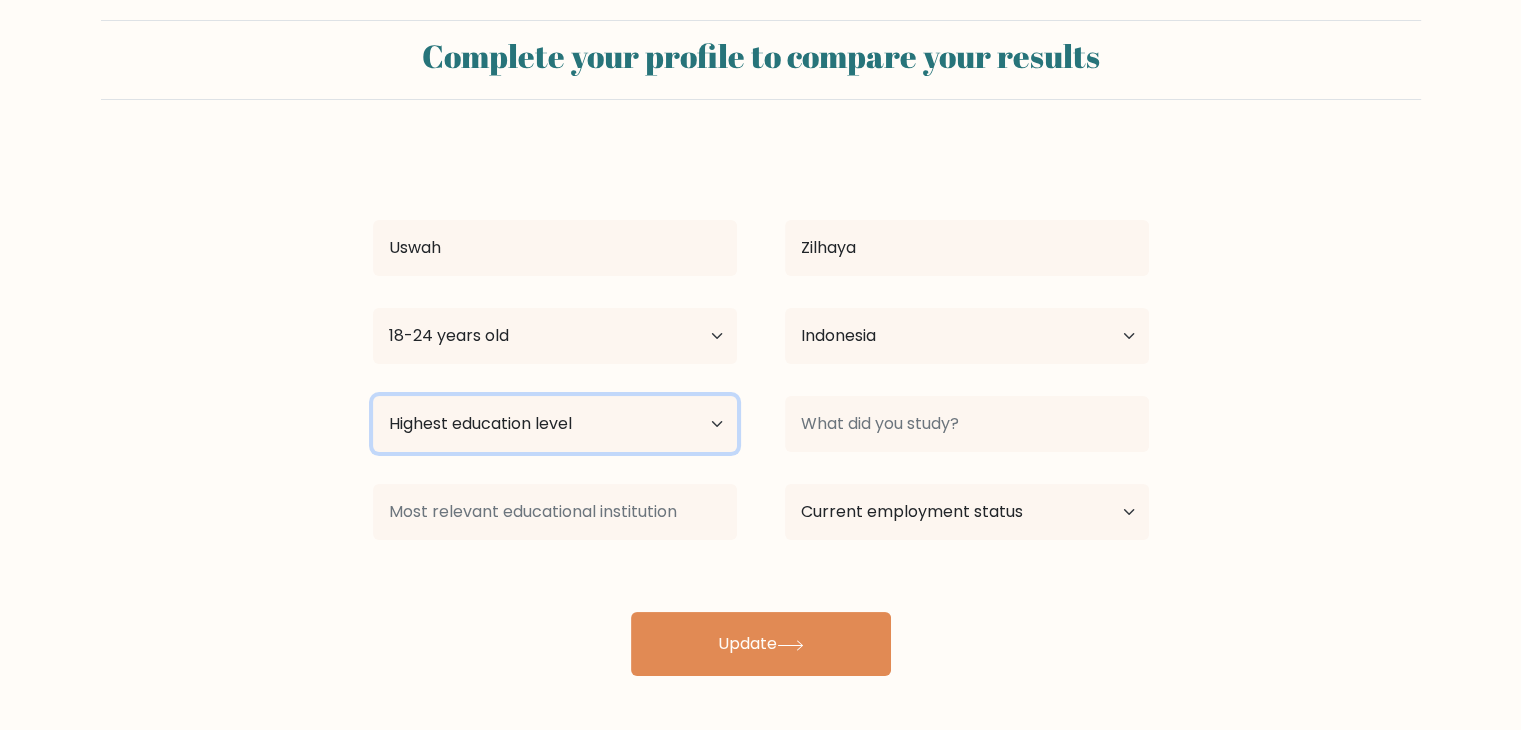click on "Highest education level
No schooling
Primary
Lower Secondary
Upper Secondary
Occupation Specific
Bachelor's degree
Master's degree
Doctoral degree" at bounding box center (555, 424) 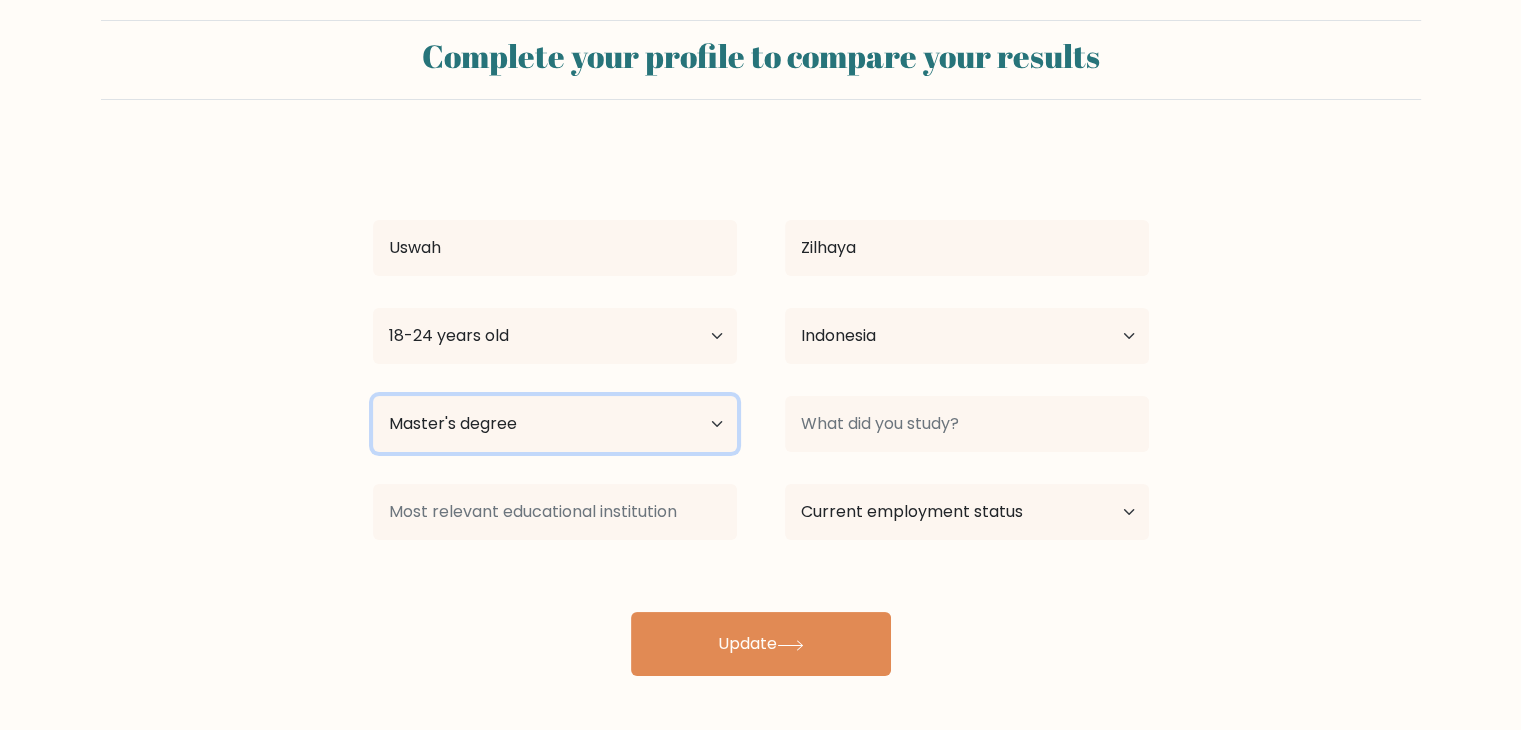 click on "Highest education level
No schooling
Primary
Lower Secondary
Upper Secondary
Occupation Specific
Bachelor's degree
Master's degree
Doctoral degree" at bounding box center (555, 424) 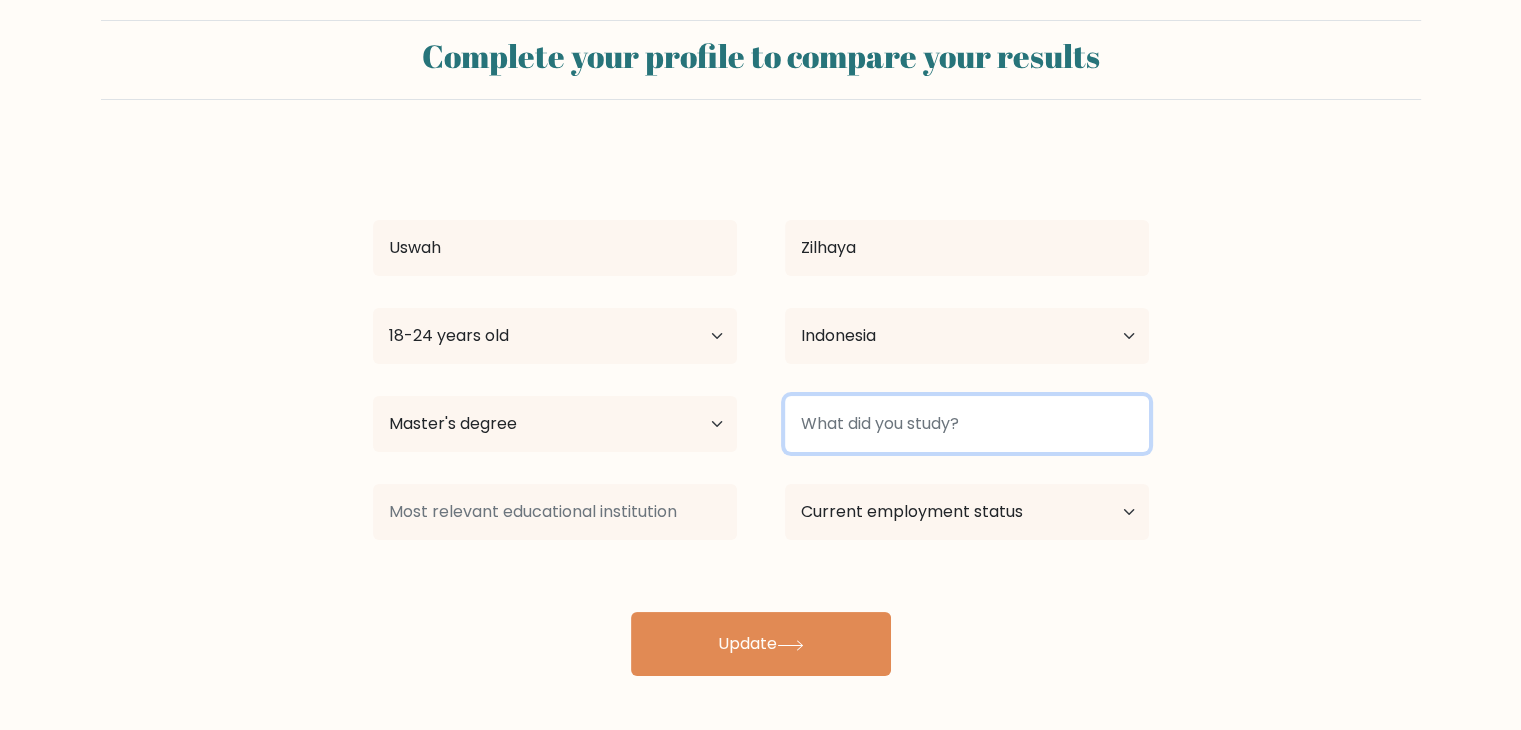 click at bounding box center [967, 424] 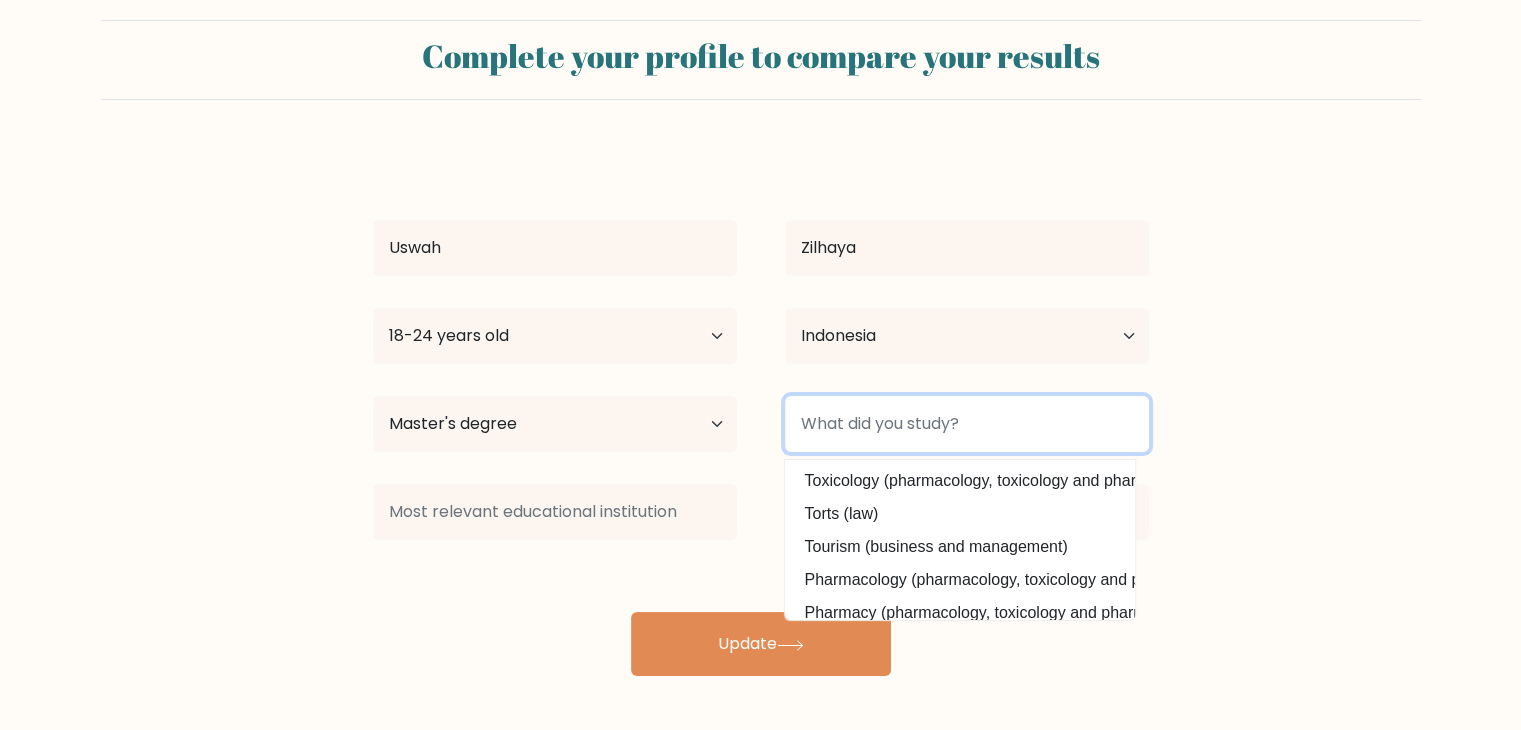 scroll, scrollTop: 0, scrollLeft: 0, axis: both 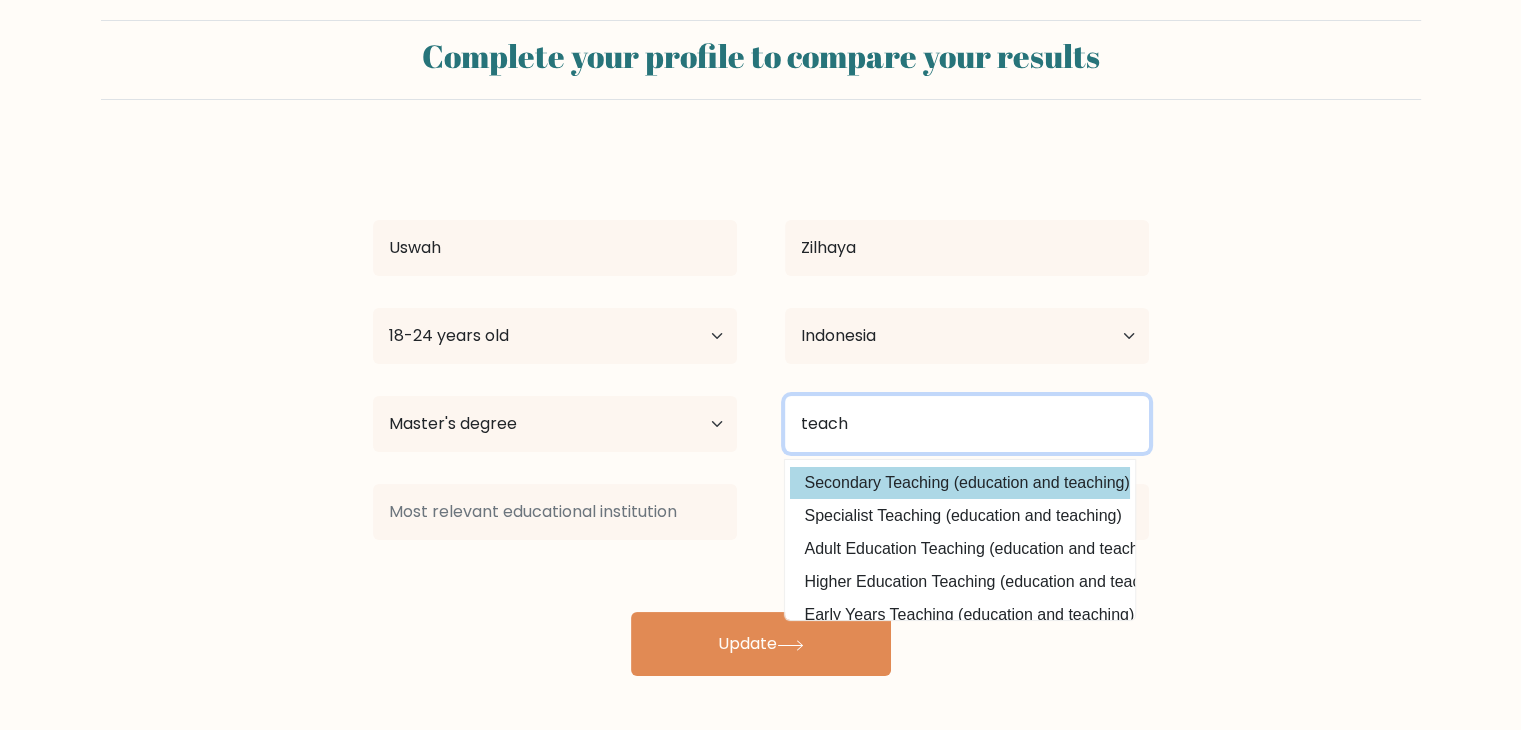 type on "teach" 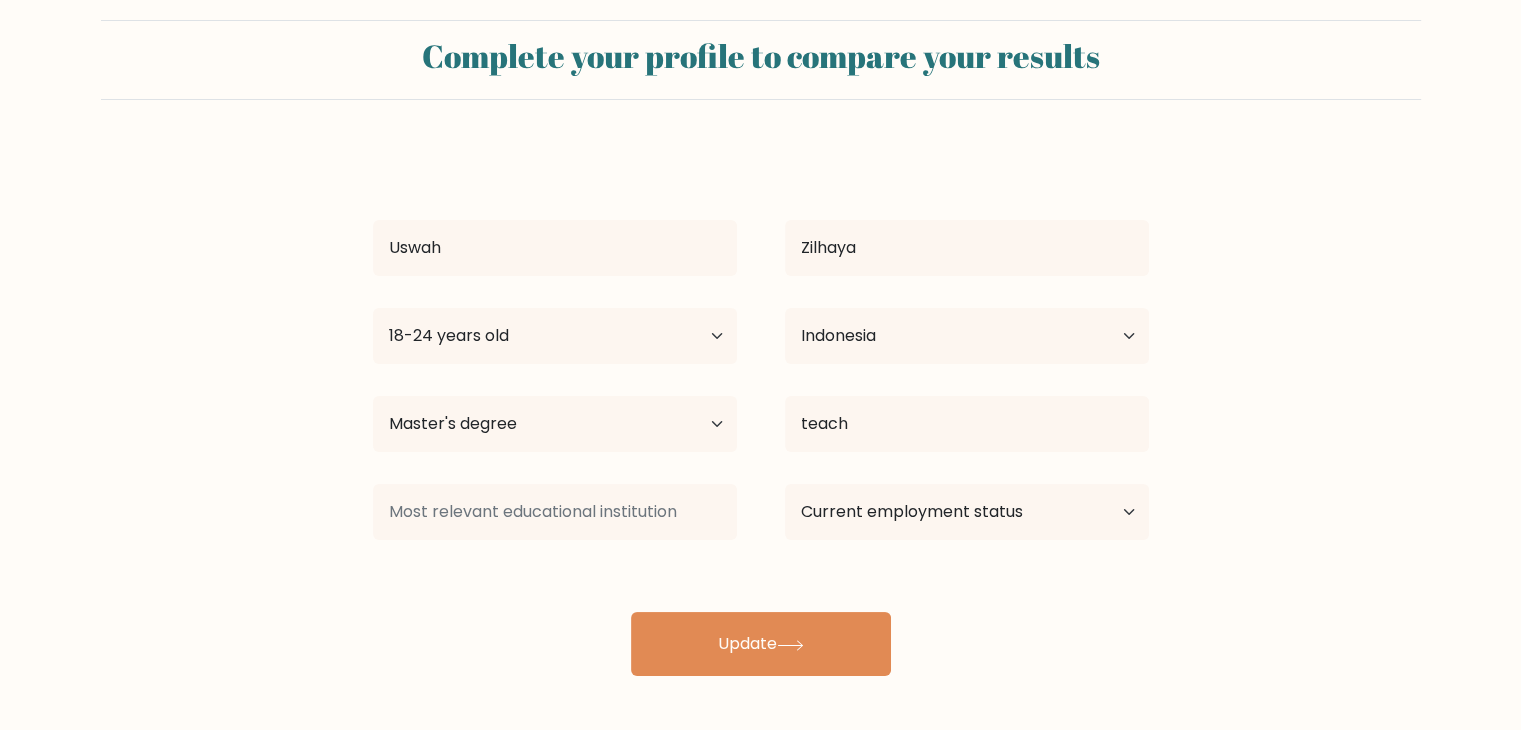 click on "Uswah
Zilhaya
Age
Under 18 years old
18-24 years old
25-34 years old
35-44 years old
45-54 years old
55-64 years old
65 years old and above
Country
Afghanistan
Albania
Algeria
American Samoa
Andorra
Angola
Anguilla
Antarctica
Antigua and Barbuda
Argentina
Armenia
Aruba
Australia
Austria
Azerbaijan
Bahamas
Bahrain
Bangladesh
Barbados
Belarus
Belgium
Belize
Benin
Bermuda
Bhutan" at bounding box center (761, 412) 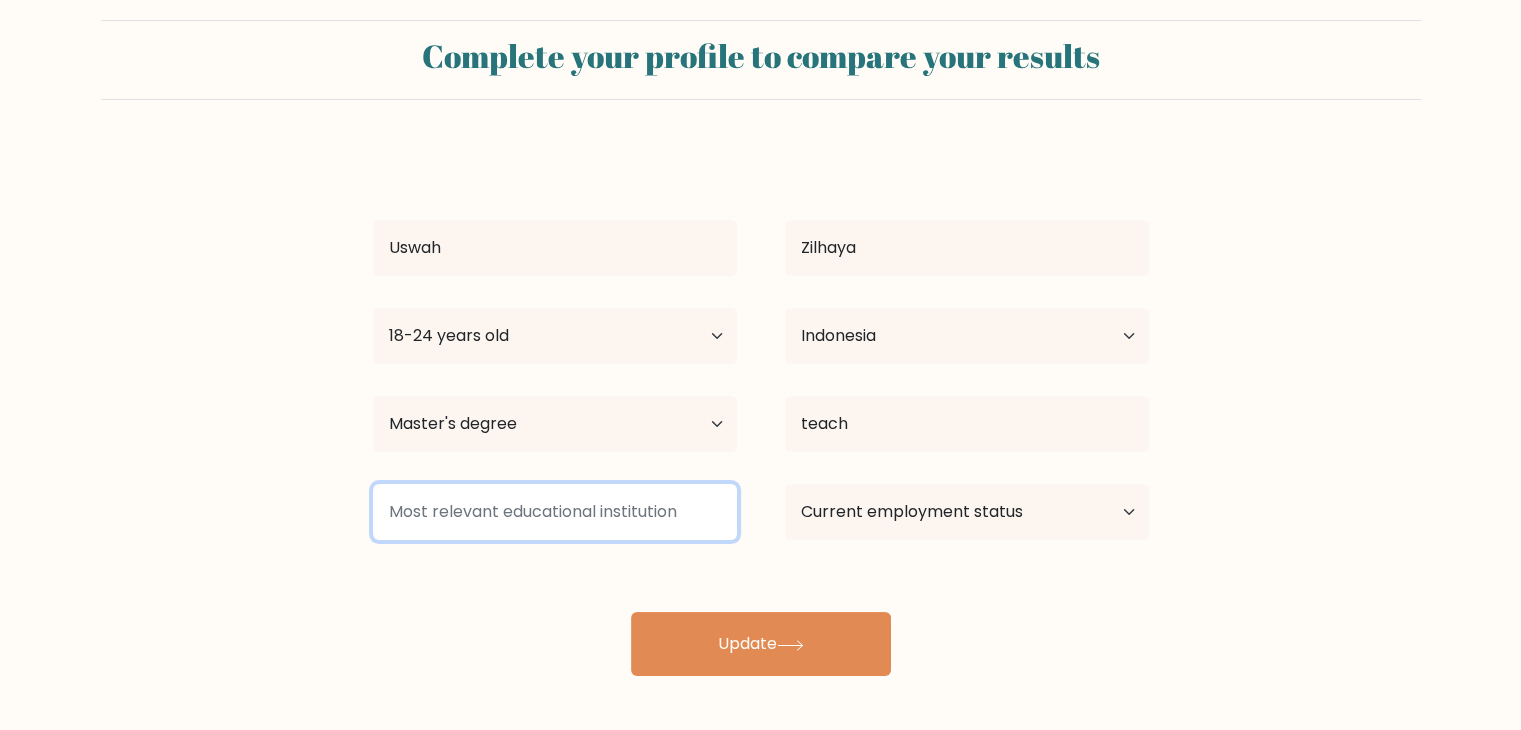 click at bounding box center [555, 512] 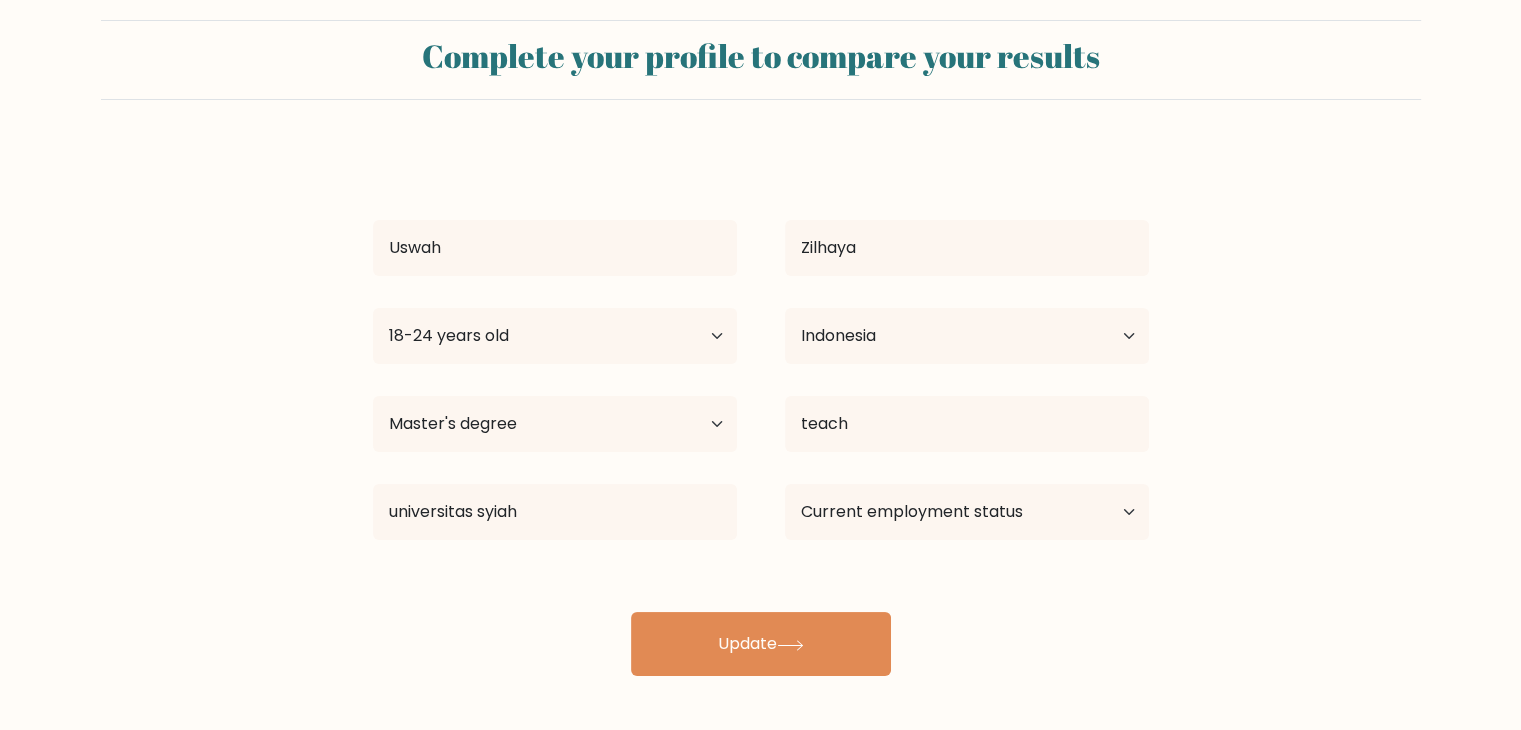 click on "Uswah
Zilhaya
Age
Under 18 years old
18-24 years old
25-34 years old
35-44 years old
45-54 years old
55-64 years old
65 years old and above
Country
Afghanistan
Albania
Algeria
American Samoa
Andorra
Angola
Anguilla
Antarctica
Antigua and Barbuda
Argentina
Armenia
Aruba
Australia
Austria
Azerbaijan
Bahamas
Bahrain
Bangladesh
Barbados
Belarus
Belgium
Belize
Benin
Bermuda
Bhutan" at bounding box center [761, 412] 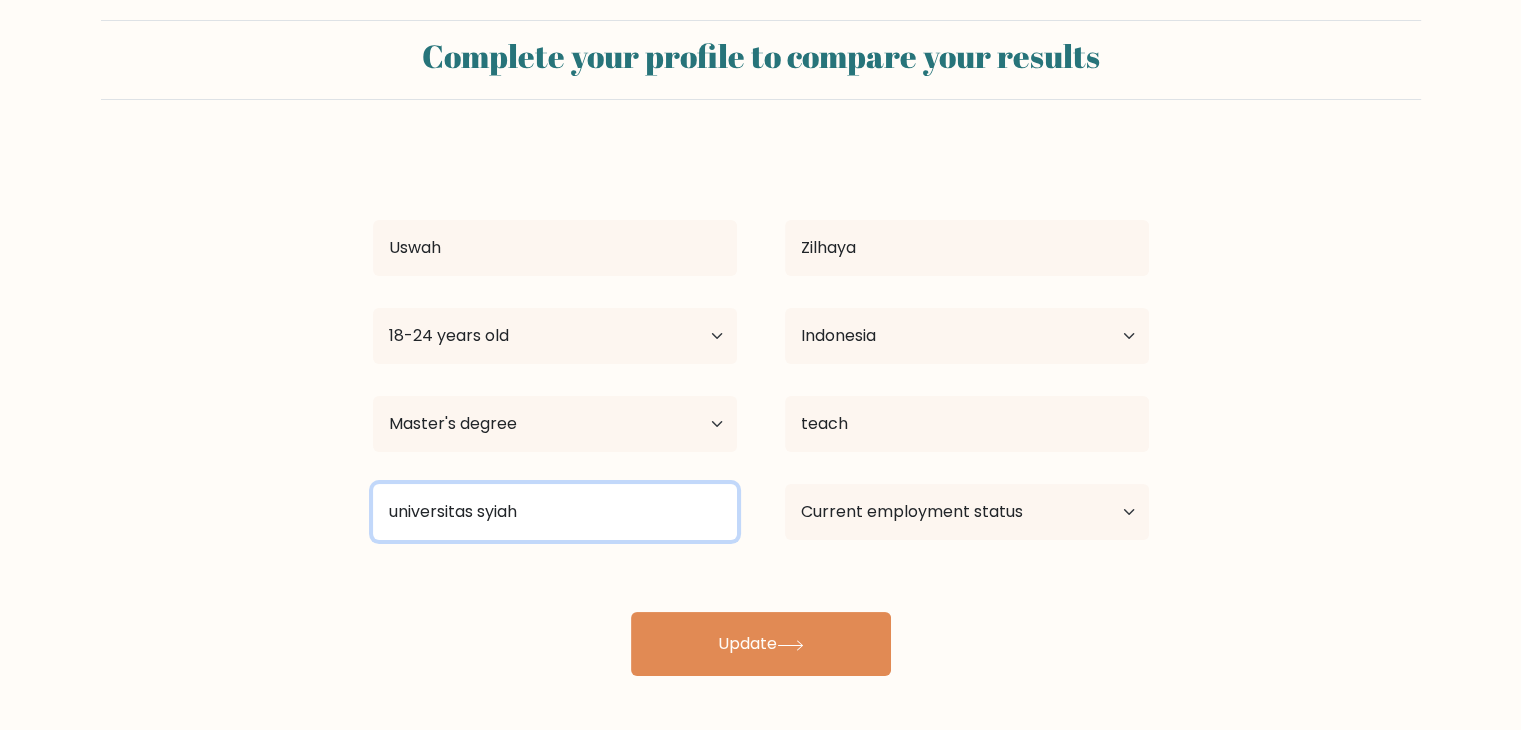 click on "universitas syiah" at bounding box center (555, 512) 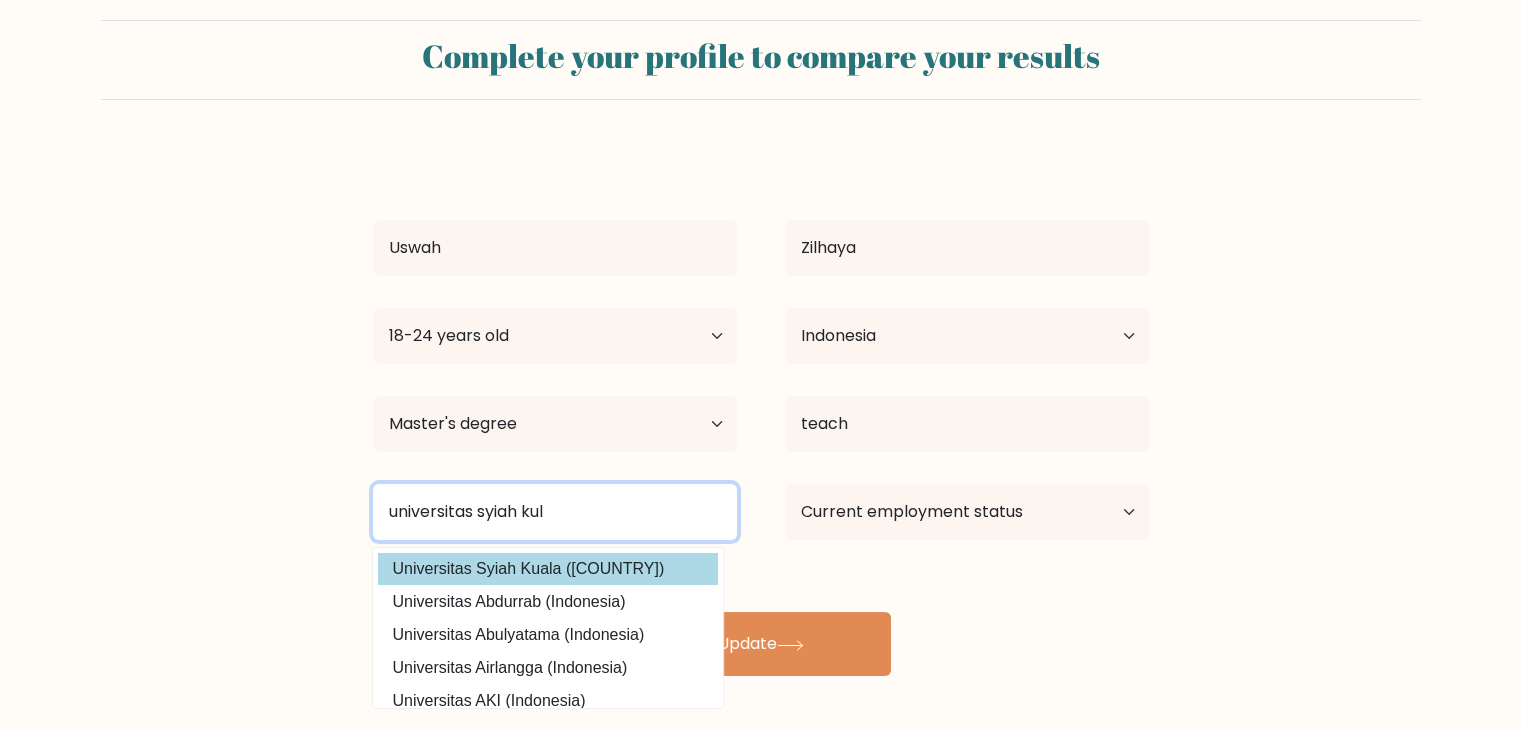 type on "universitas syiah kula" 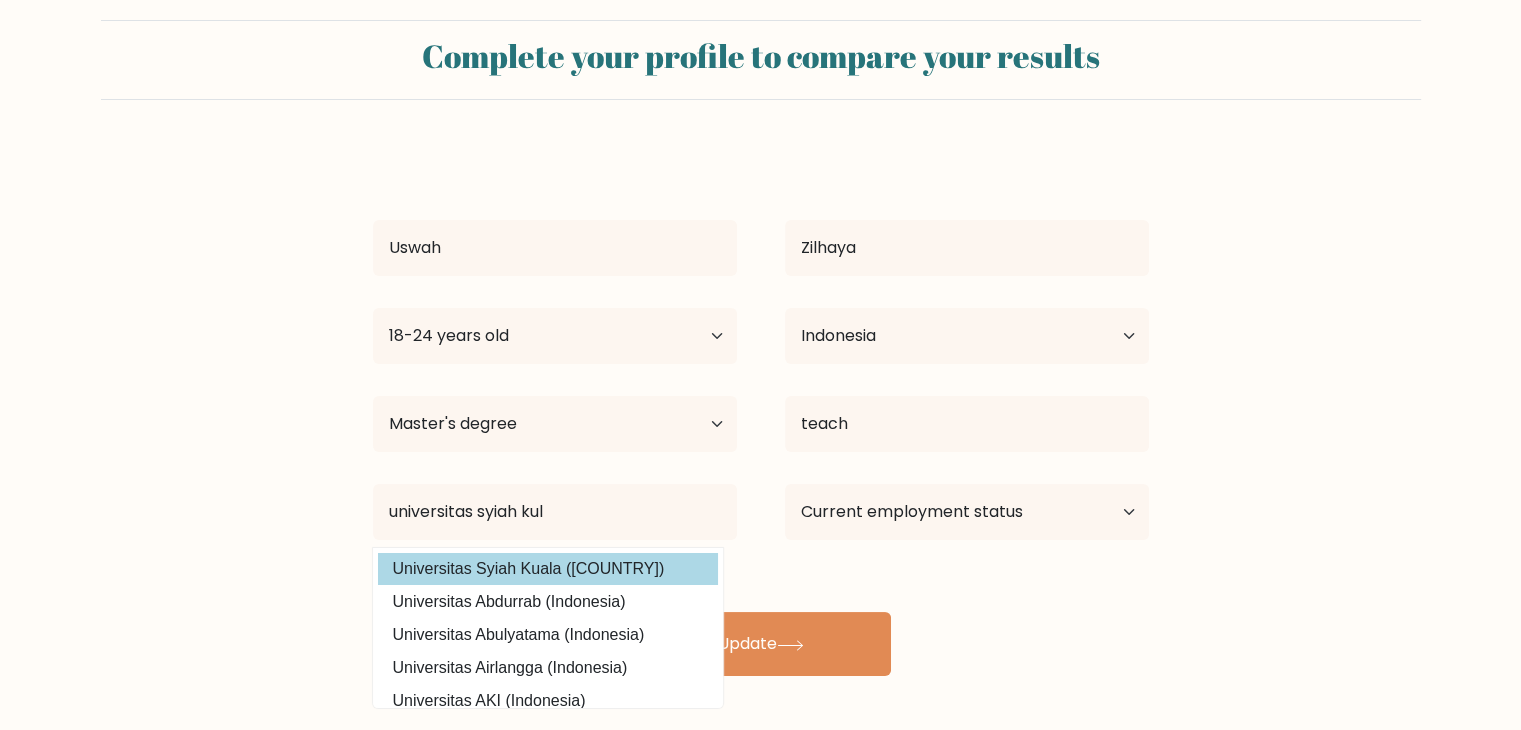 click on "Uswah
Zilhaya
Age
Under 18 years old
18-24 years old
25-34 years old
35-44 years old
45-54 years old
55-64 years old
65 years old and above
Country
Afghanistan
Albania
Algeria
American Samoa
Andorra
Angola
Anguilla
Antarctica
Antigua and Barbuda
Argentina
Armenia
Aruba
Australia
Austria
Azerbaijan
Bahamas
Bahrain
Bangladesh
Barbados
Belarus
Belgium
Belize
Benin
Bermuda
Bhutan" at bounding box center (761, 412) 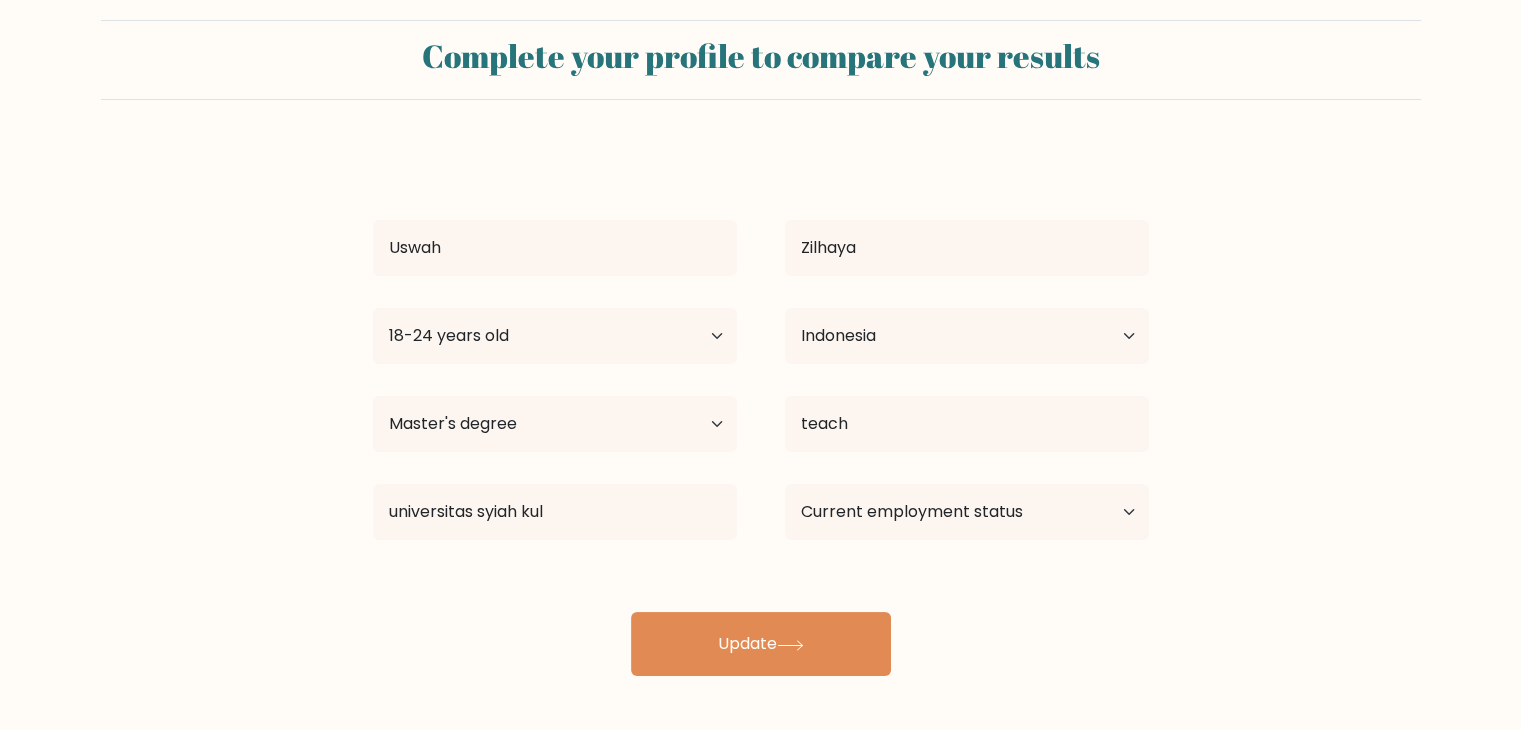 click on "Uswah
Zilhaya
Age
Under 18 years old
18-24 years old
25-34 years old
35-44 years old
45-54 years old
55-64 years old
65 years old and above
Country
Afghanistan
Albania
Algeria
American Samoa
Andorra
Angola
Anguilla
Antarctica
Antigua and Barbuda
Argentina
Armenia
Aruba
Australia
Austria
Azerbaijan
Bahamas
Bahrain
Bangladesh
Barbados
Belarus
Belgium
Belize
Benin
Bermuda
Bhutan" at bounding box center (761, 412) 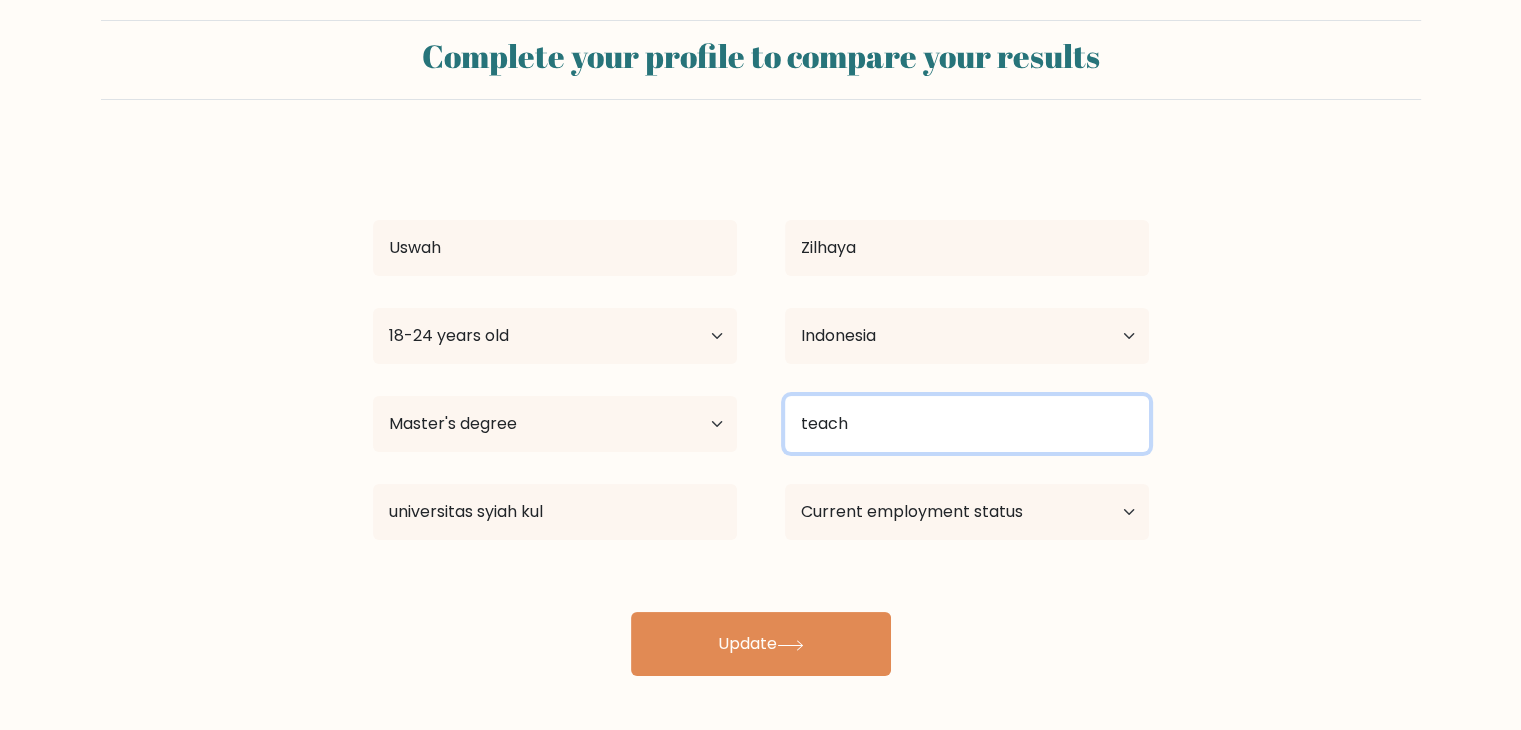 click on "teach" at bounding box center [967, 424] 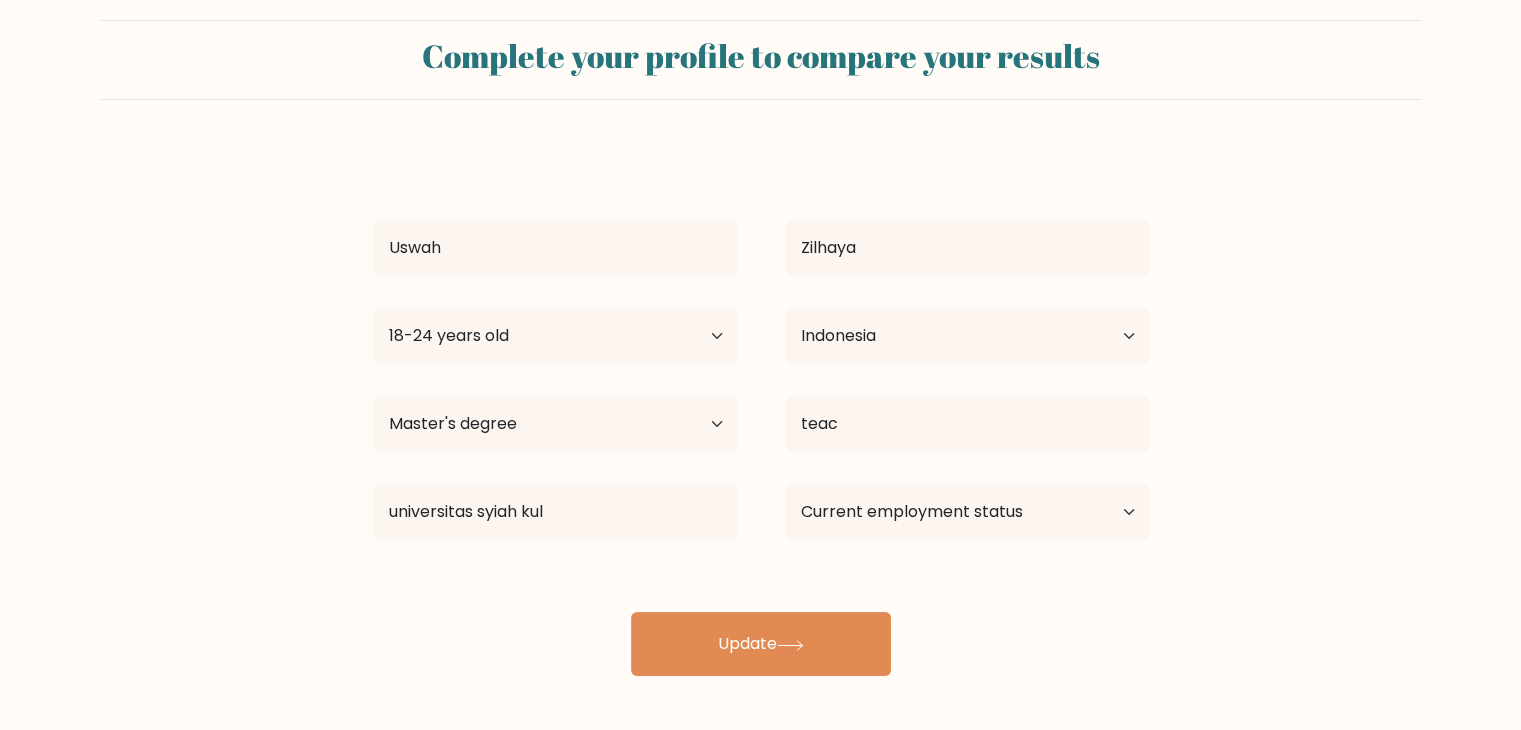 click on "Uswah
Zilhaya
Age
Under 18 years old
18-24 years old
25-34 years old
35-44 years old
45-54 years old
55-64 years old
65 years old and above
Country
Afghanistan
Albania
Algeria
American Samoa
Andorra
Angola
Anguilla
Antarctica
Antigua and Barbuda
Argentina
Armenia
Aruba
Australia
Austria
Azerbaijan
Bahamas
Bahrain
Bangladesh
Barbados
Belarus
Belgium
Belize
Benin
Bermuda
Bhutan" at bounding box center (761, 412) 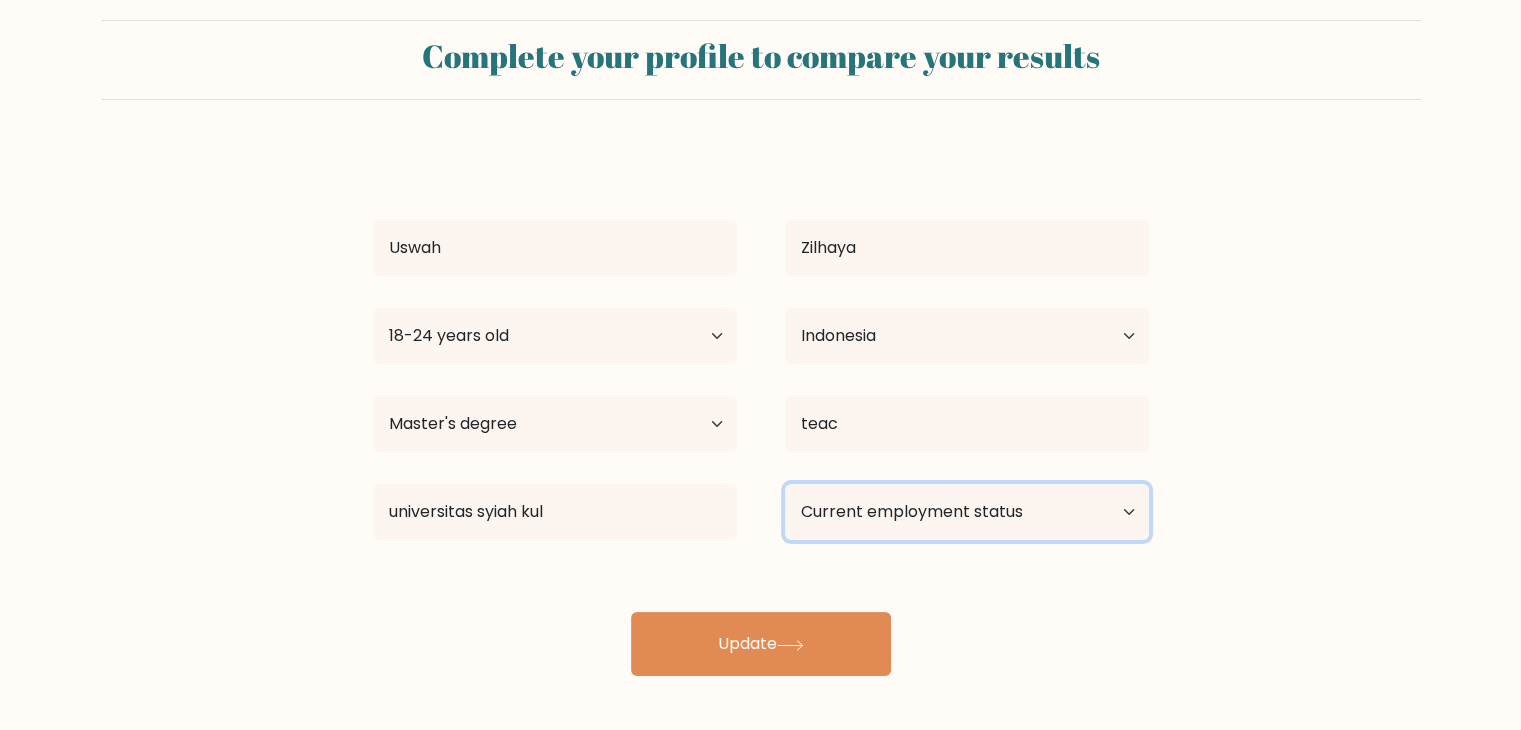click on "Current employment status
Employed
Student
Retired
Other / prefer not to answer" at bounding box center (967, 512) 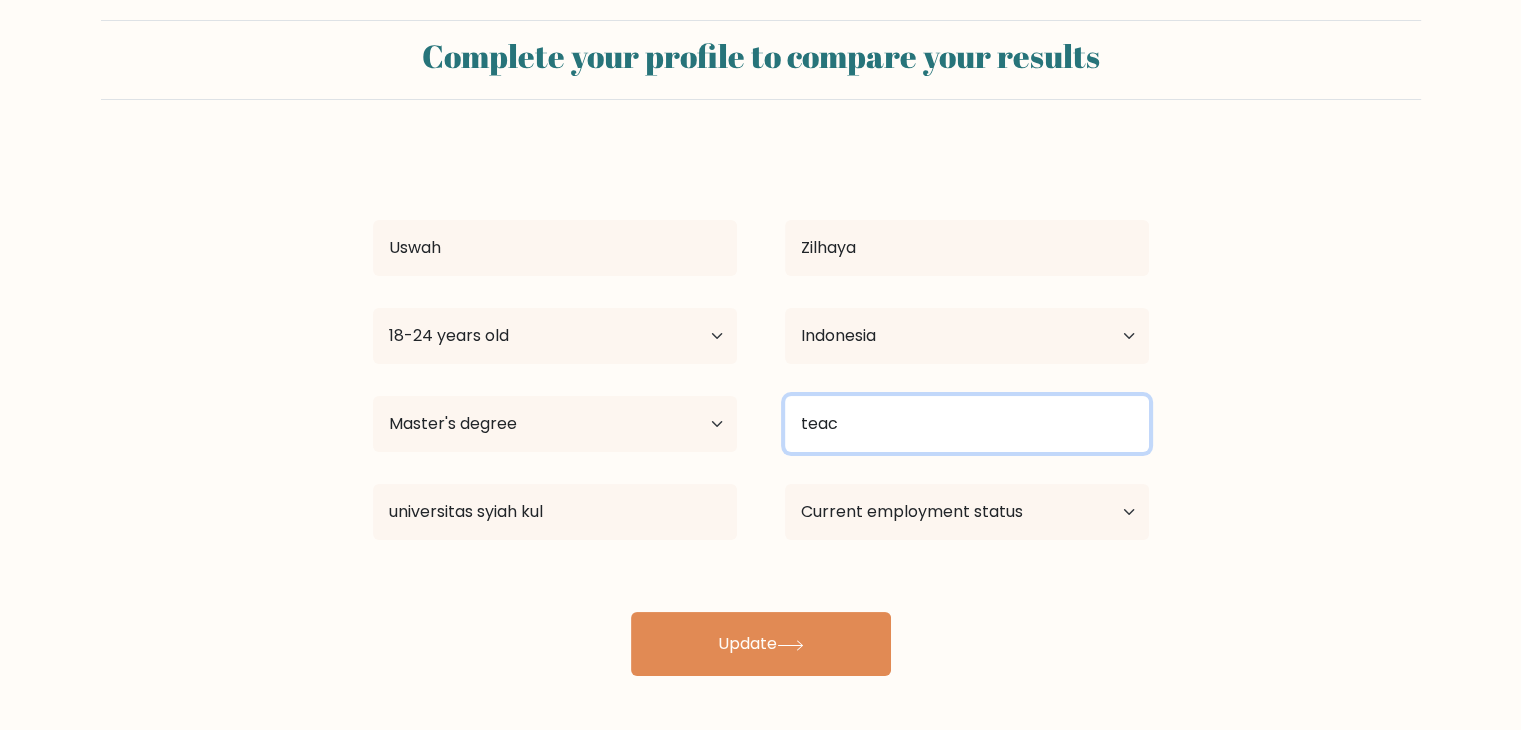 click on "teac" at bounding box center (967, 424) 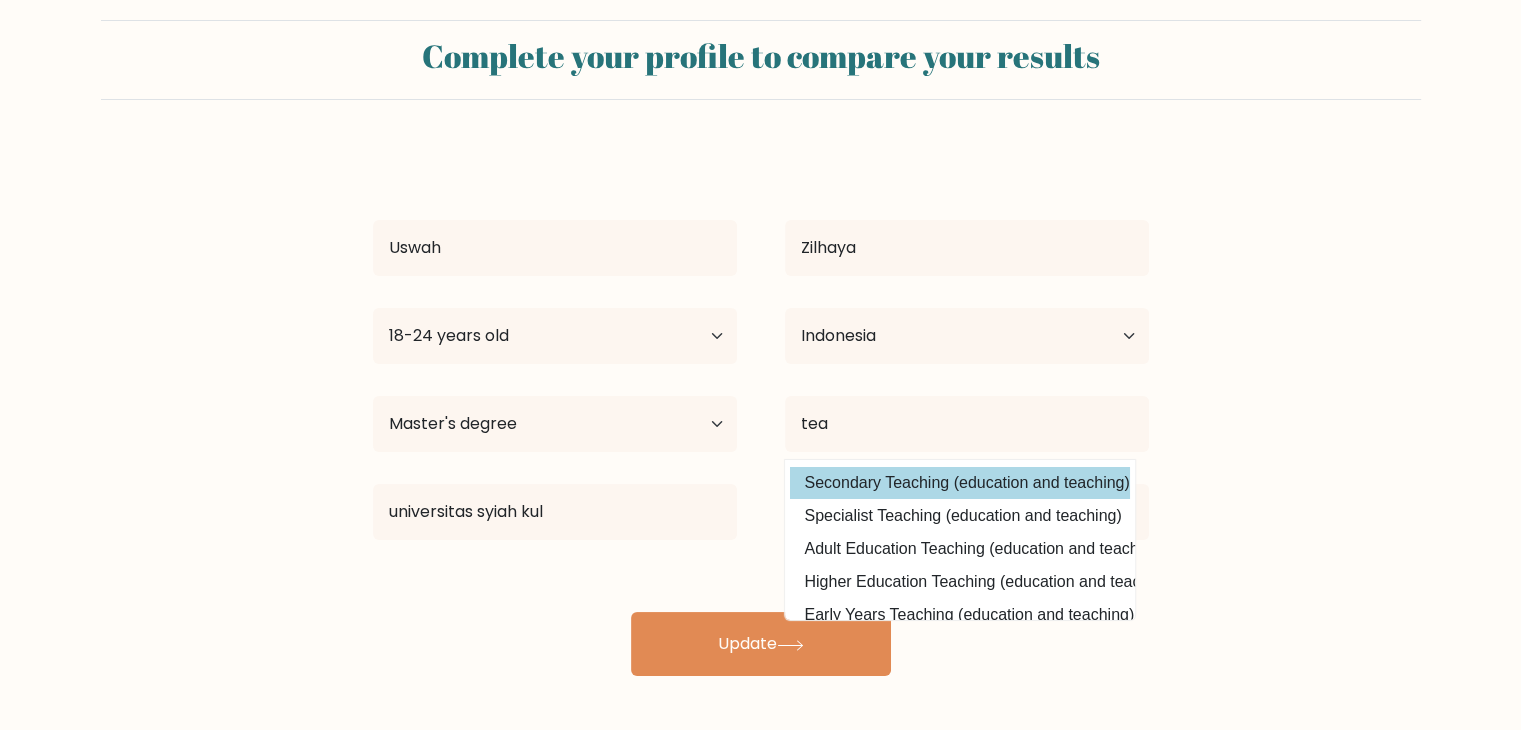 click on "Uswah
Zilhaya
Age
Under 18 years old
18-24 years old
25-34 years old
35-44 years old
45-54 years old
55-64 years old
65 years old and above
Country
Afghanistan
Albania
Algeria
American Samoa
Andorra
Angola
Anguilla
Antarctica
Antigua and Barbuda
Argentina
Armenia
Aruba
Australia
Austria
Azerbaijan
Bahamas
Bahrain
Bangladesh
Barbados
Belarus
Belgium
Belize
Benin
Bermuda
Bhutan" at bounding box center (761, 412) 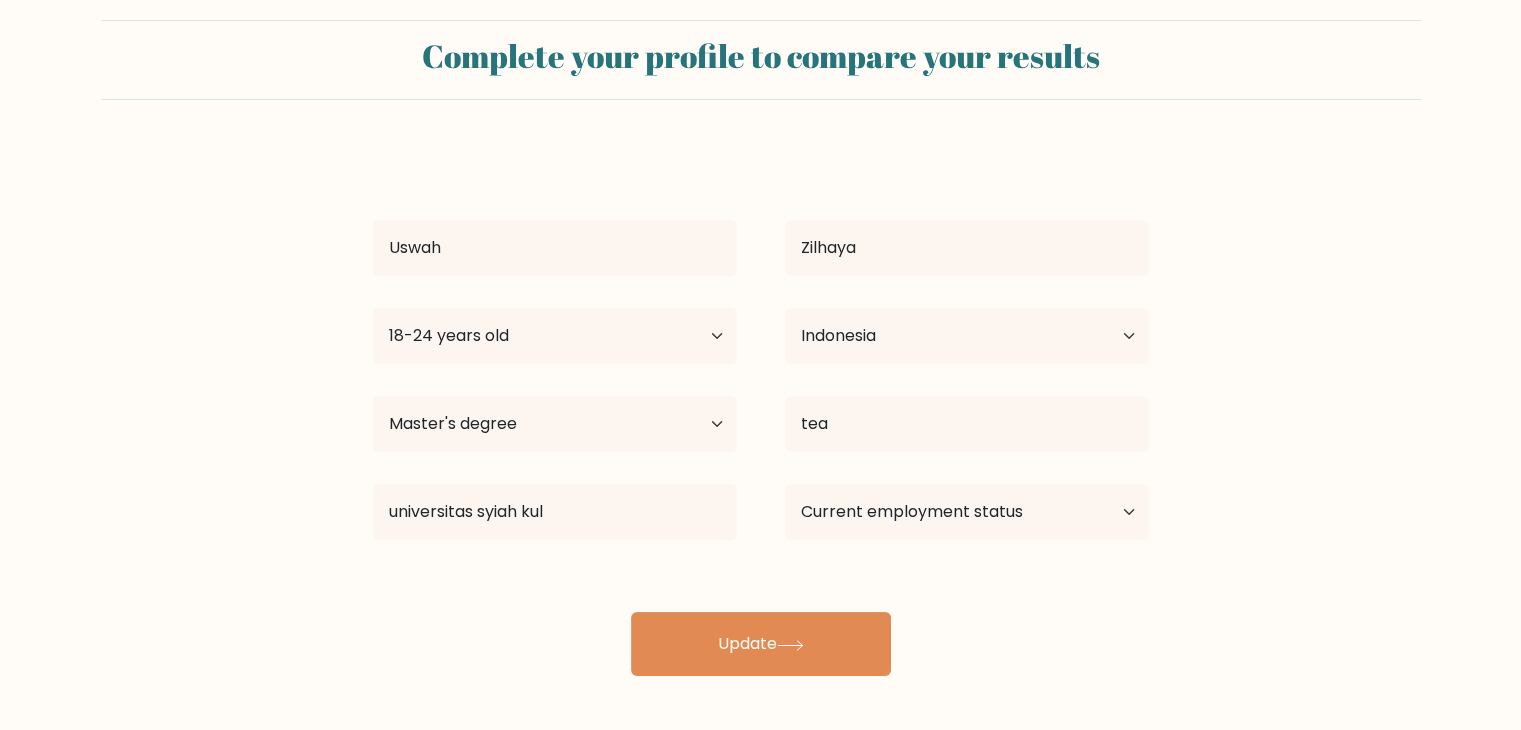 click on "Current employment status
Employed
Student
Retired
Other / prefer not to answer" at bounding box center [967, 512] 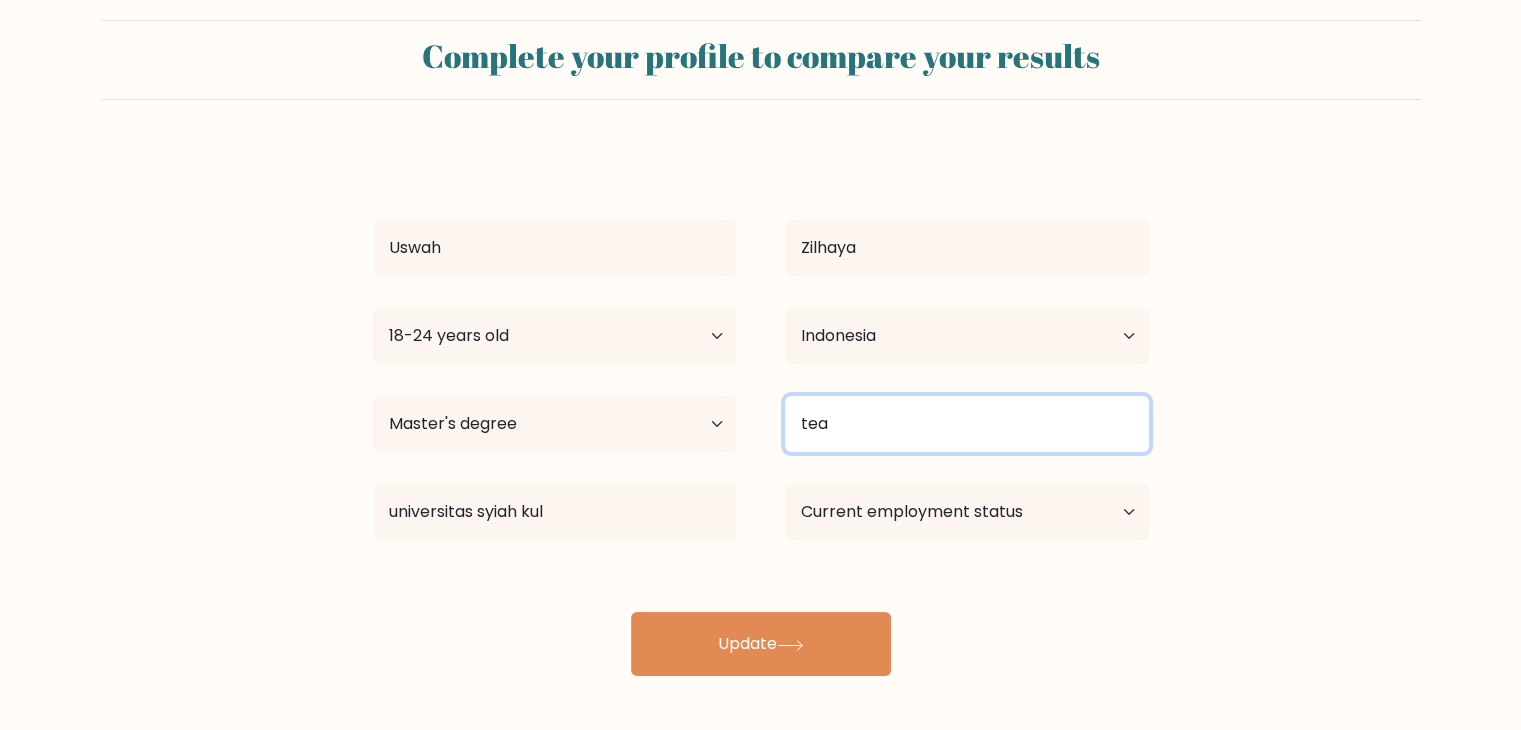 click on "tea" at bounding box center (967, 424) 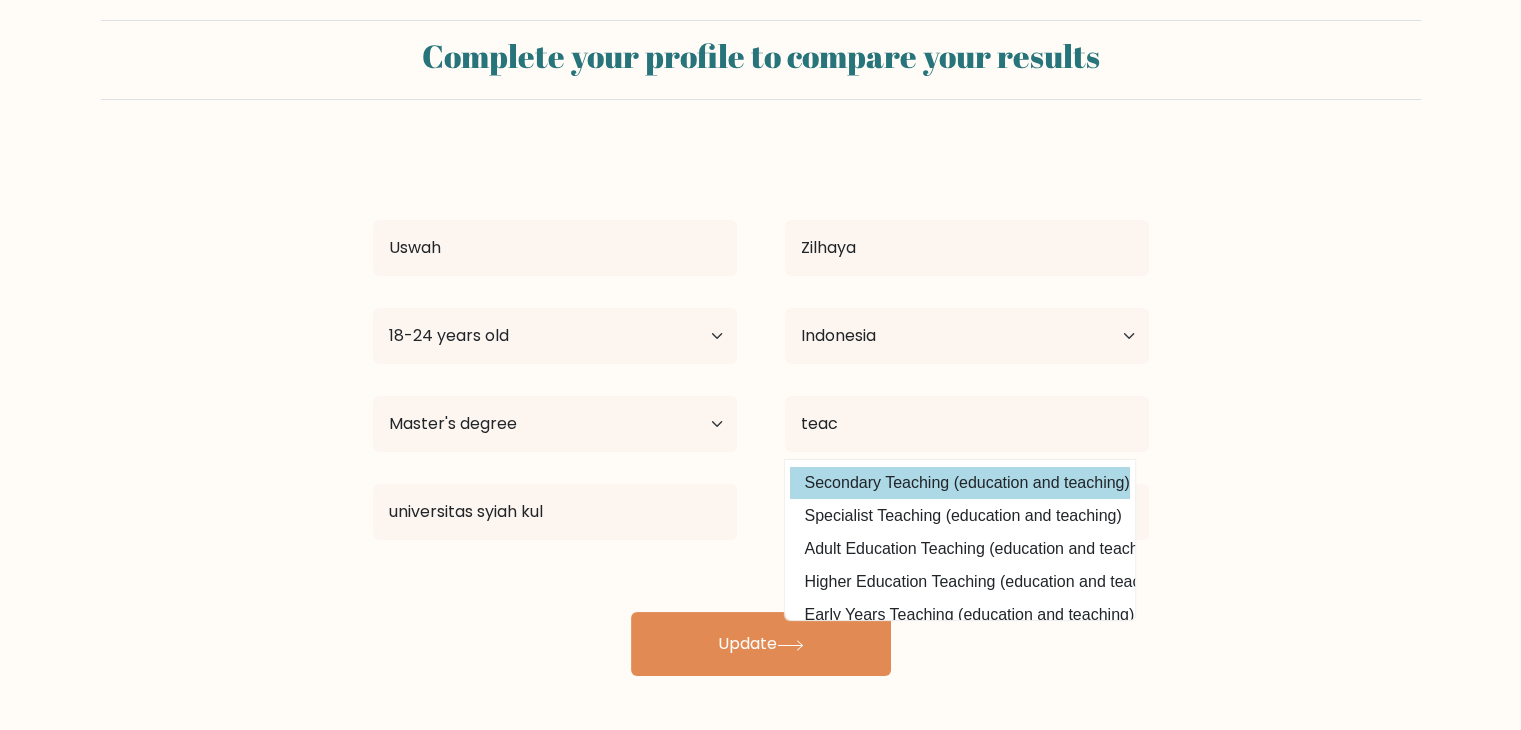 click on "Uswah
Zilhaya
Age
Under 18 years old
18-24 years old
25-34 years old
35-44 years old
45-54 years old
55-64 years old
65 years old and above
Country
Afghanistan
Albania
Algeria
American Samoa
Andorra
Angola
Anguilla
Antarctica
Antigua and Barbuda
Argentina
Armenia
Aruba
Australia
Austria
Azerbaijan
Bahamas
Bahrain
Bangladesh
Barbados
Belarus
Belgium
Belize
Benin
Bermuda
Bhutan" at bounding box center [761, 412] 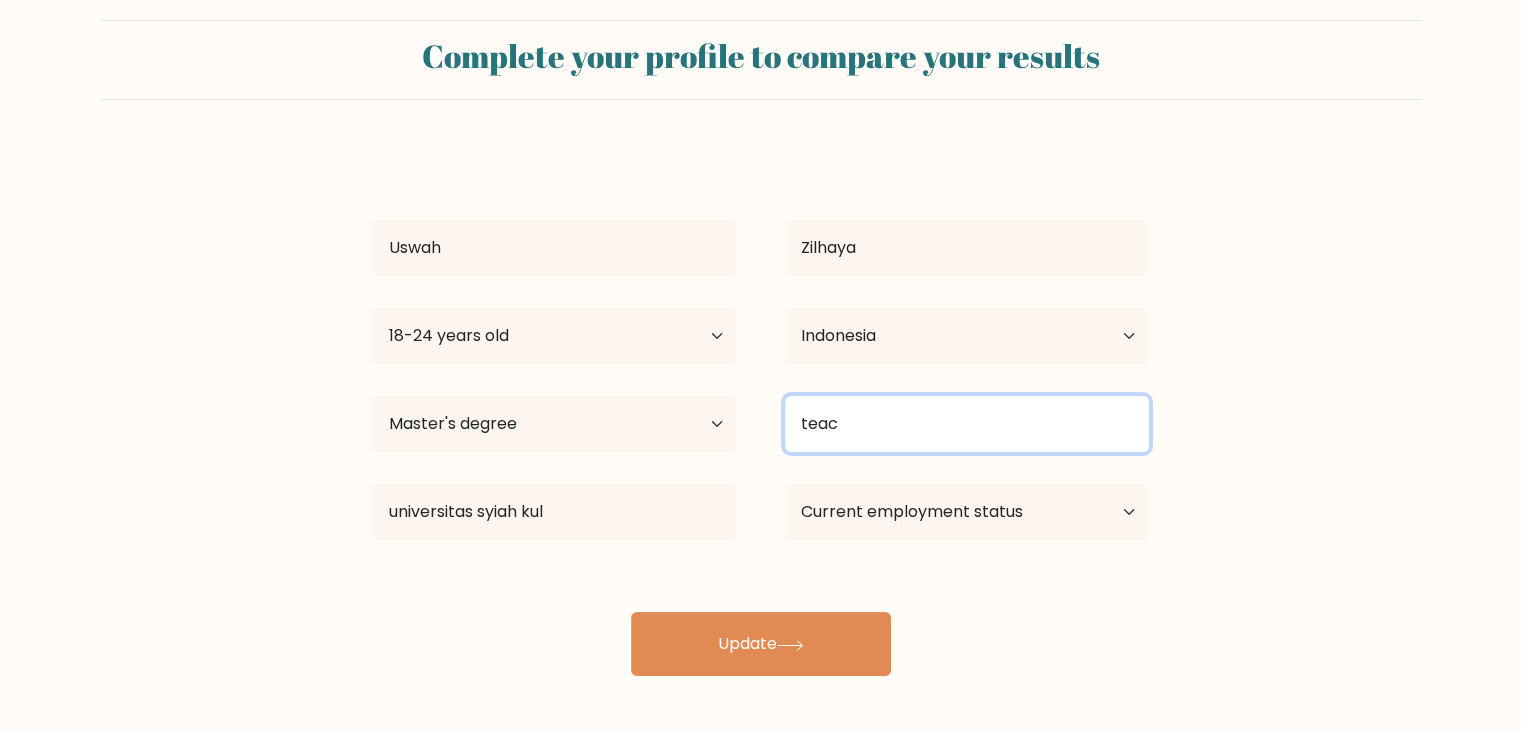 click on "teac" at bounding box center (967, 424) 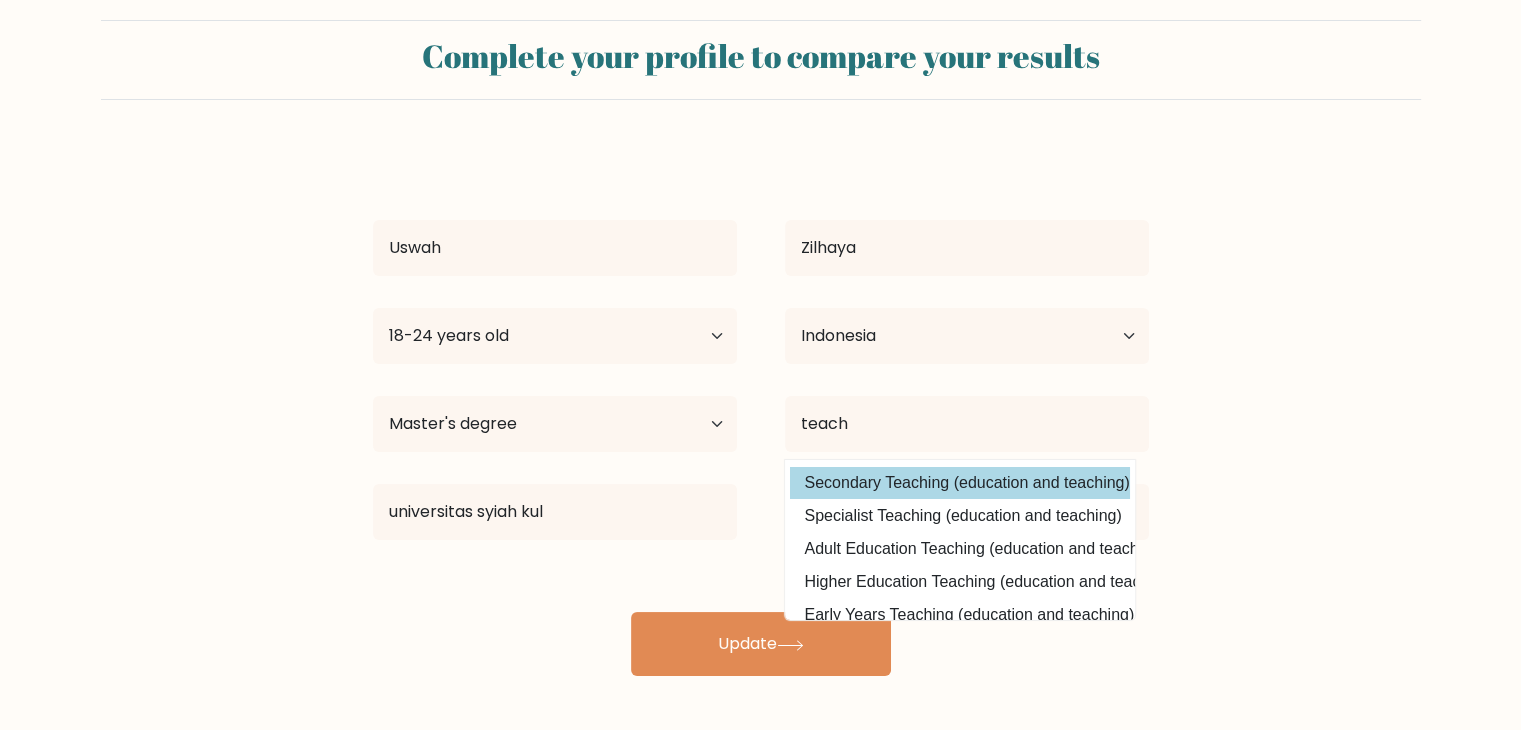 click on "Uswah
Zilhaya
Age
Under 18 years old
18-24 years old
25-34 years old
35-44 years old
45-54 years old
55-64 years old
65 years old and above
Country
Afghanistan
Albania
Algeria
American Samoa
Andorra
Angola
Anguilla
Antarctica
Antigua and Barbuda
Argentina
Armenia
Aruba
Australia
Austria
Azerbaijan
Bahamas
Bahrain
Bangladesh
Barbados
Belarus
Belgium
Belize
Benin
Bermuda
Bhutan" at bounding box center (761, 412) 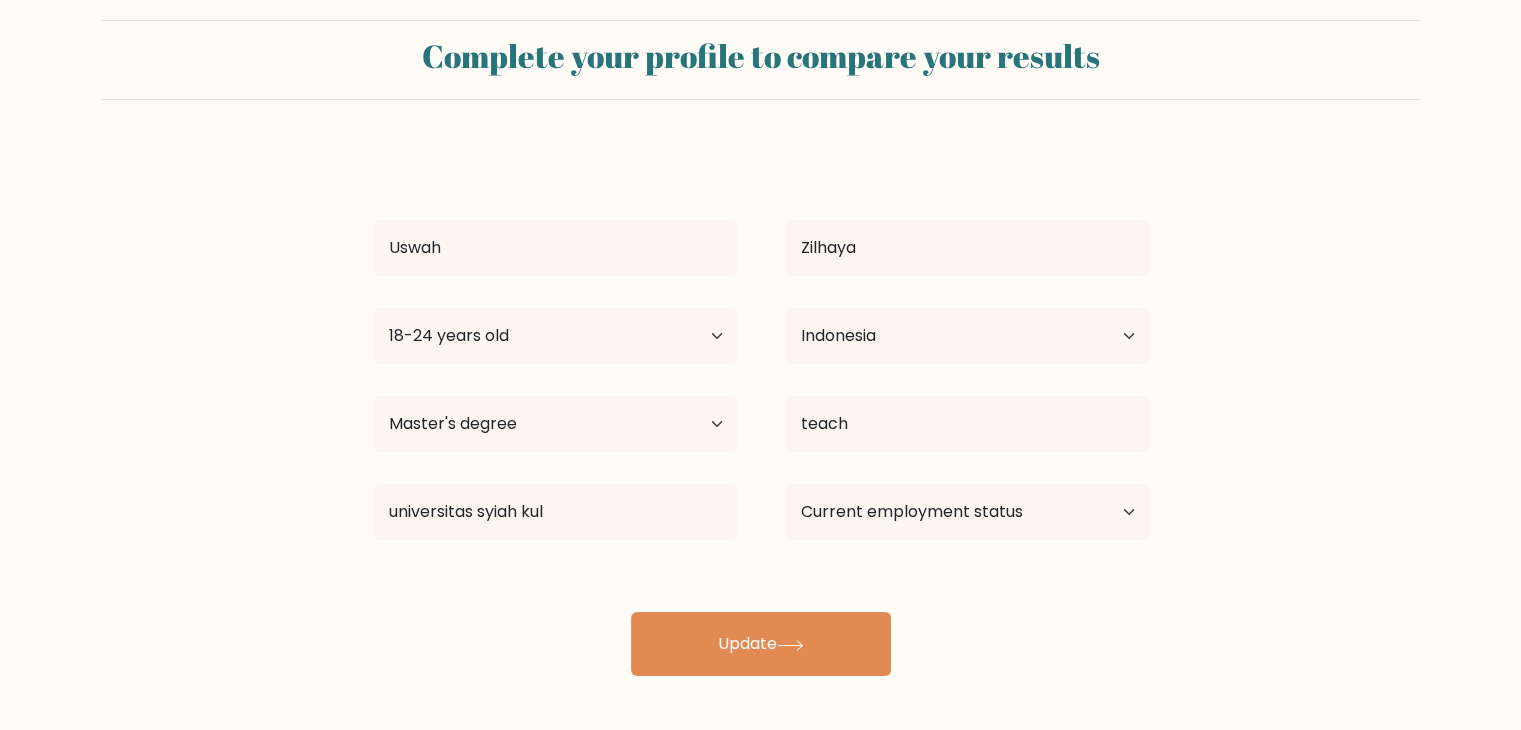 click on "Current employment status
Employed
Student
Retired
Other / prefer not to answer" at bounding box center [967, 512] 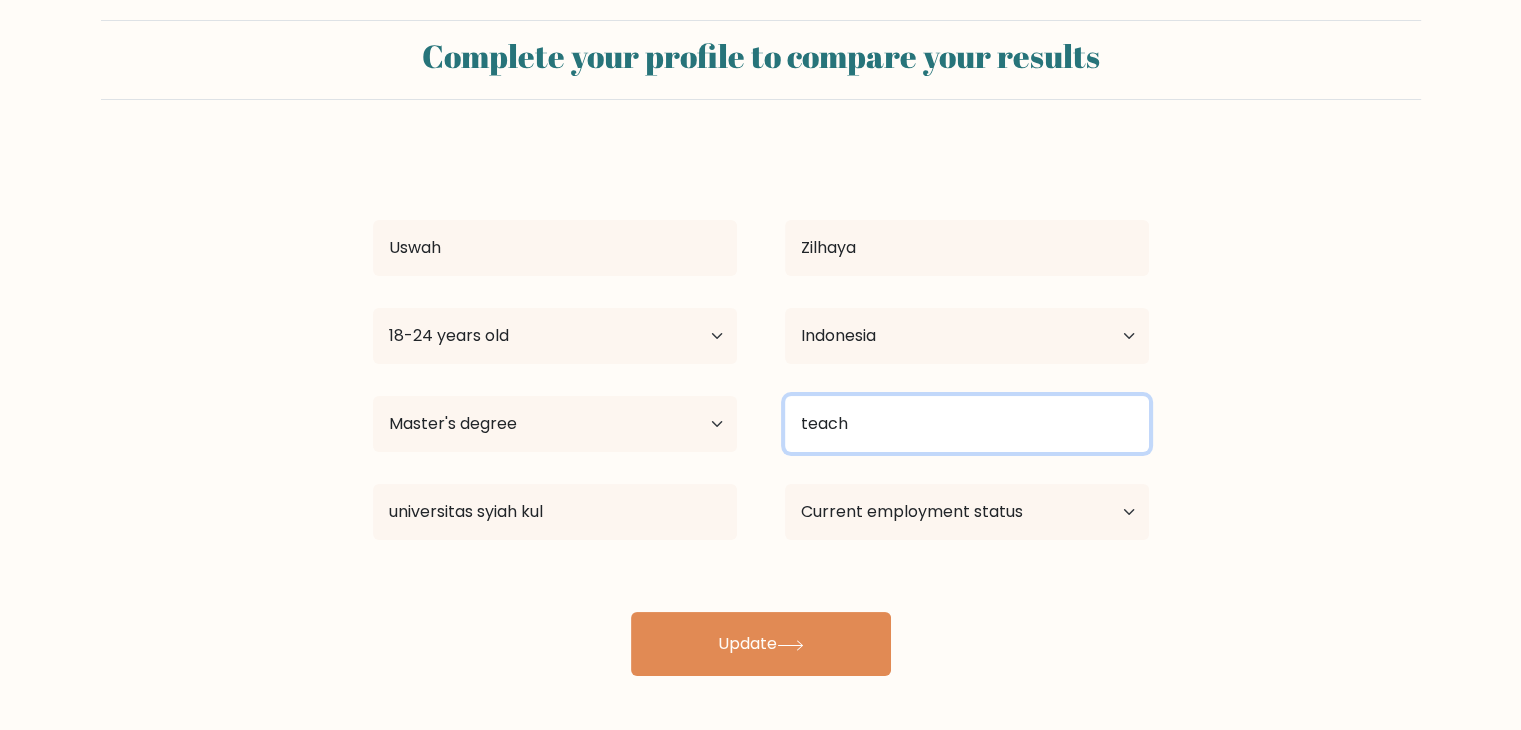 click on "teach" at bounding box center [967, 424] 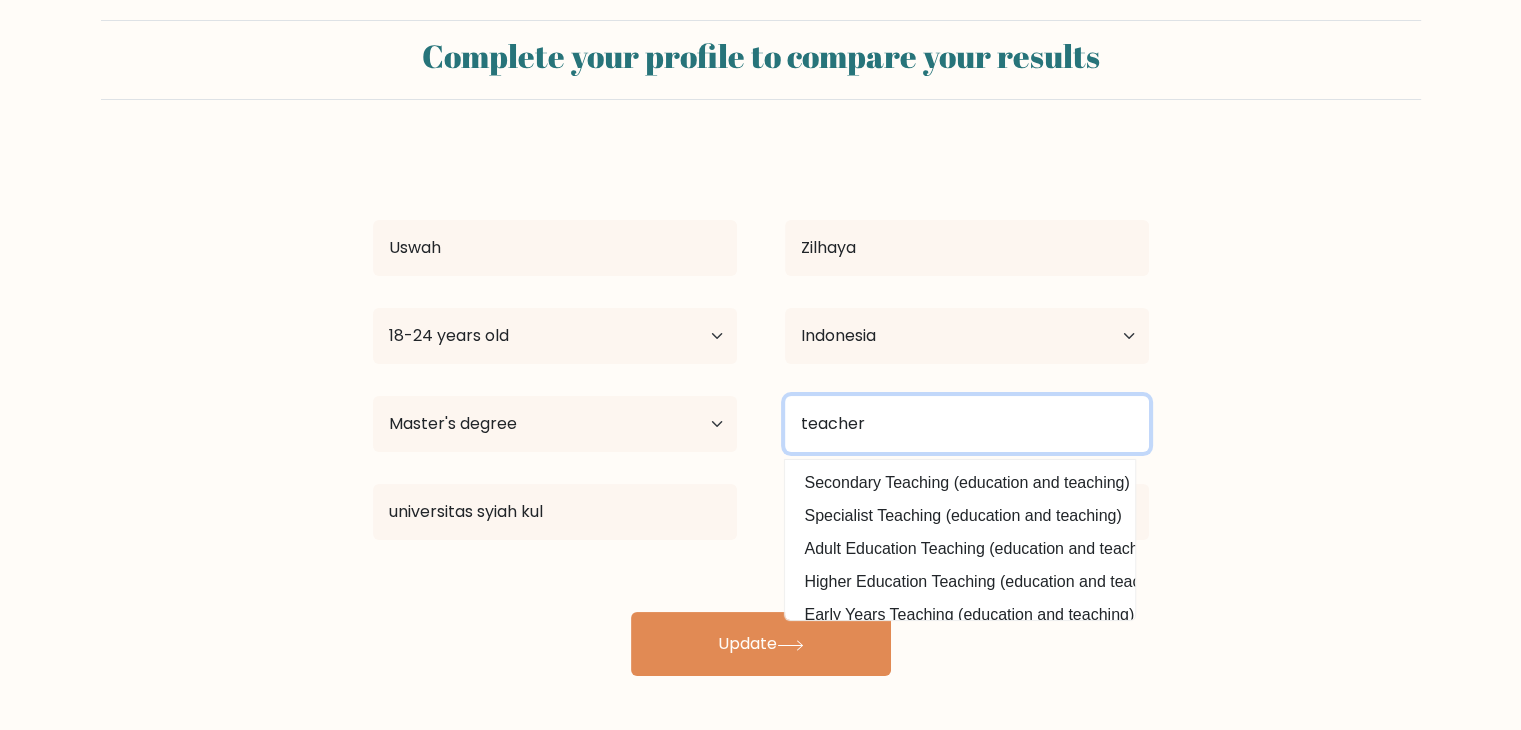 scroll, scrollTop: 0, scrollLeft: 0, axis: both 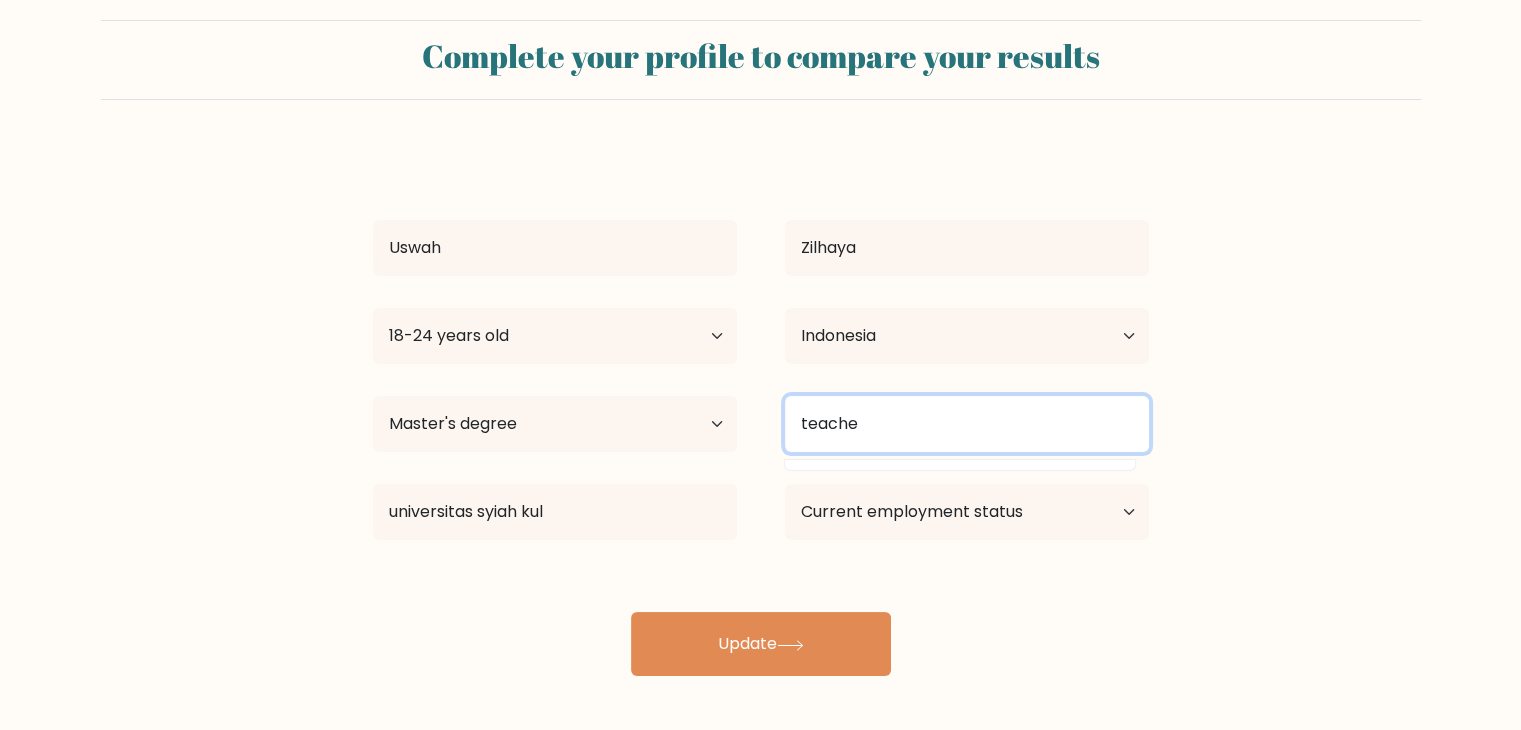 type on "teach" 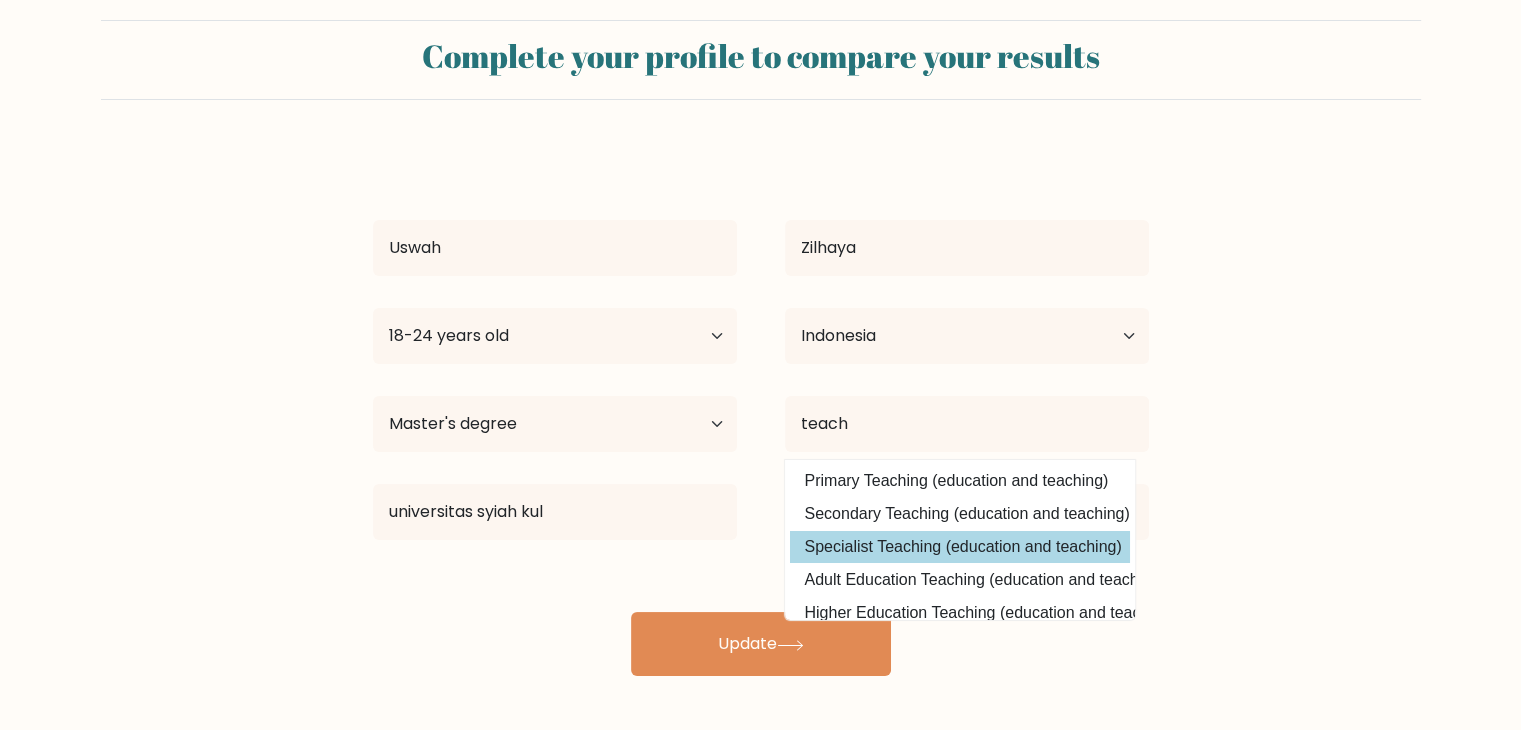 click on "Uswah
Zilhaya
Age
Under 18 years old
18-24 years old
25-34 years old
35-44 years old
45-54 years old
55-64 years old
65 years old and above
Country
Afghanistan
Albania
Algeria
American Samoa
Andorra
Angola
Anguilla
Antarctica
Antigua and Barbuda
Argentina
Armenia
Aruba
Australia
Austria
Azerbaijan
Bahamas
Bahrain
Bangladesh
Barbados
Belarus
Belgium
Belize
Benin
Bermuda
Bhutan" at bounding box center (761, 412) 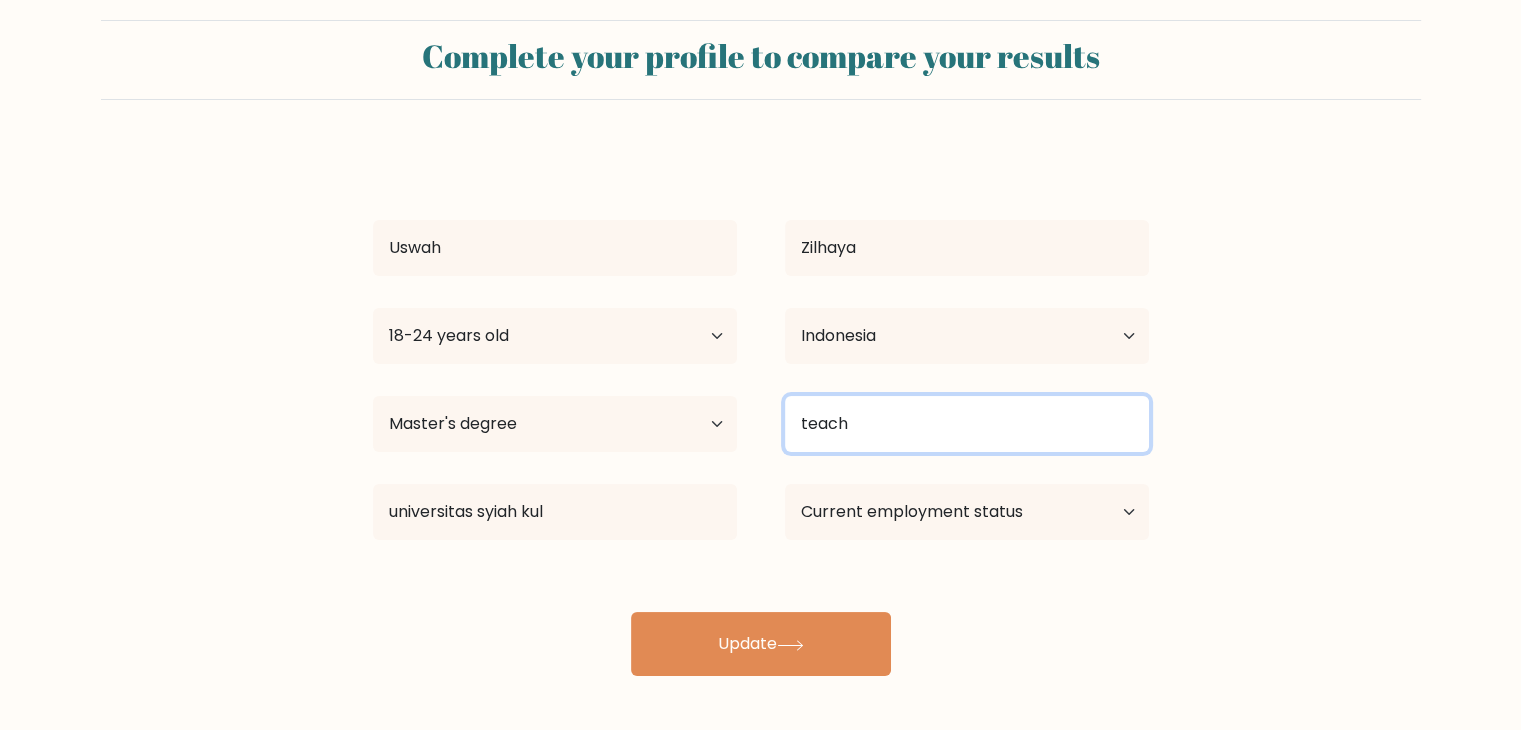 click on "teach" at bounding box center [967, 424] 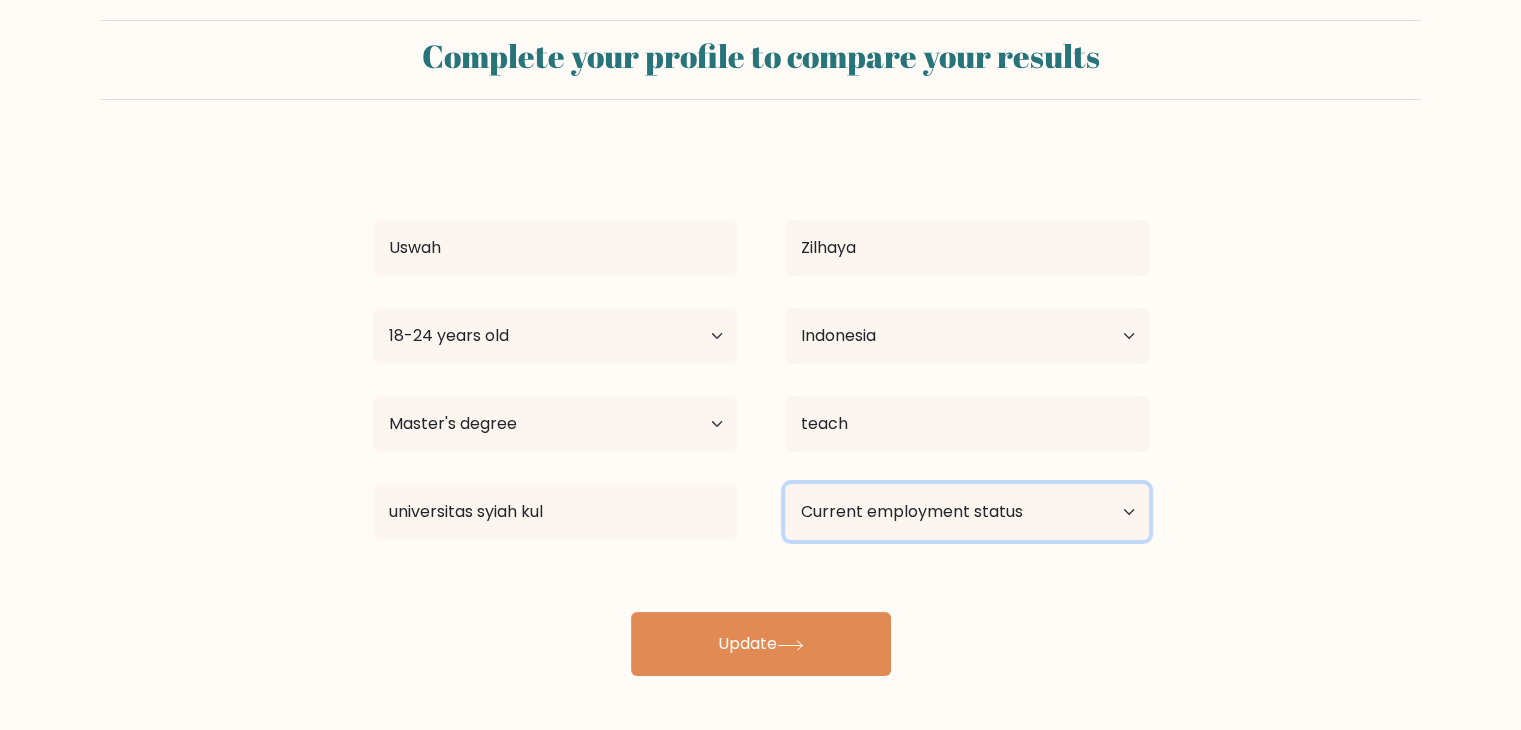 click on "Current employment status
Employed
Student
Retired
Other / prefer not to answer" at bounding box center [967, 512] 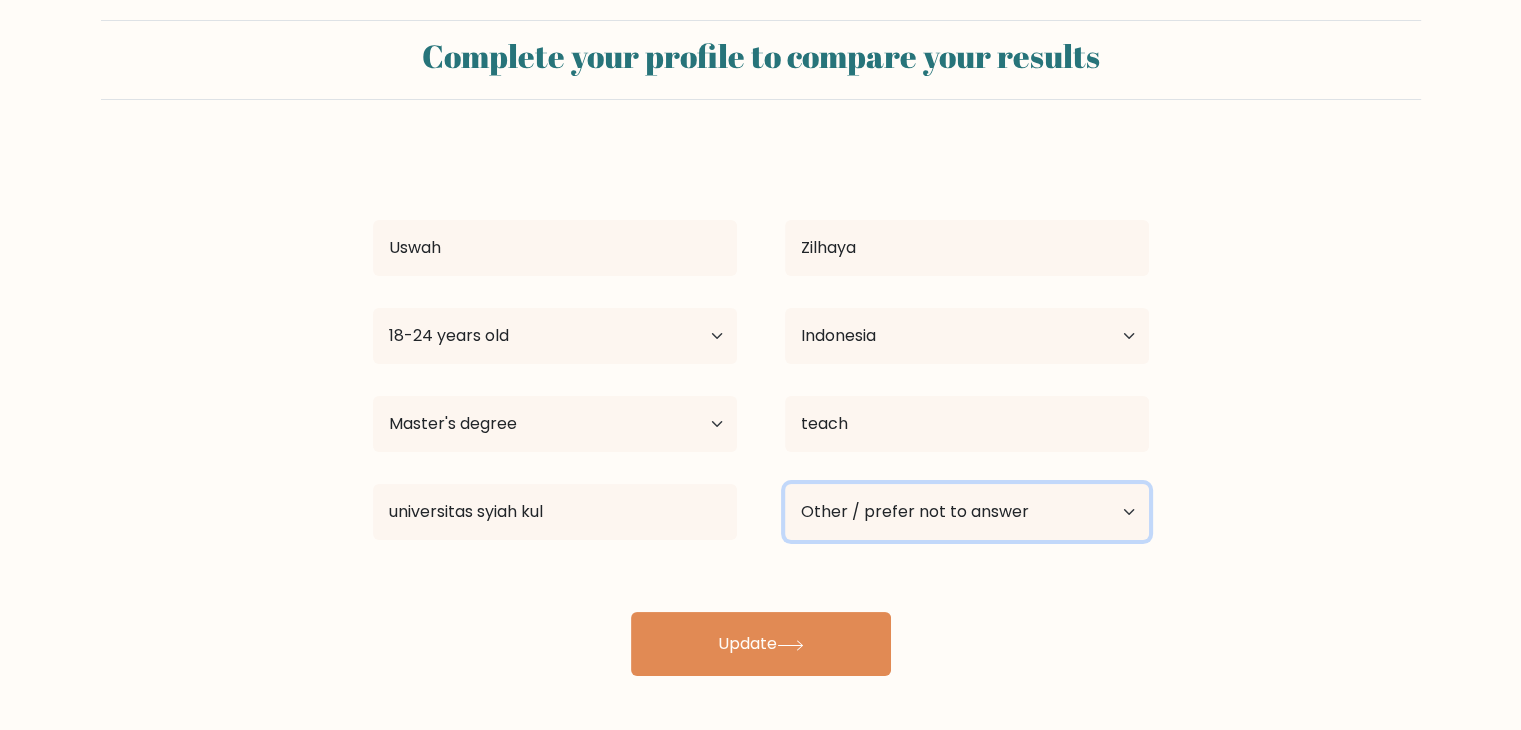 click on "Current employment status
Employed
Student
Retired
Other / prefer not to answer" at bounding box center (967, 512) 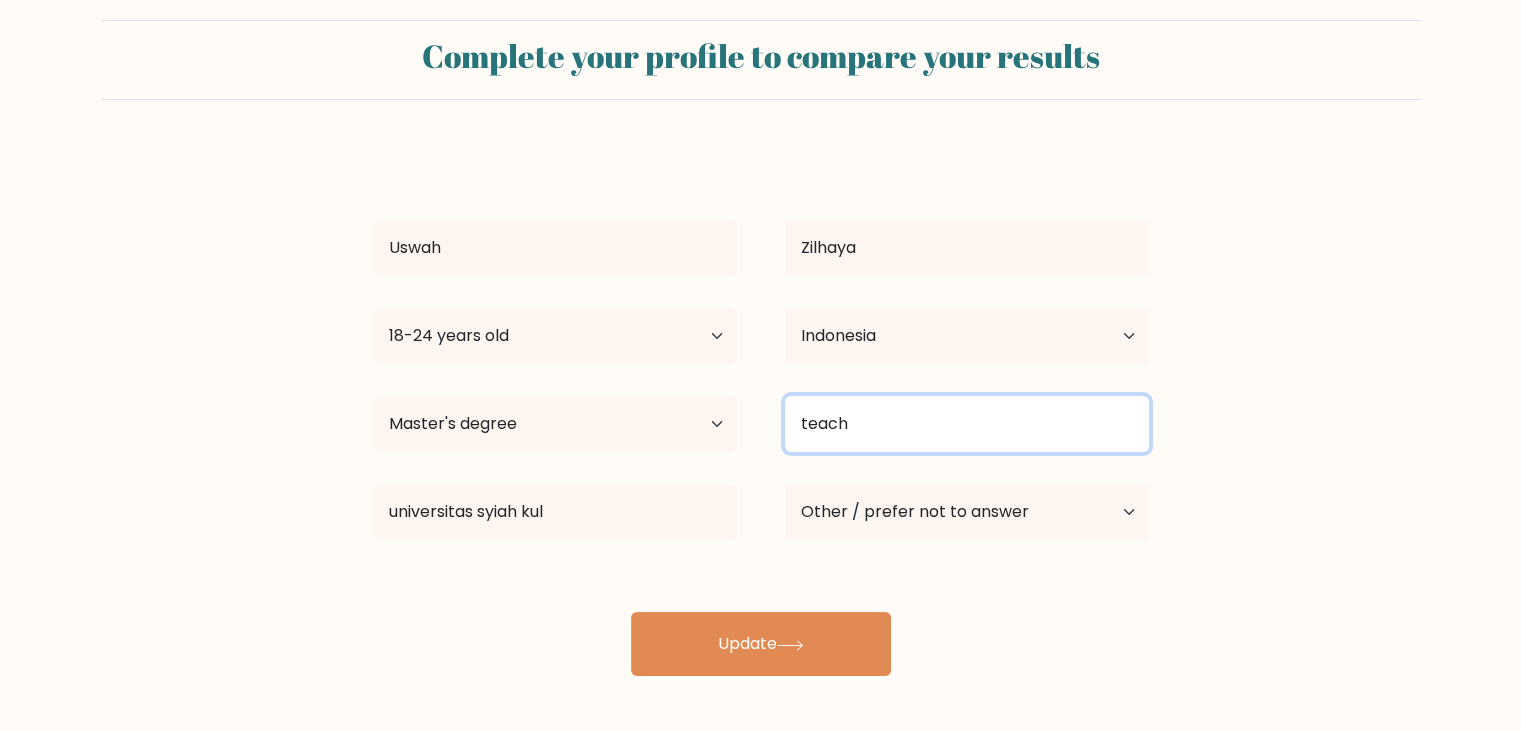 click on "teach" at bounding box center [967, 424] 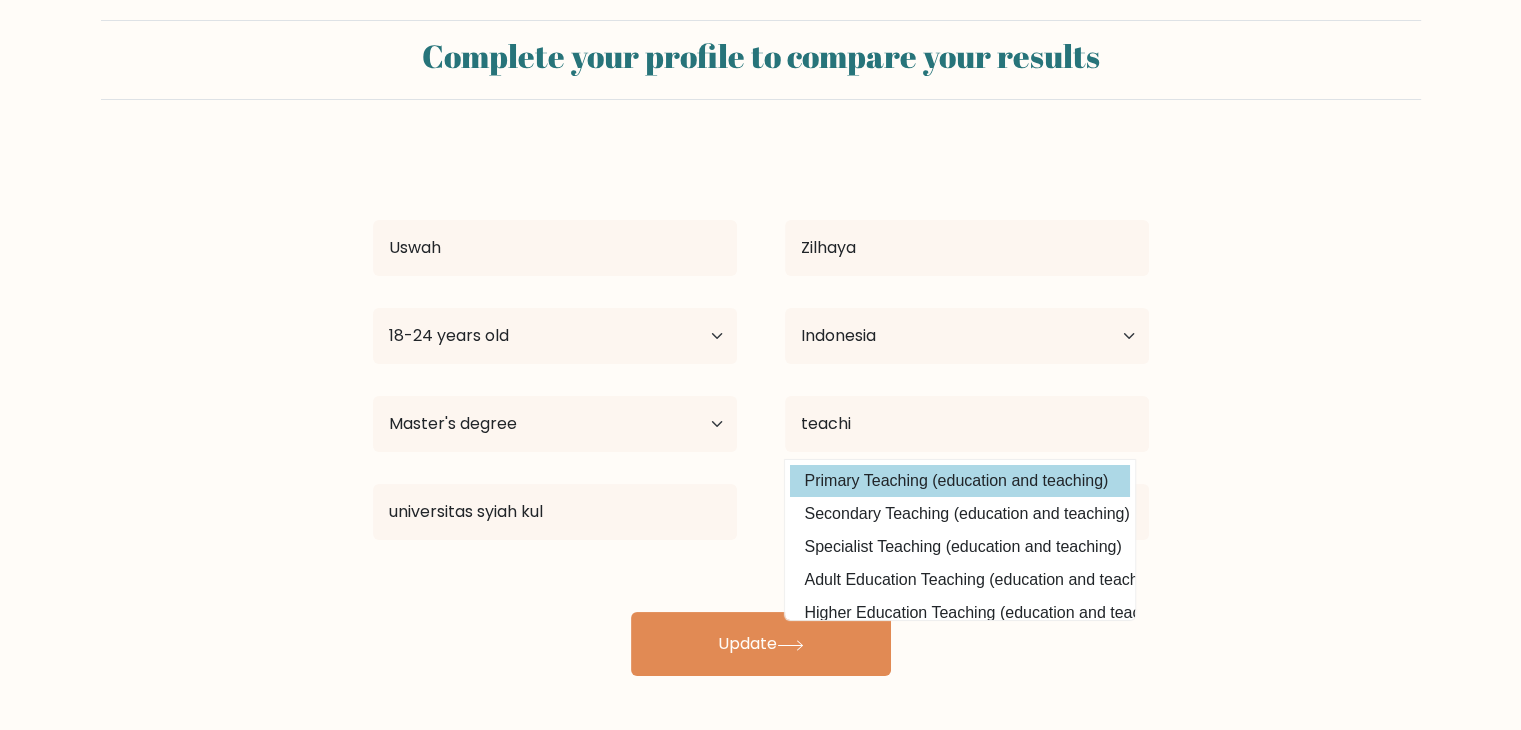 click on "Uswah
Zilhaya
Age
Under 18 years old
18-24 years old
25-34 years old
35-44 years old
45-54 years old
55-64 years old
65 years old and above
Country
Afghanistan
Albania
Algeria
American Samoa
Andorra
Angola
Anguilla
Antarctica
Antigua and Barbuda
Argentina
Armenia
Aruba
Australia
Austria
Azerbaijan
Bahamas
Bahrain
Bangladesh
Barbados
Belarus
Belgium
Belize
Benin
Bermuda
Bhutan" at bounding box center [761, 412] 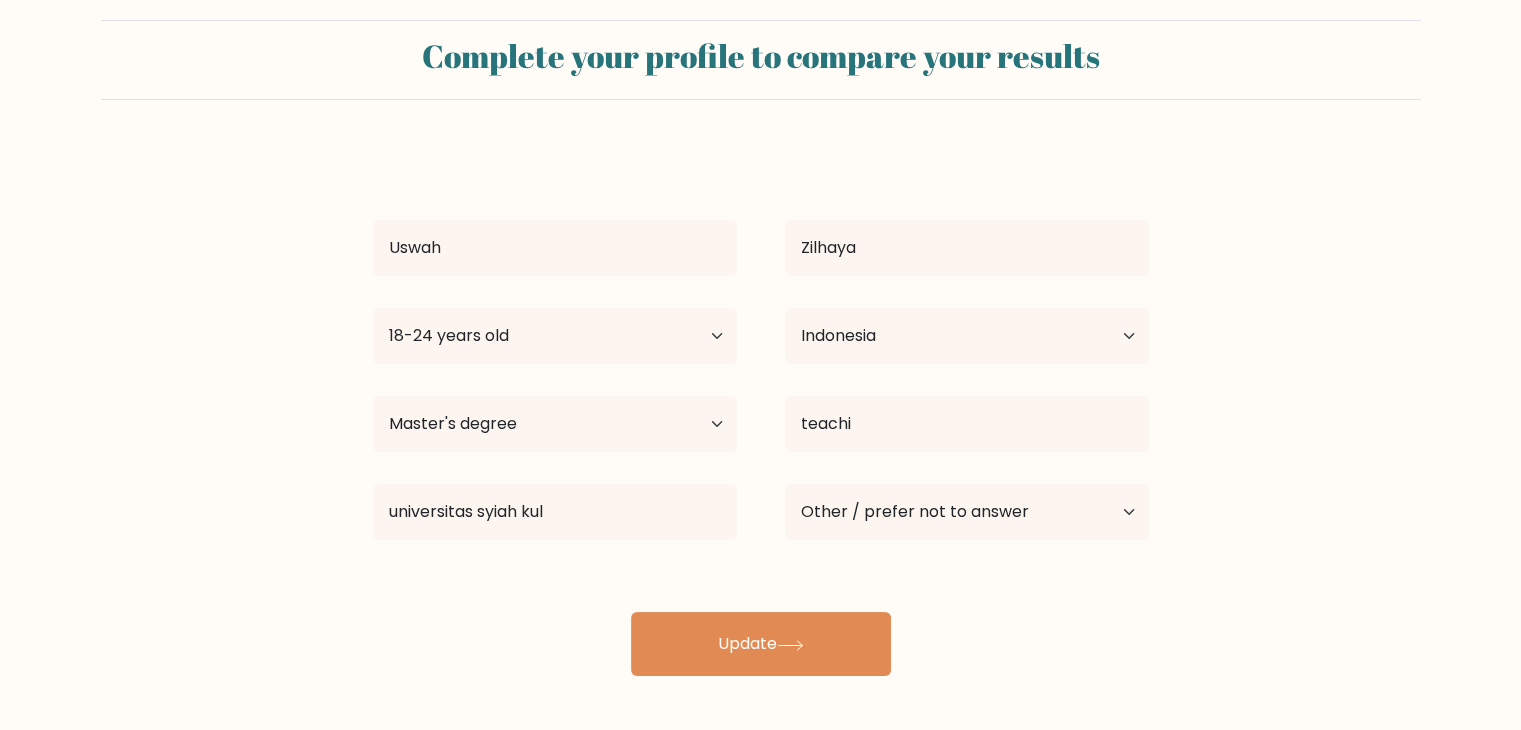 click on "Current employment status
Employed
Student
Retired
Other / prefer not to answer" at bounding box center (967, 512) 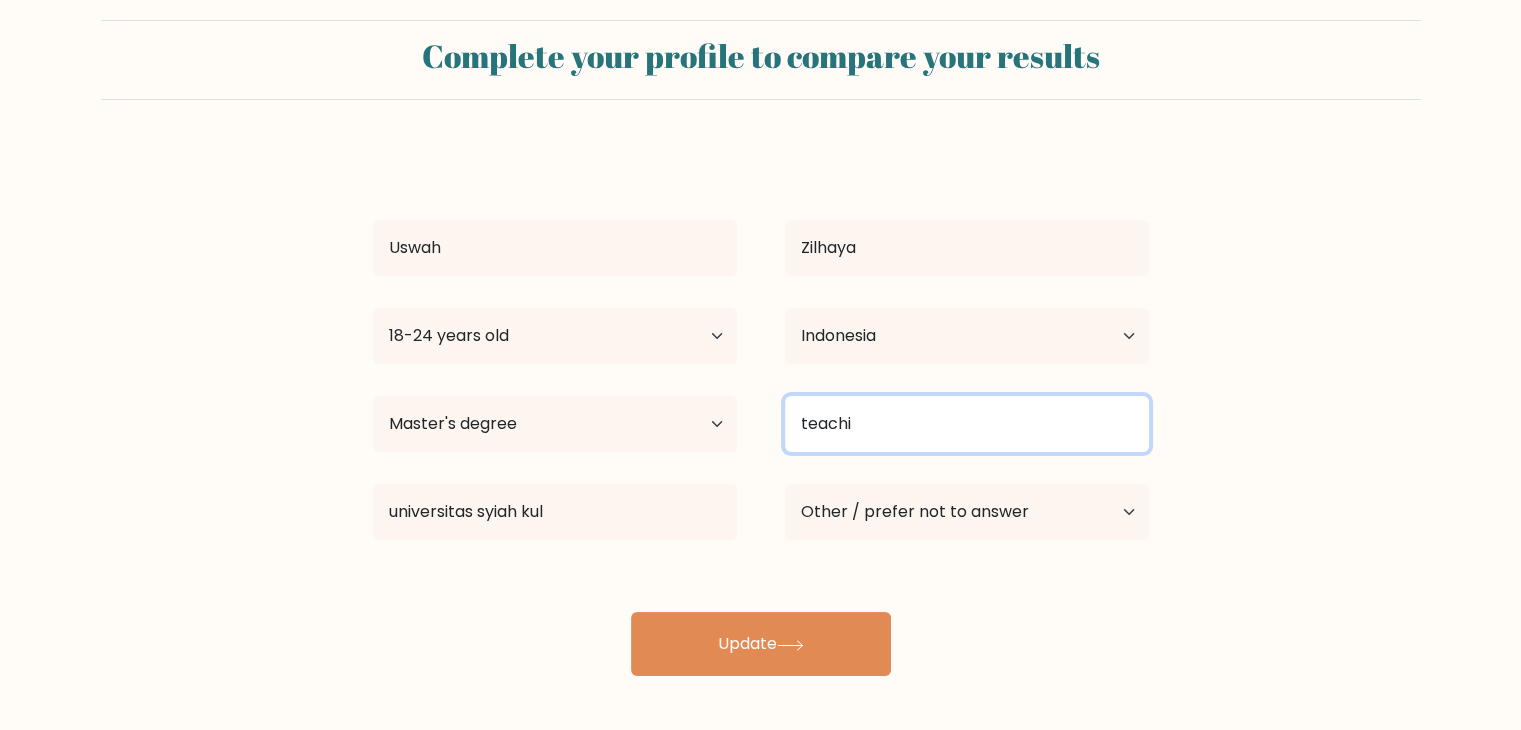 click on "teachi" at bounding box center (967, 424) 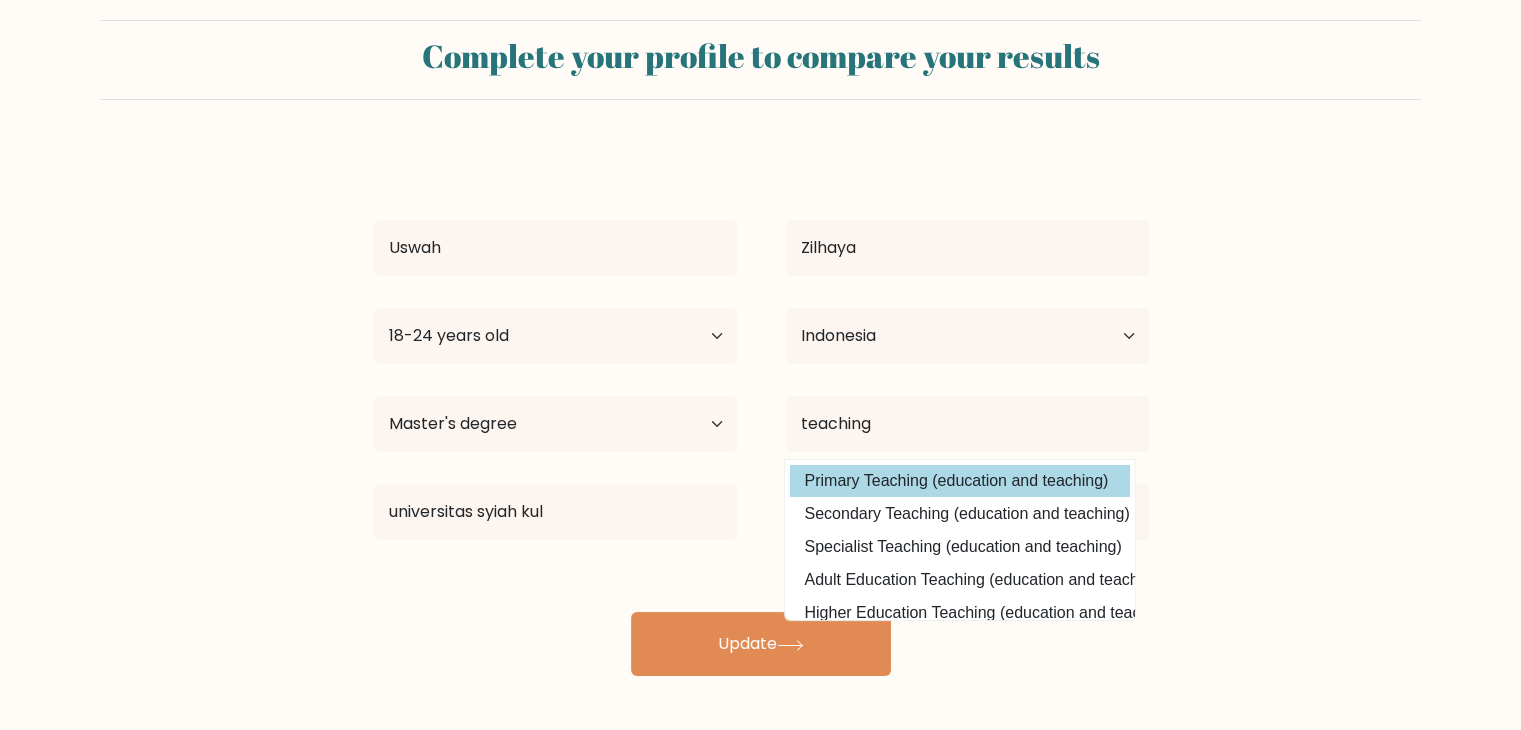 click on "Uswah
Zilhaya
Age
Under 18 years old
18-24 years old
25-34 years old
35-44 years old
45-54 years old
55-64 years old
65 years old and above
Country
Afghanistan
Albania
Algeria
American Samoa
Andorra
Angola
Anguilla
Antarctica
Antigua and Barbuda
Argentina
Armenia
Aruba
Australia
Austria
Azerbaijan
Bahamas
Bahrain
Bangladesh
Barbados
Belarus
Belgium
Belize
Benin
Bermuda
Bhutan" at bounding box center [761, 412] 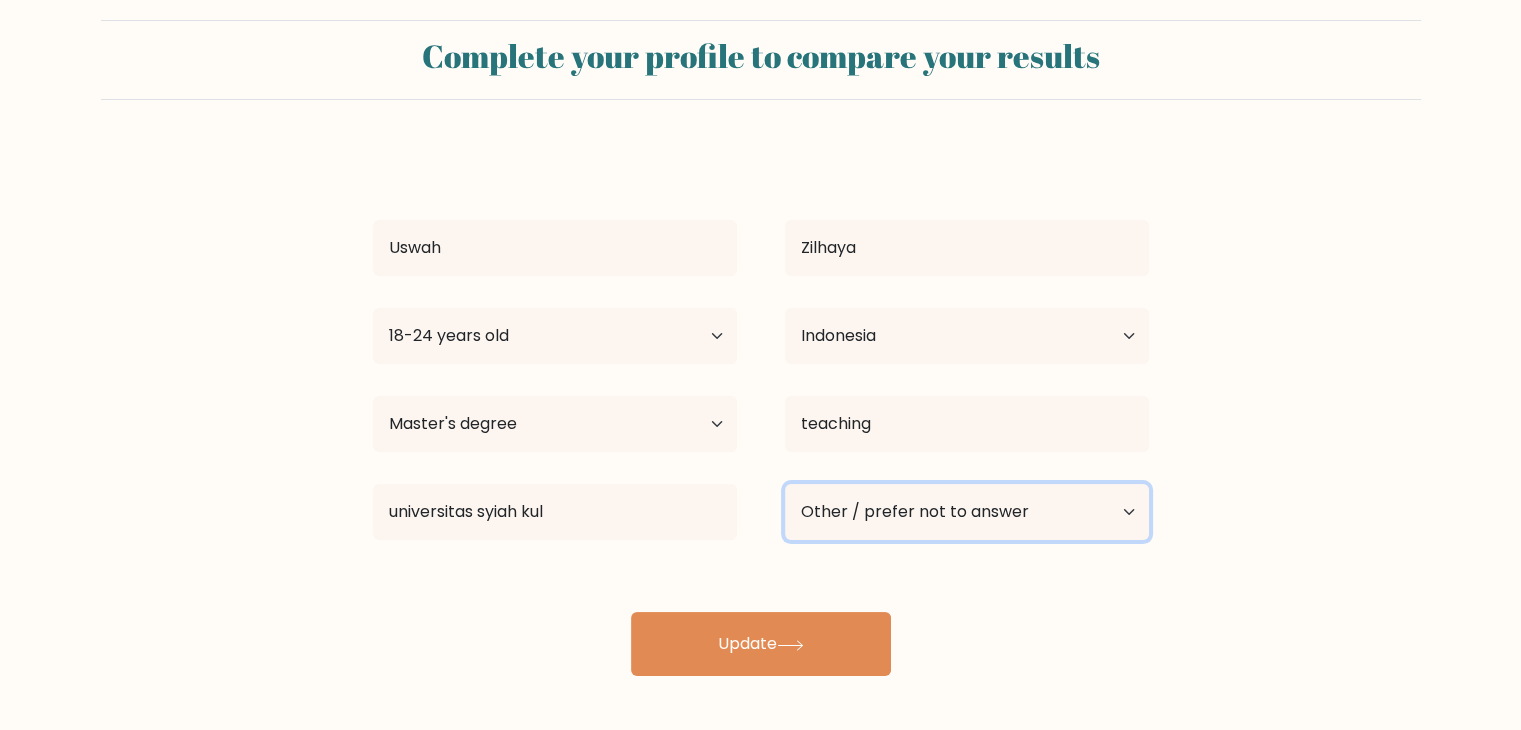click on "Current employment status
Employed
Student
Retired
Other / prefer not to answer" at bounding box center (967, 512) 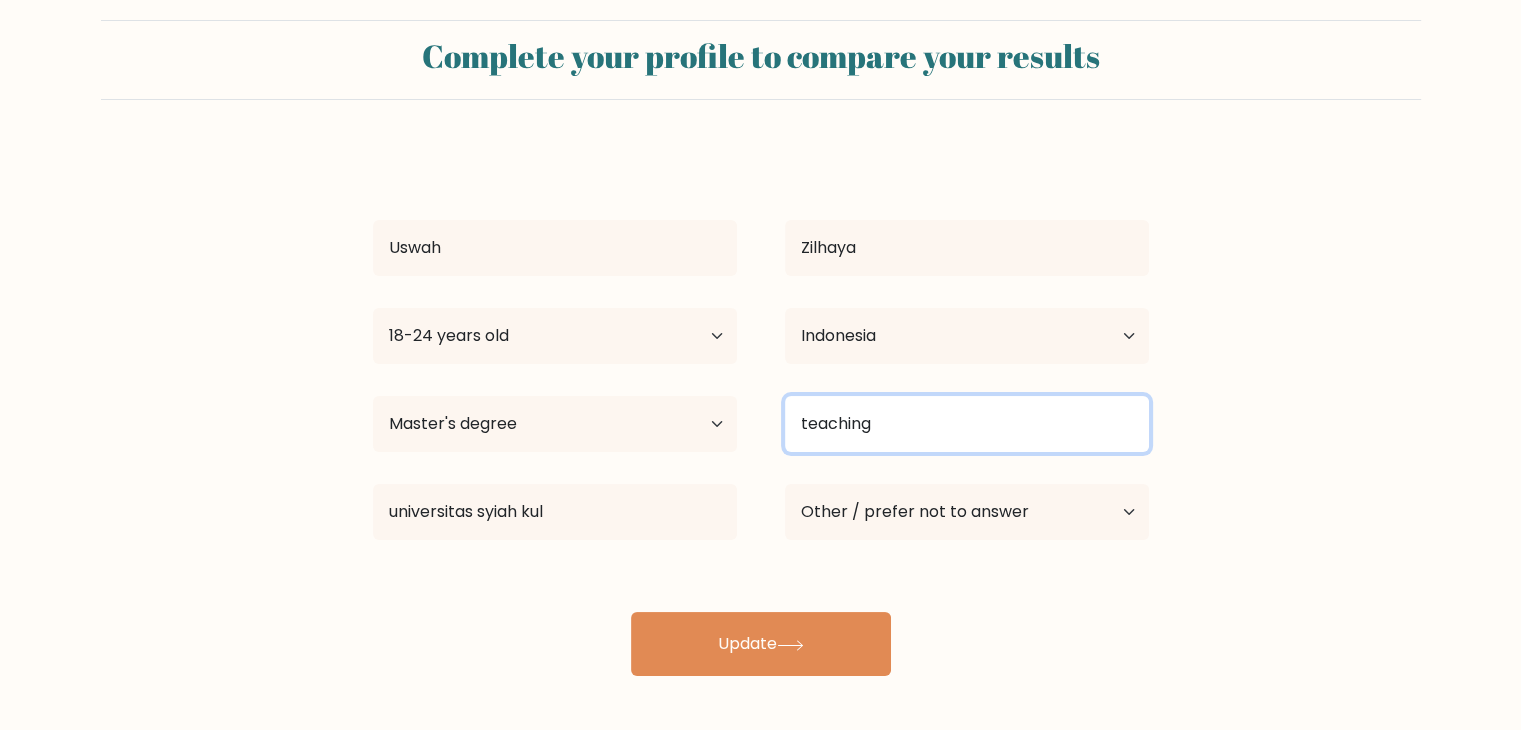 click on "teaching" at bounding box center (967, 424) 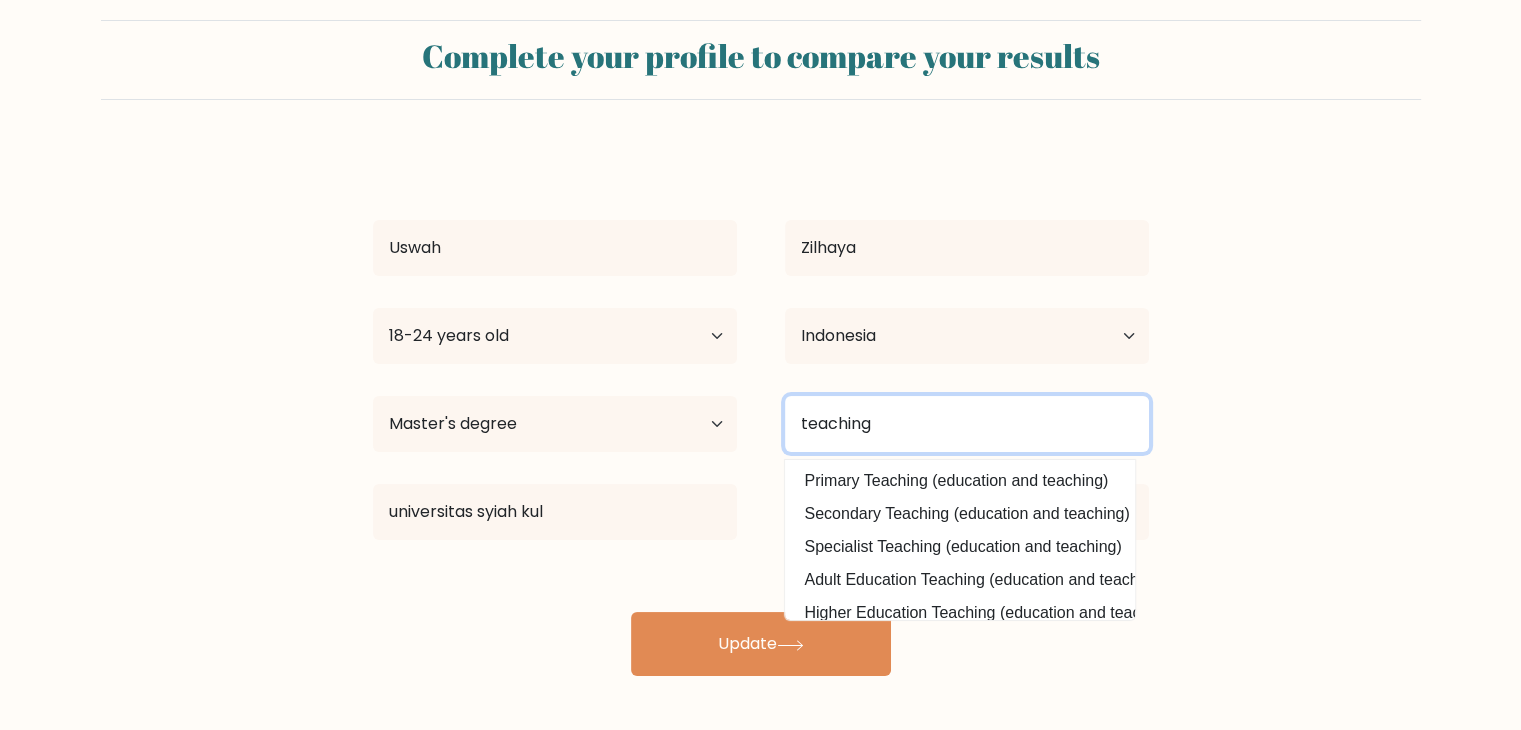 click on "teaching" at bounding box center [967, 424] 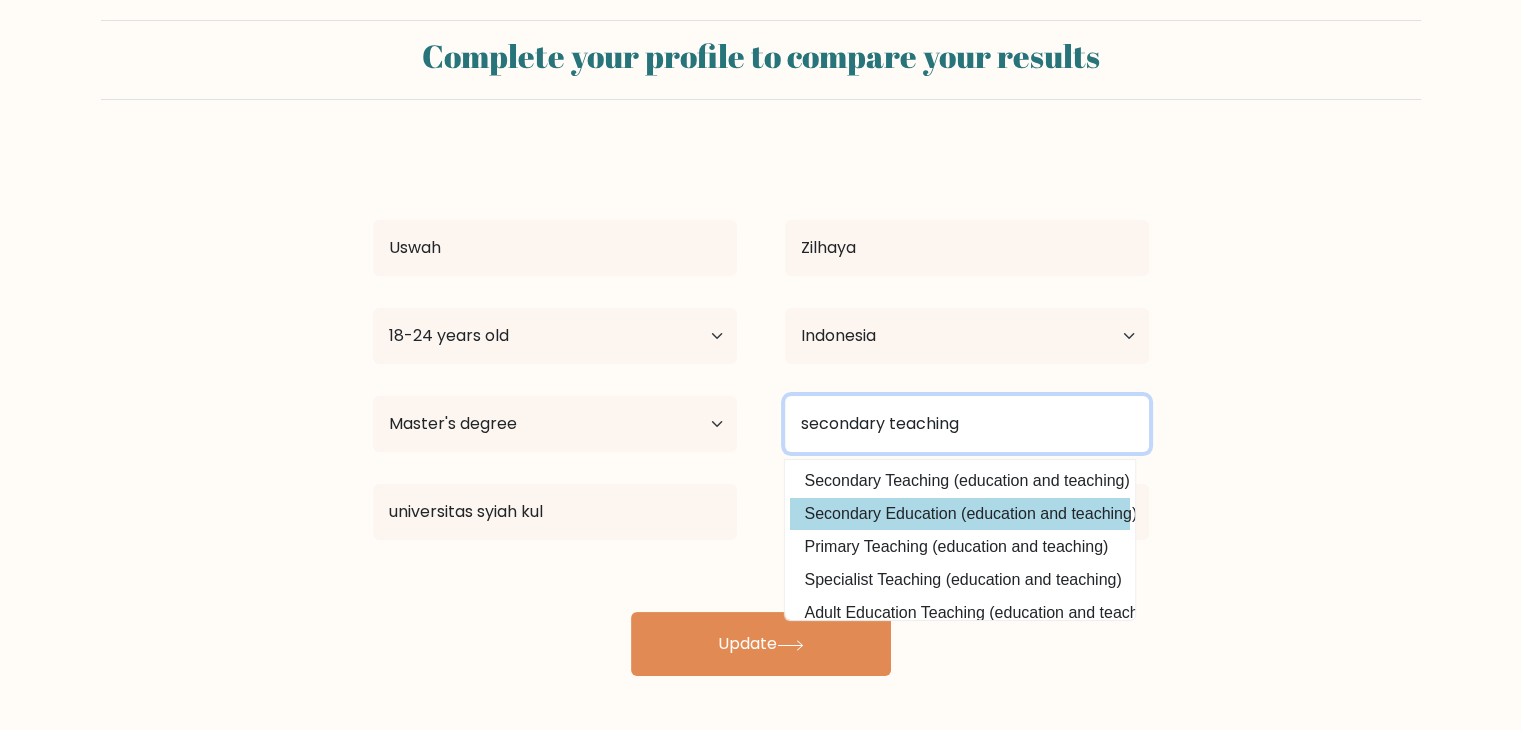 type on "secondary teaching" 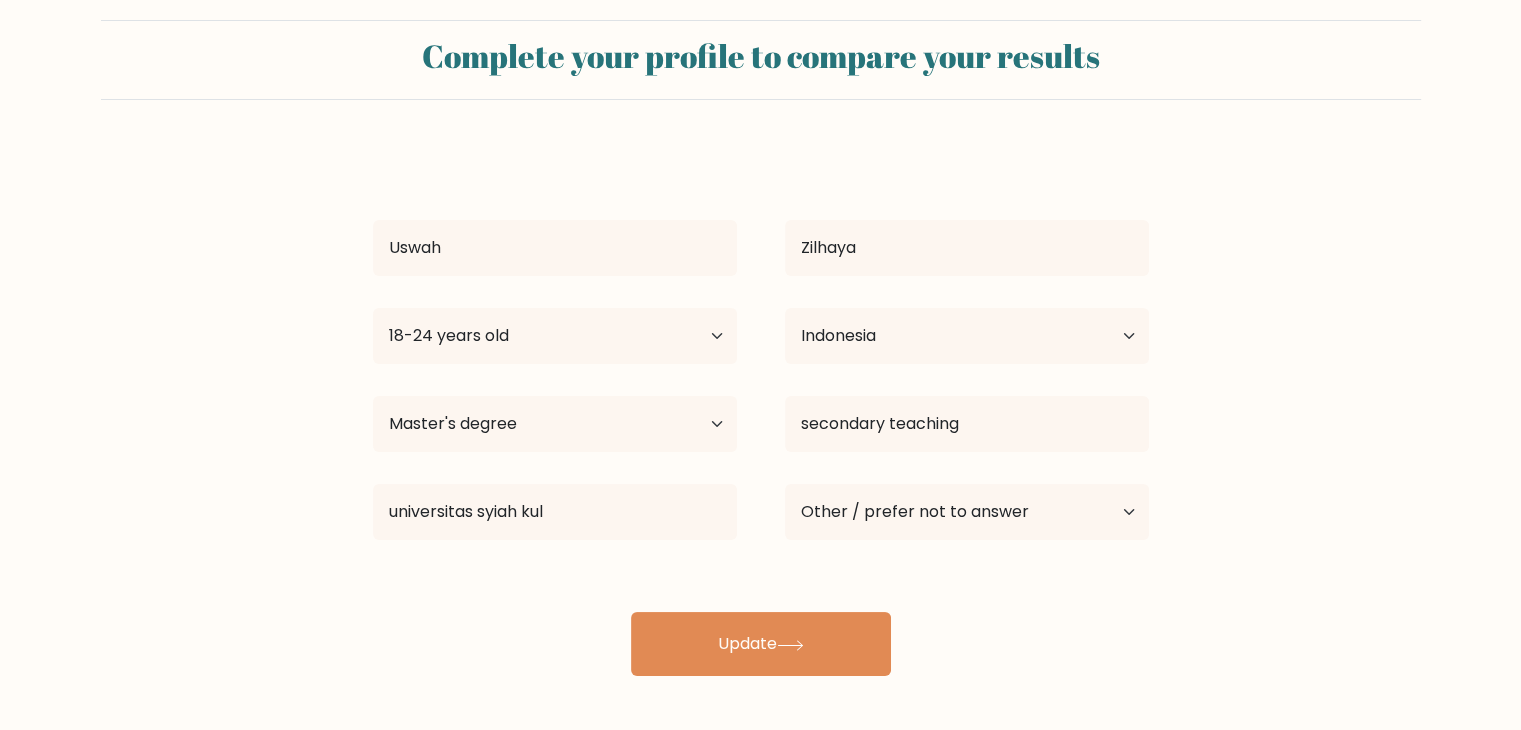 click on "Uswah
Zilhaya
Age
Under 18 years old
18-24 years old
25-34 years old
35-44 years old
45-54 years old
55-64 years old
65 years old and above
Country
Afghanistan
Albania
Algeria
American Samoa
Andorra
Angola
Anguilla
Antarctica
Antigua and Barbuda
Argentina
Armenia
Aruba
Australia
Austria
Azerbaijan
Bahamas
Bahrain
Bangladesh
Barbados
Belarus
Belgium
Belize
Benin
Bermuda
Bhutan" at bounding box center [761, 412] 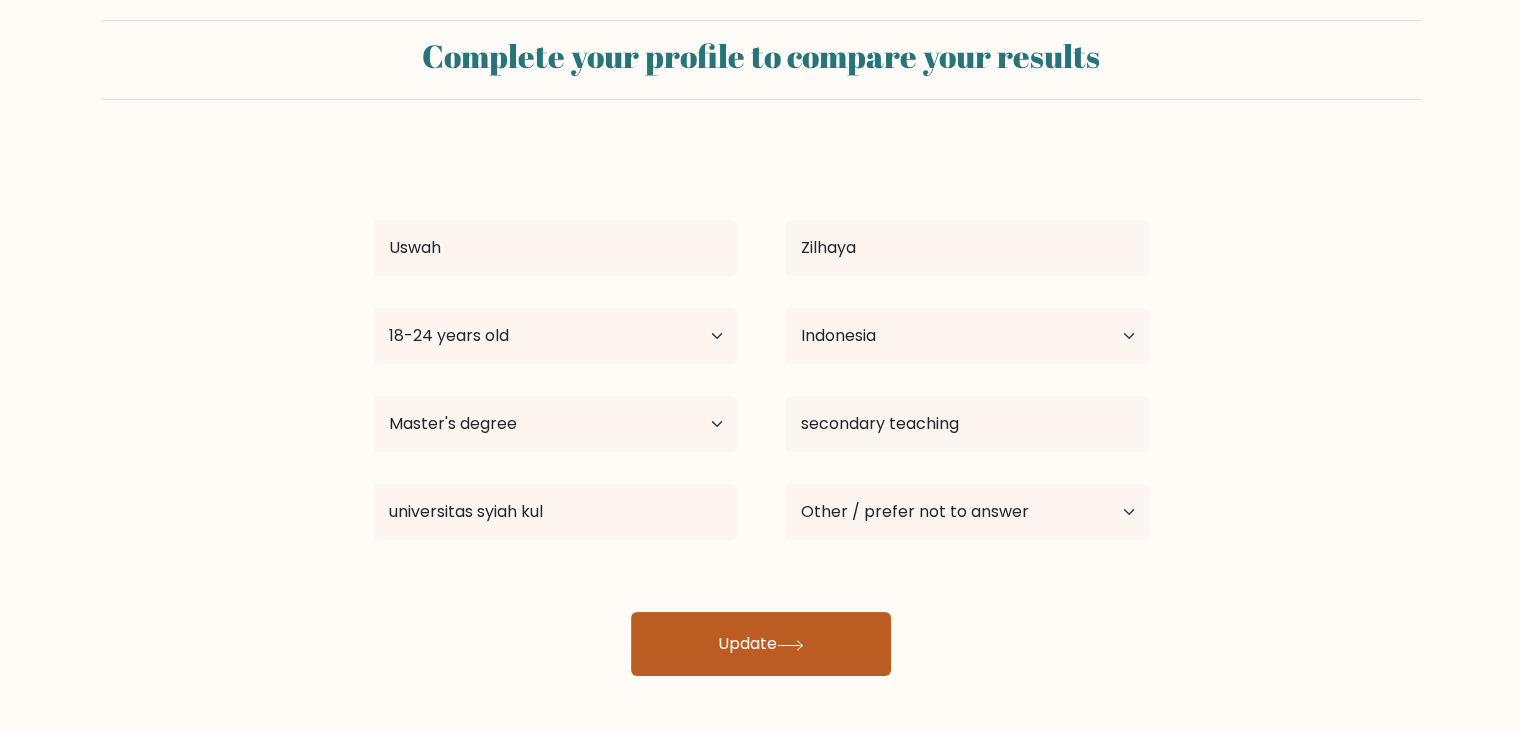 click on "Update" at bounding box center (761, 644) 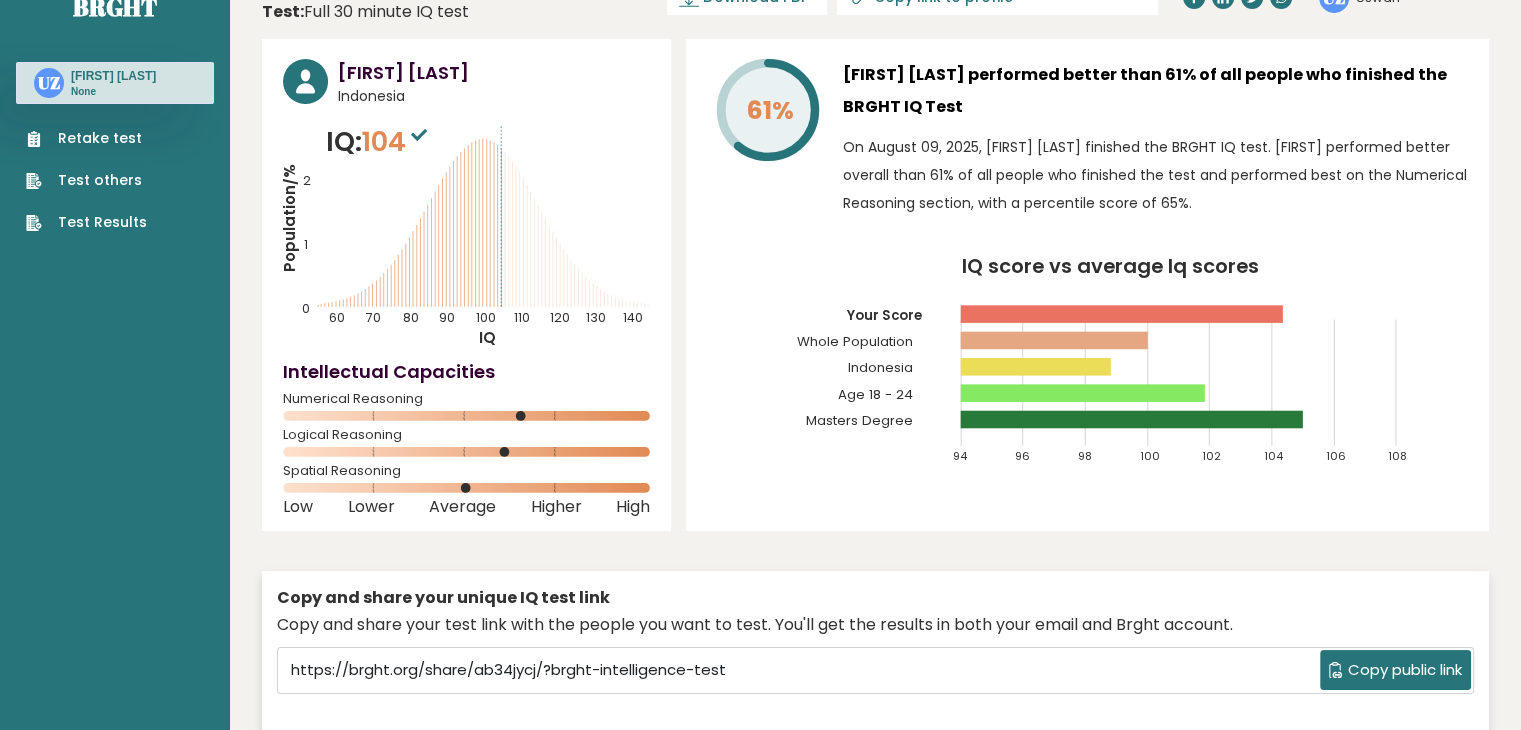 scroll, scrollTop: 0, scrollLeft: 0, axis: both 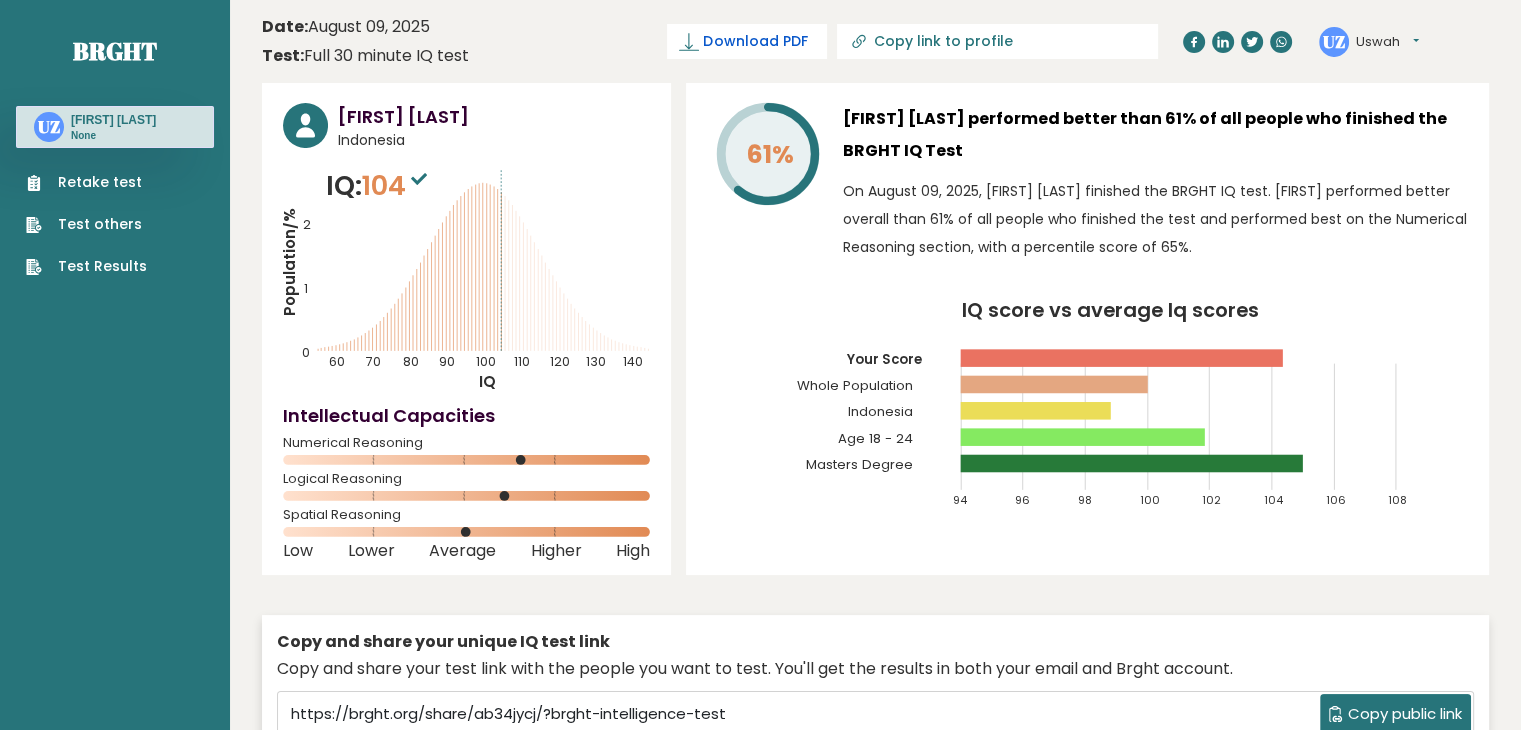 click on "Download PDF" at bounding box center (755, 41) 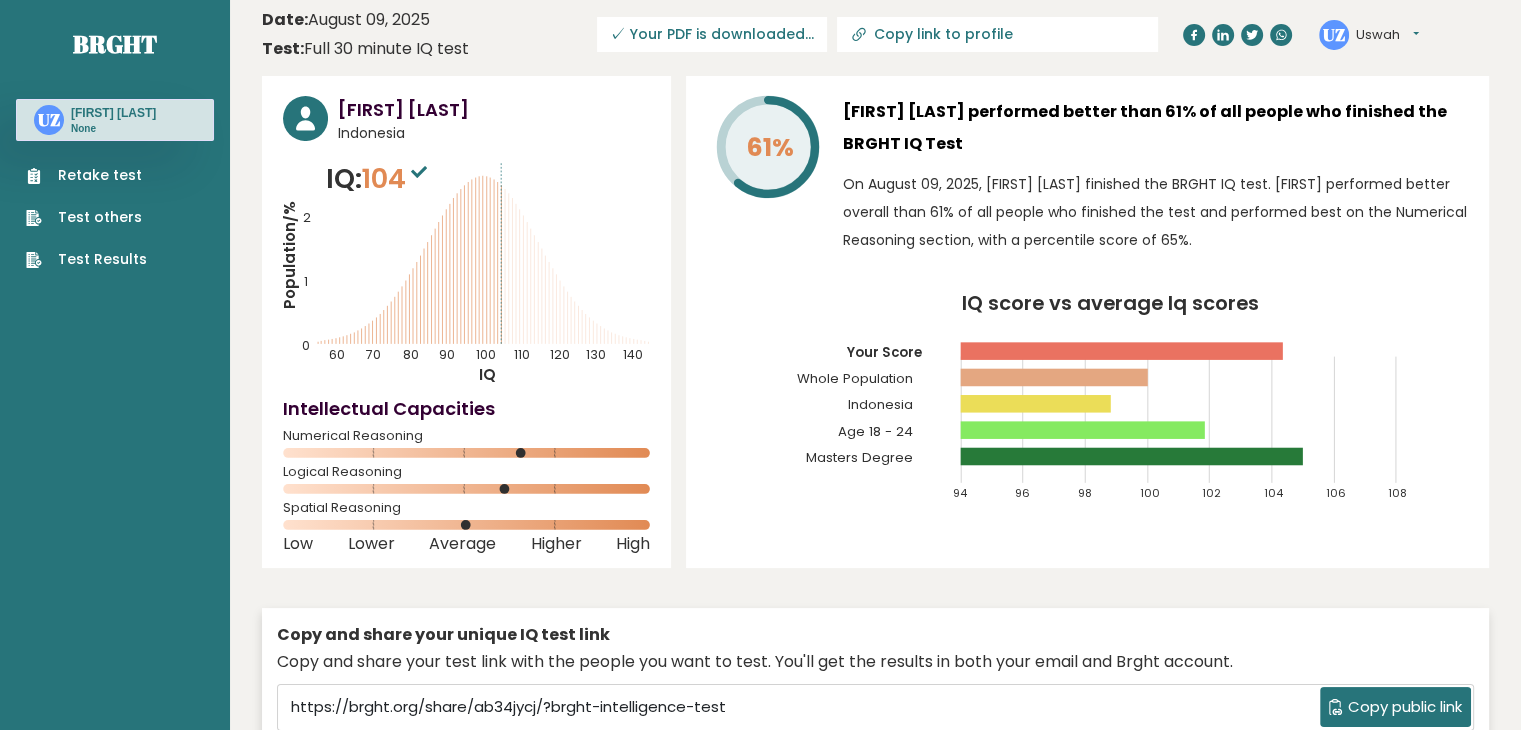 scroll, scrollTop: 0, scrollLeft: 0, axis: both 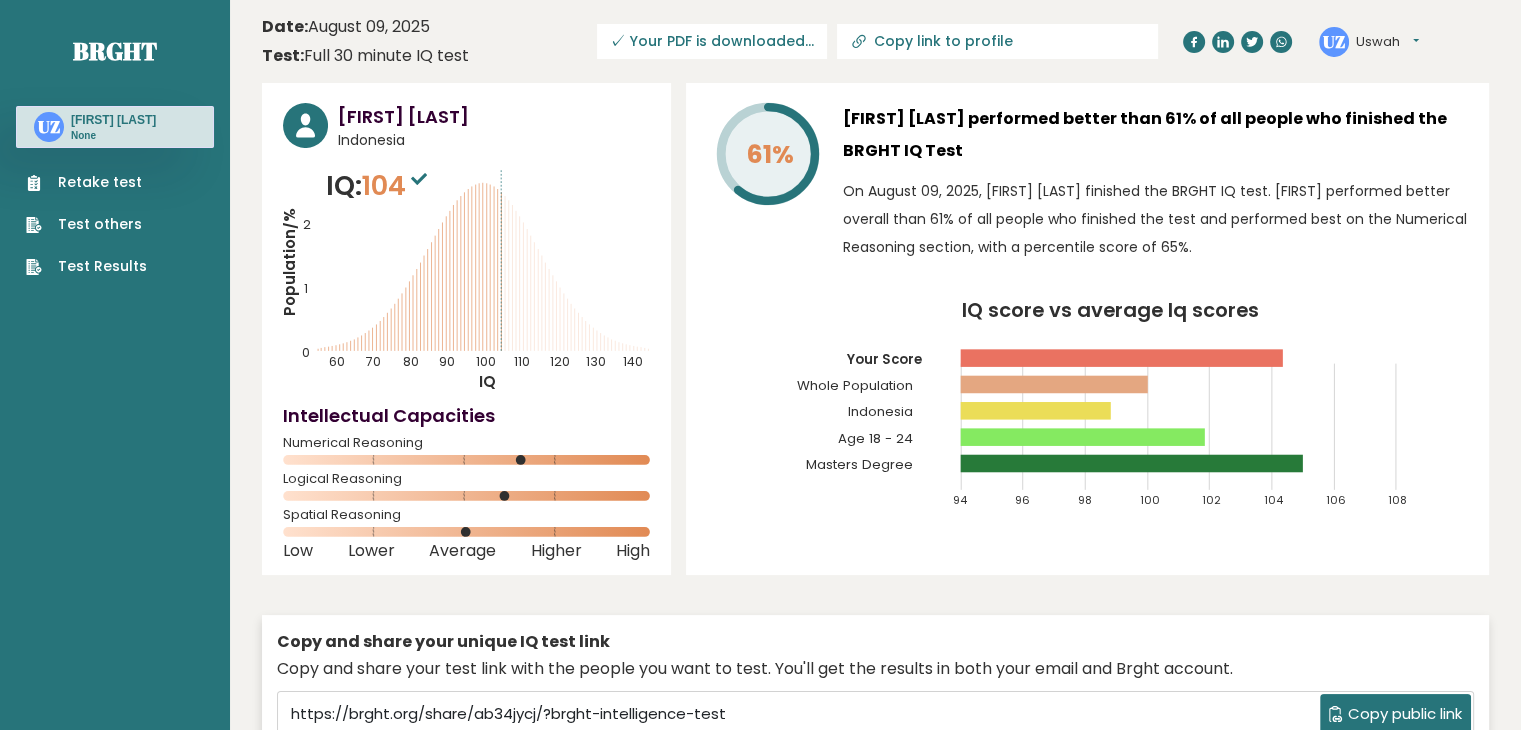 click on "Retake test" at bounding box center (86, 182) 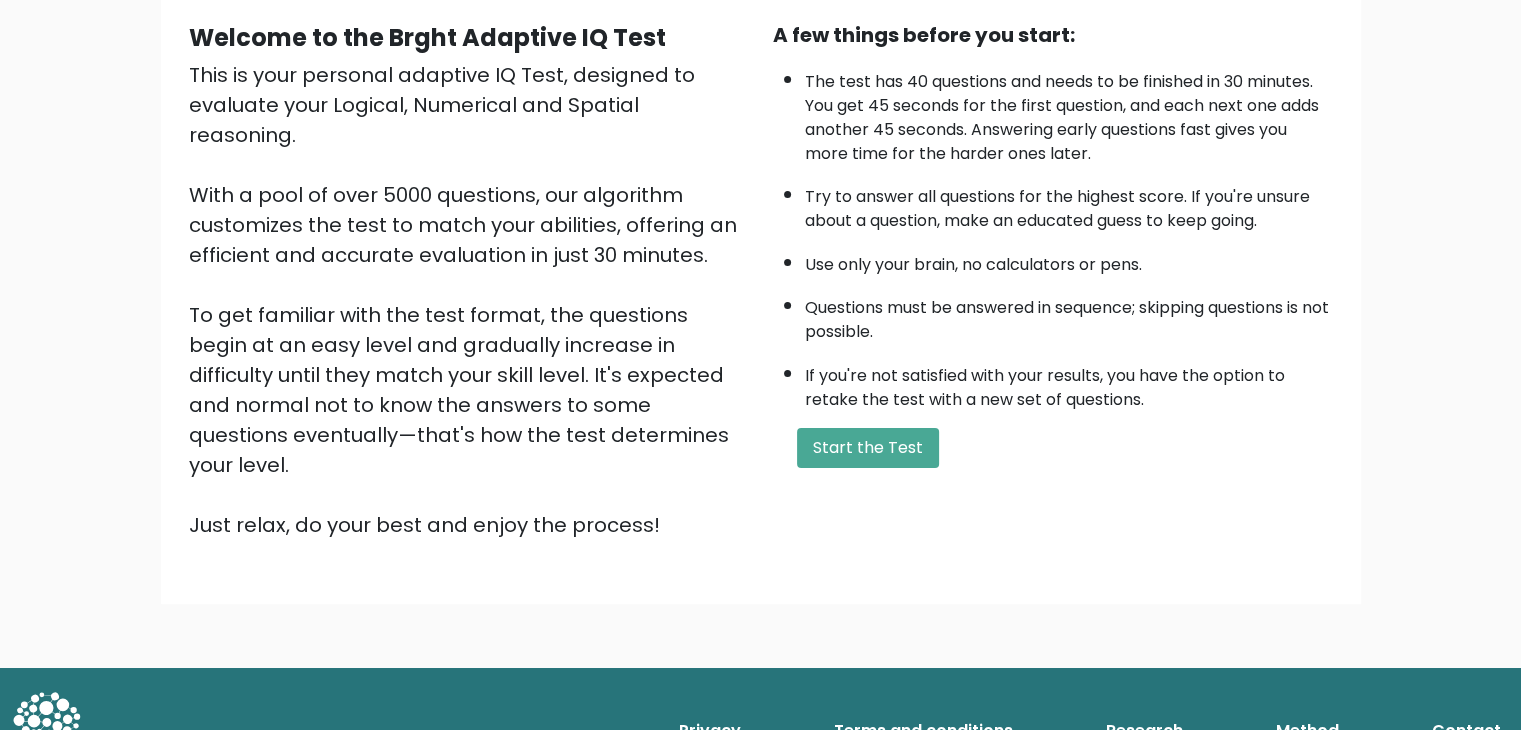 scroll, scrollTop: 0, scrollLeft: 0, axis: both 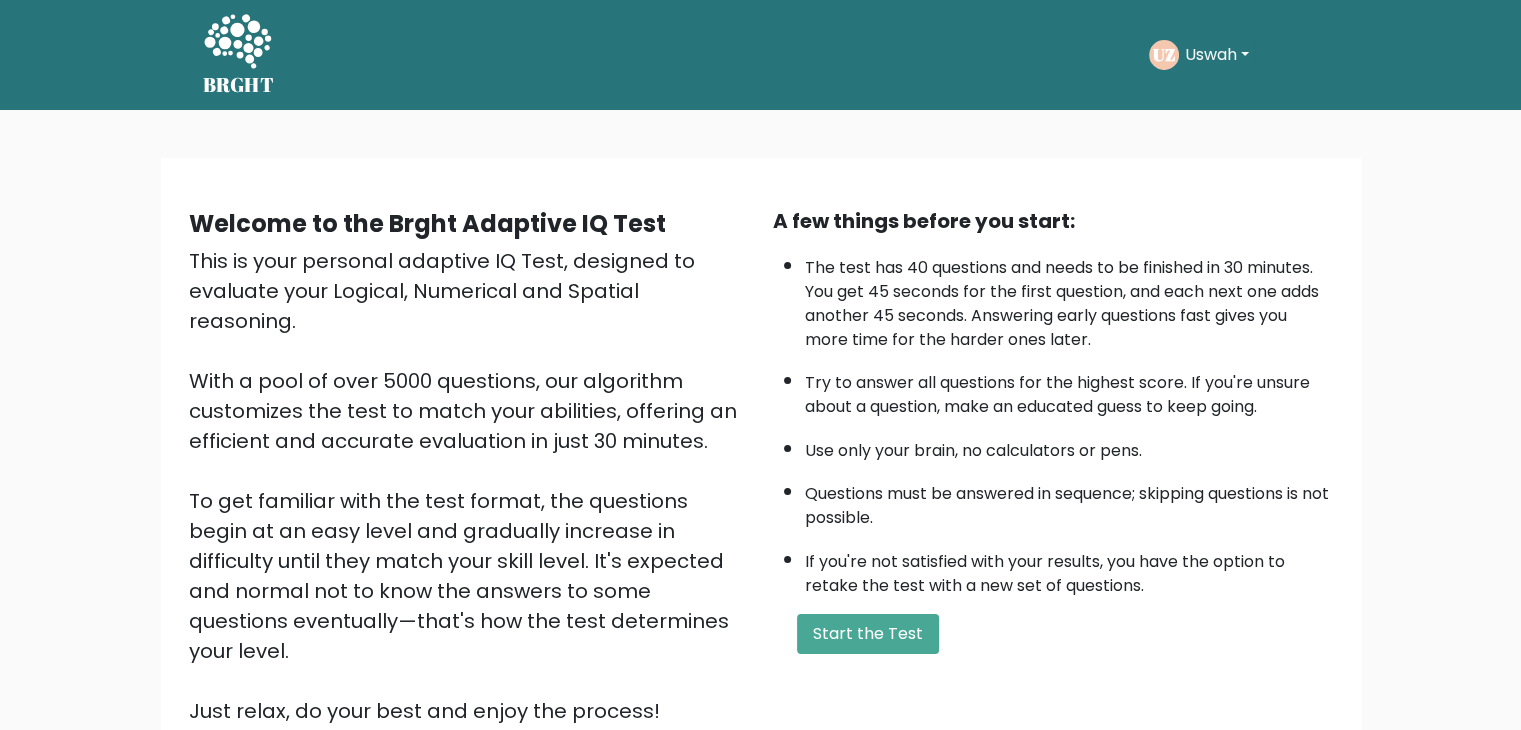 click on "Uswah" at bounding box center (1217, 55) 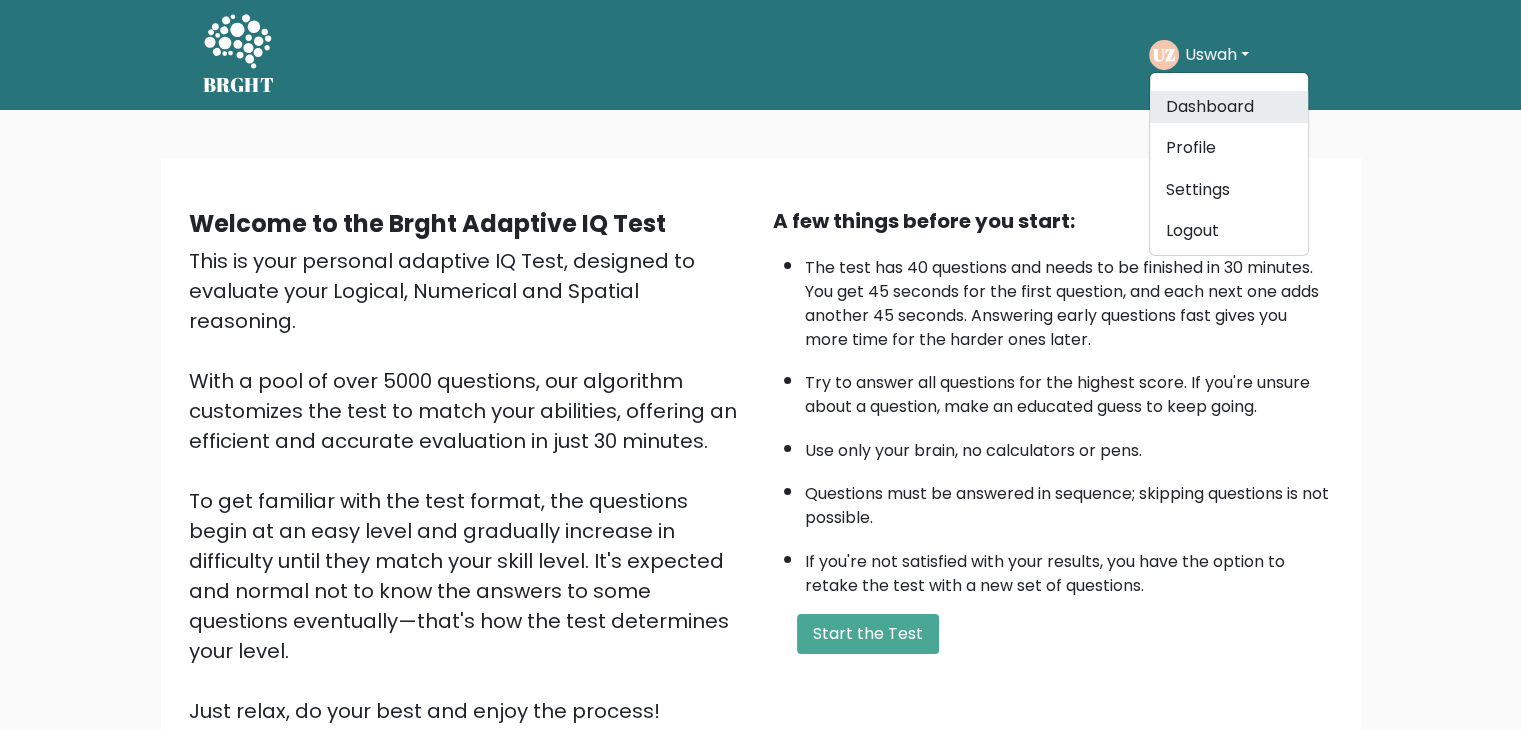 click on "Dashboard" at bounding box center (1229, 107) 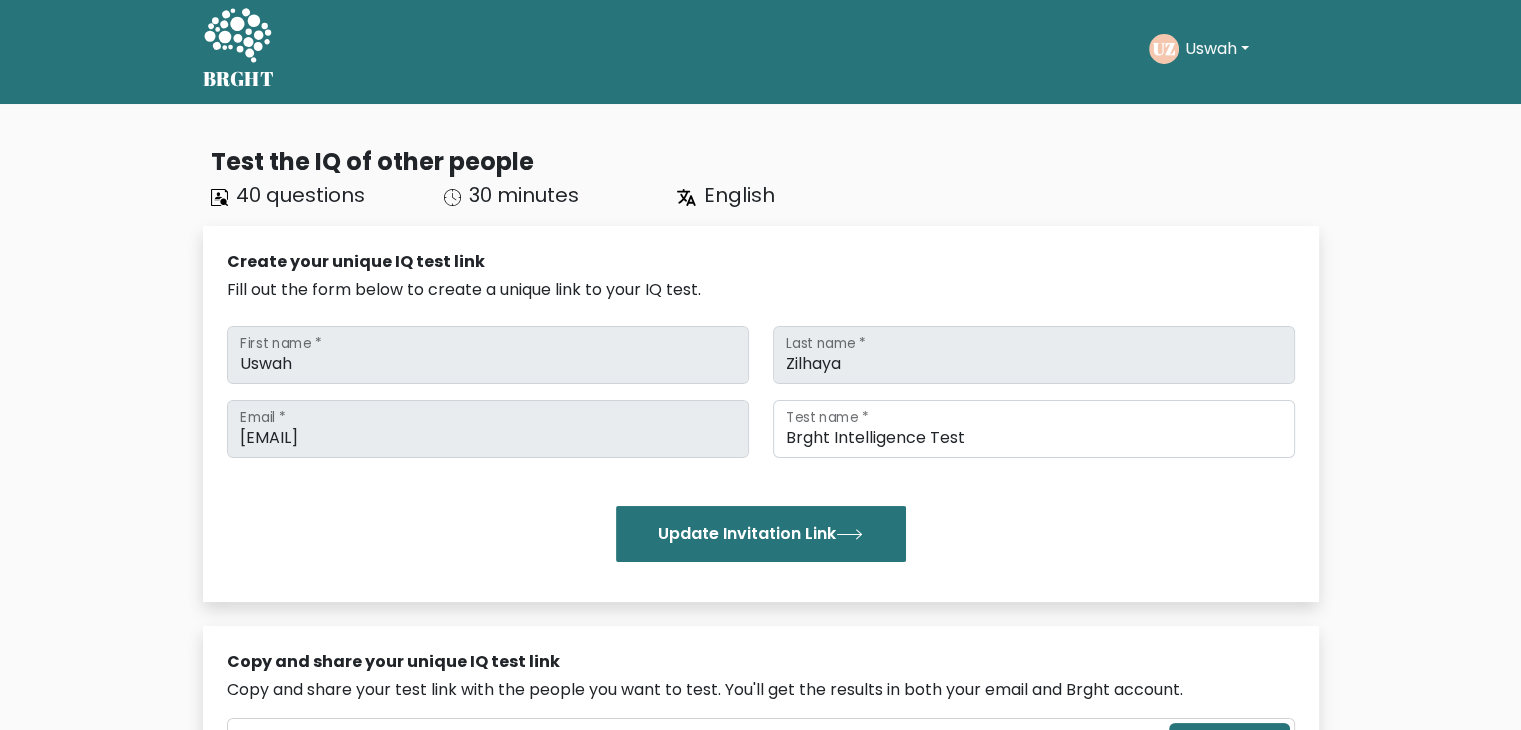 scroll, scrollTop: 0, scrollLeft: 0, axis: both 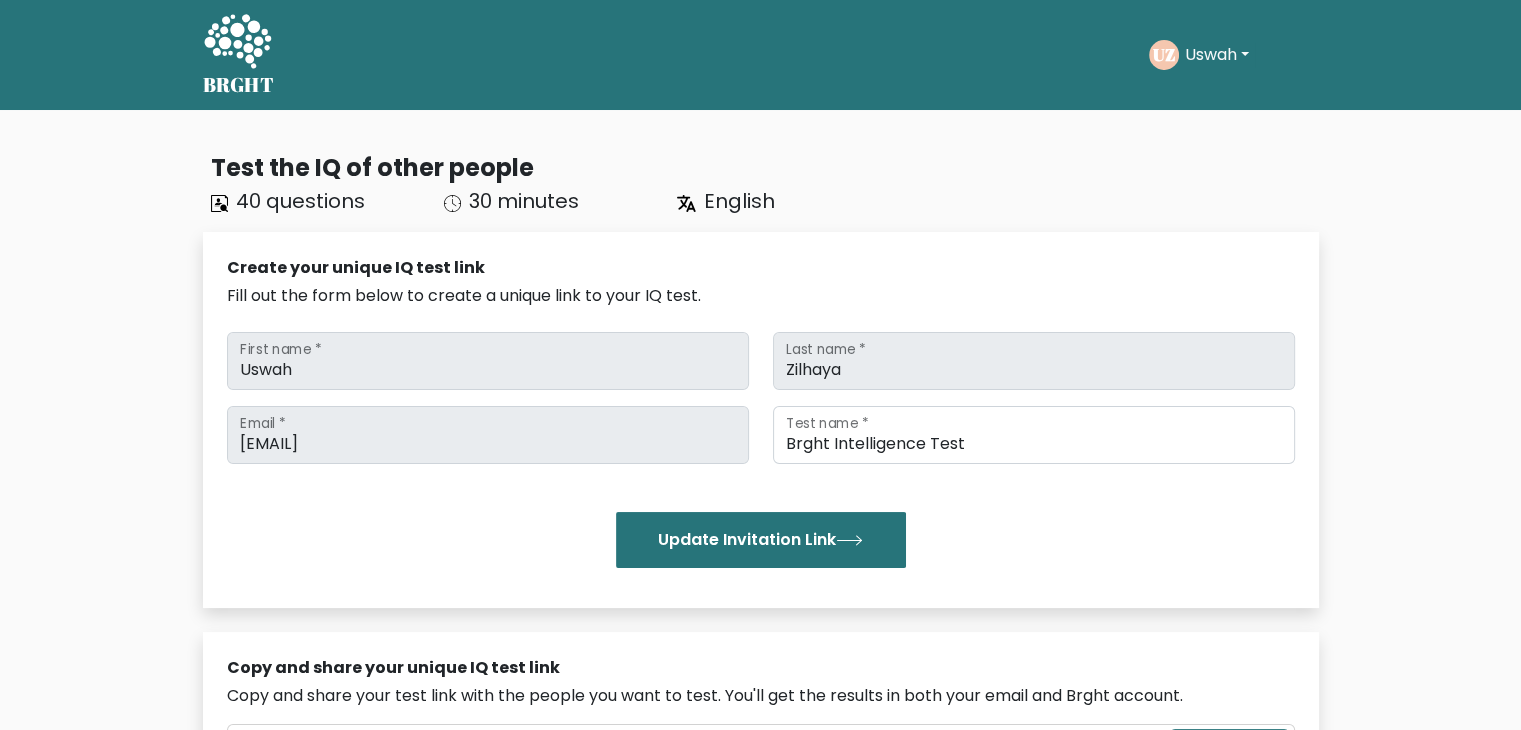 click on "English" at bounding box center (781, 201) 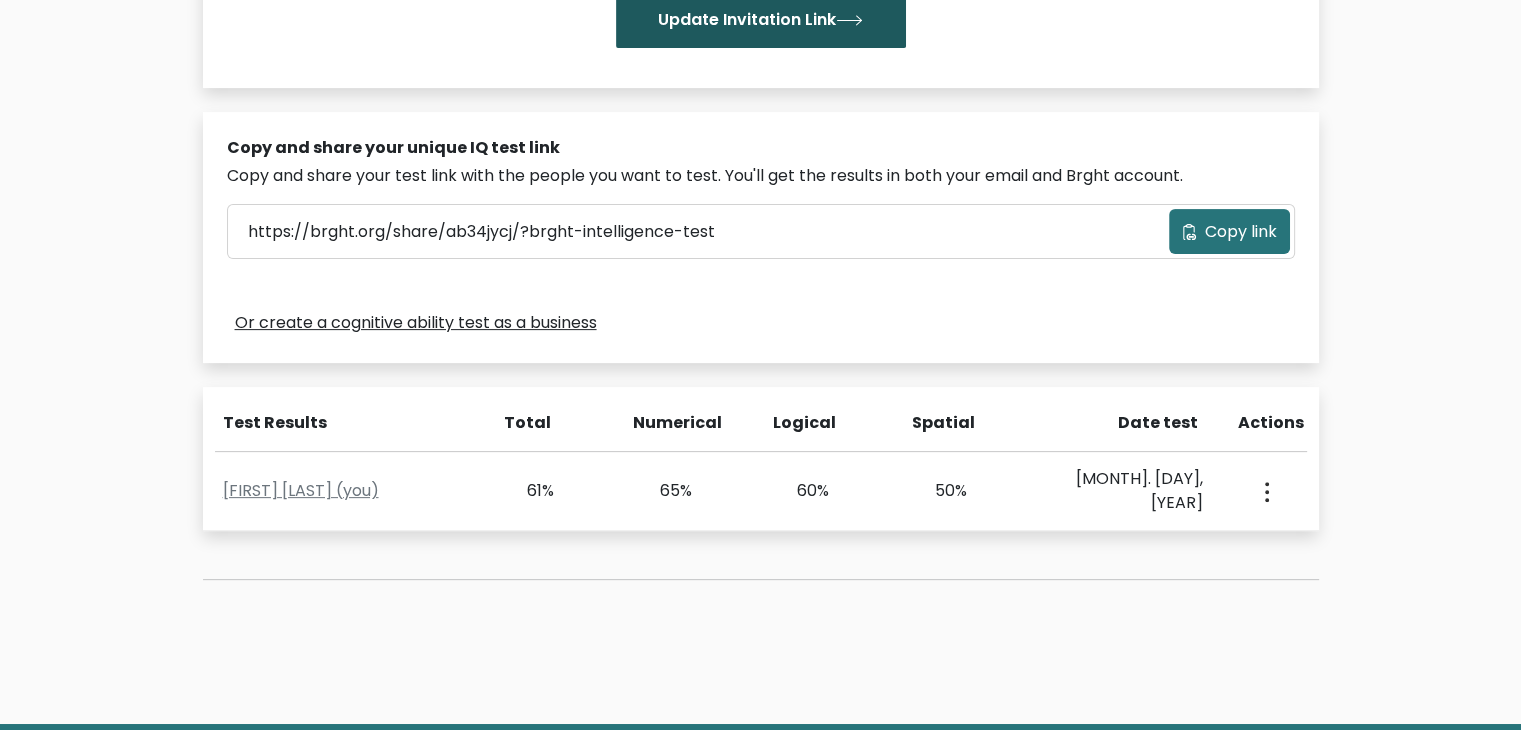 scroll, scrollTop: 519, scrollLeft: 0, axis: vertical 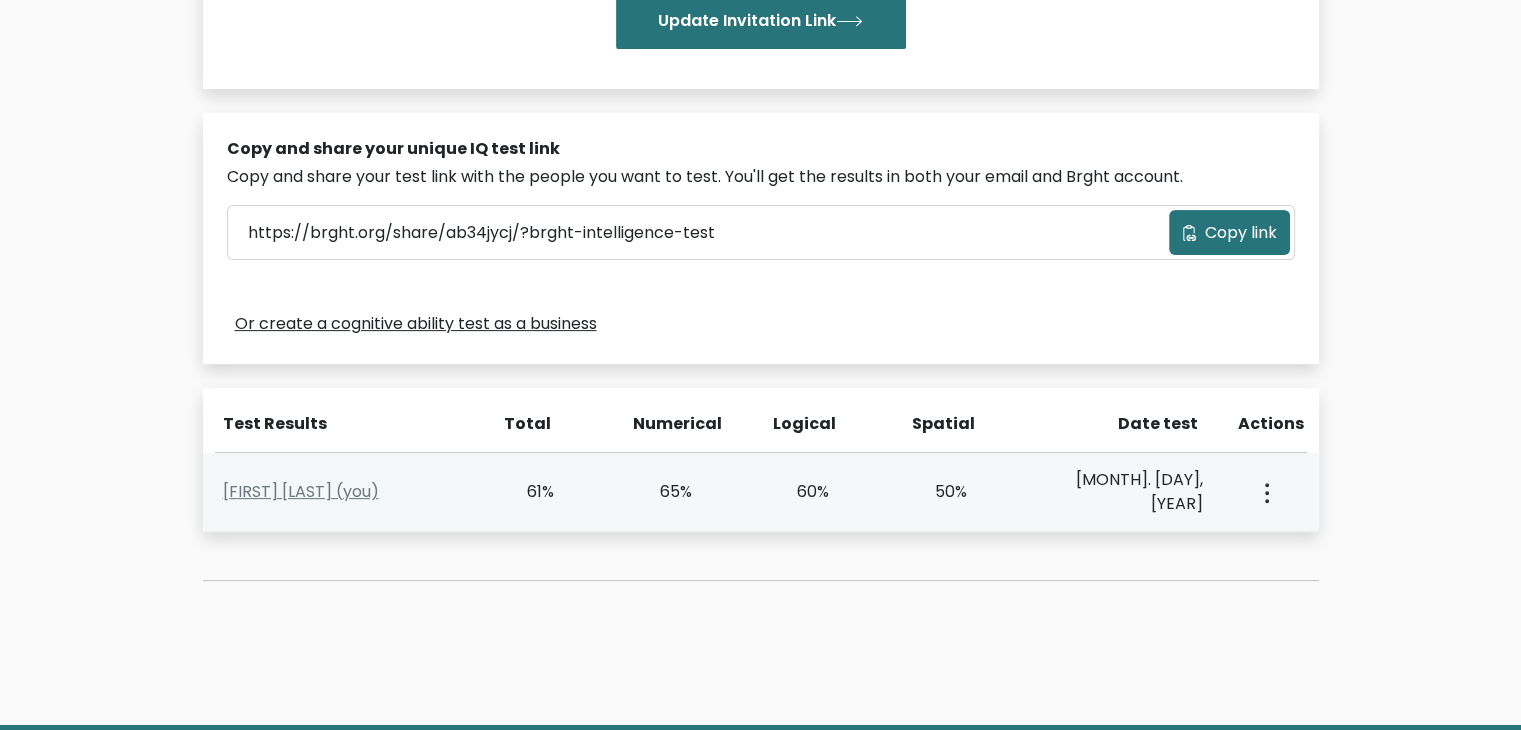 click on "View Profile" at bounding box center [1265, 492] 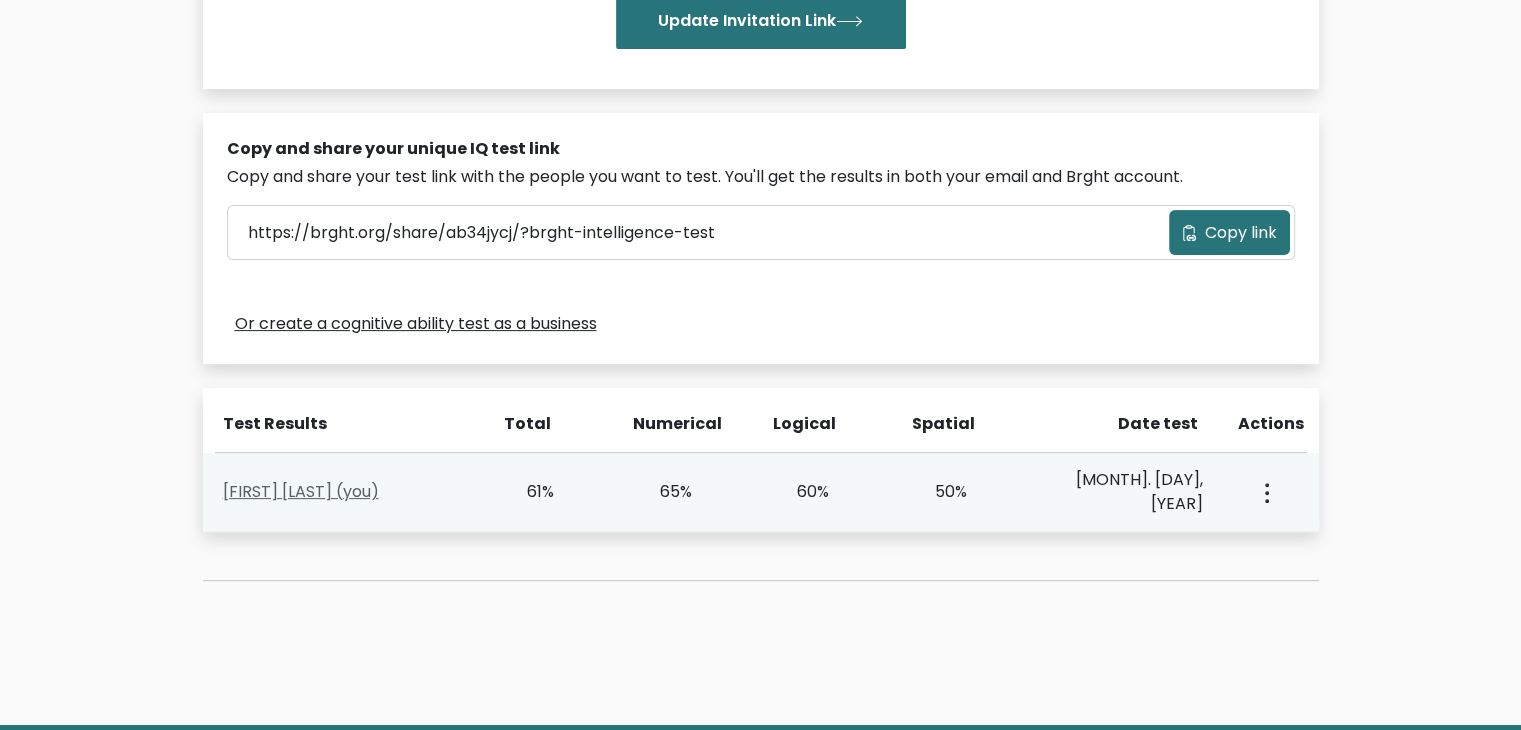 click on "[FIRST] [LAST] (you)" at bounding box center (301, 491) 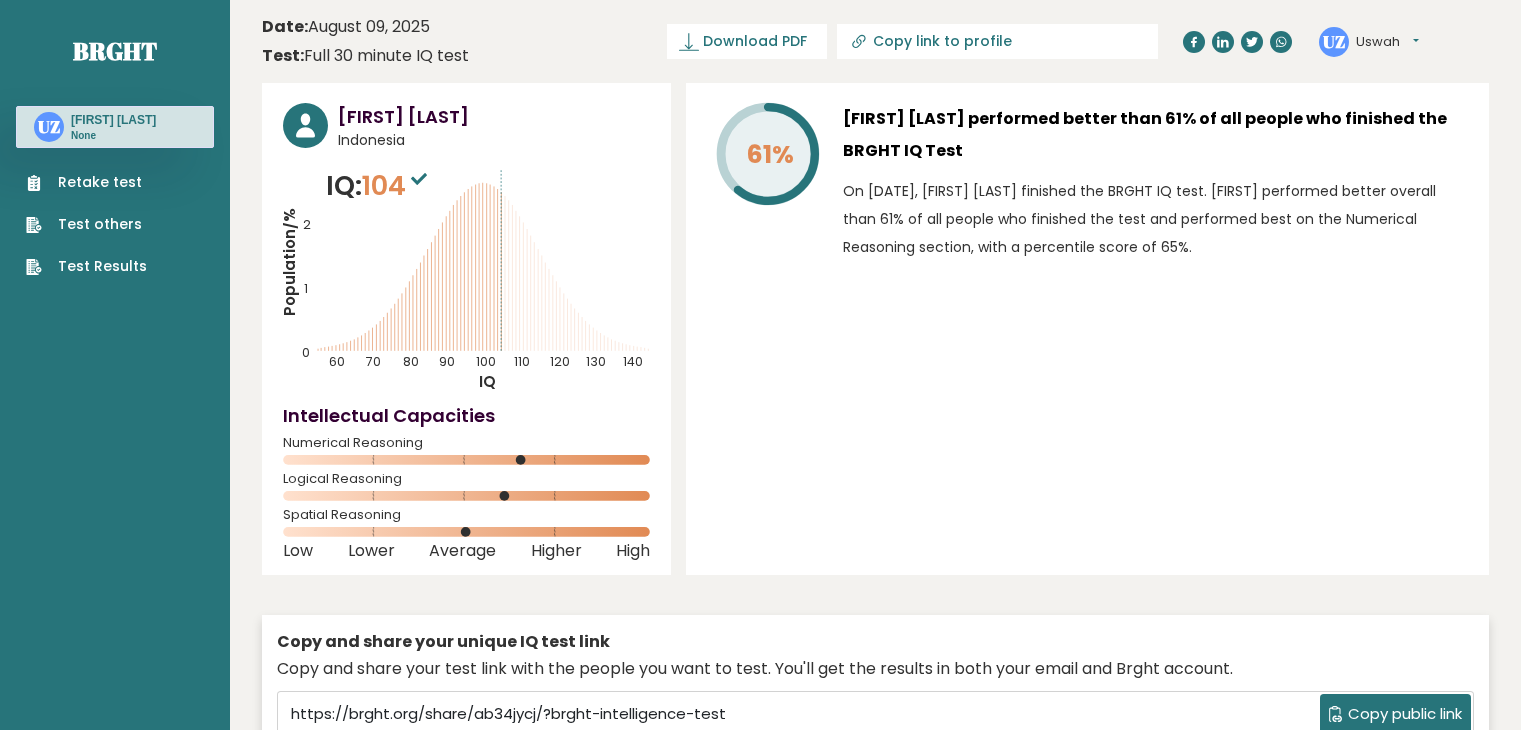 scroll, scrollTop: 0, scrollLeft: 0, axis: both 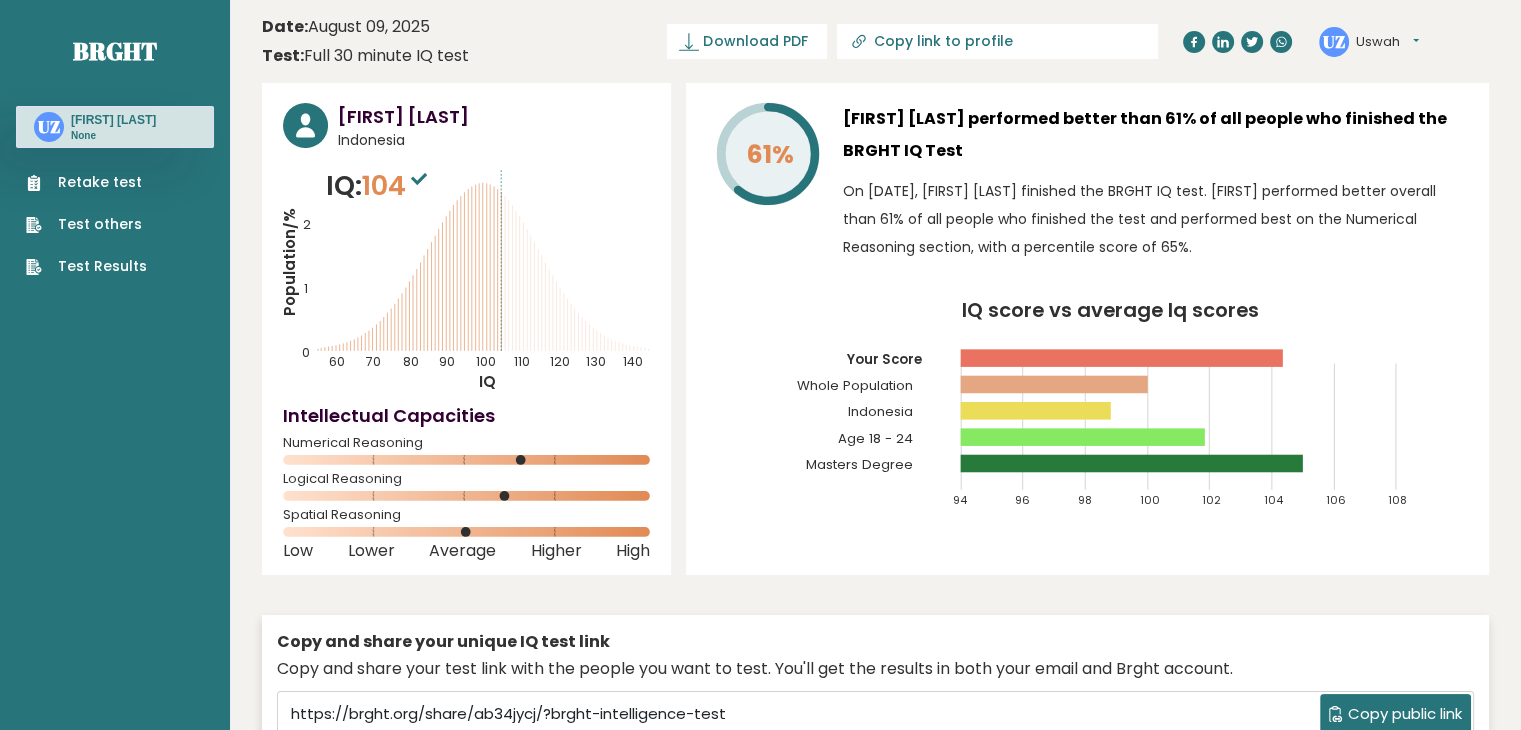 click on "Uswah" at bounding box center [1387, 42] 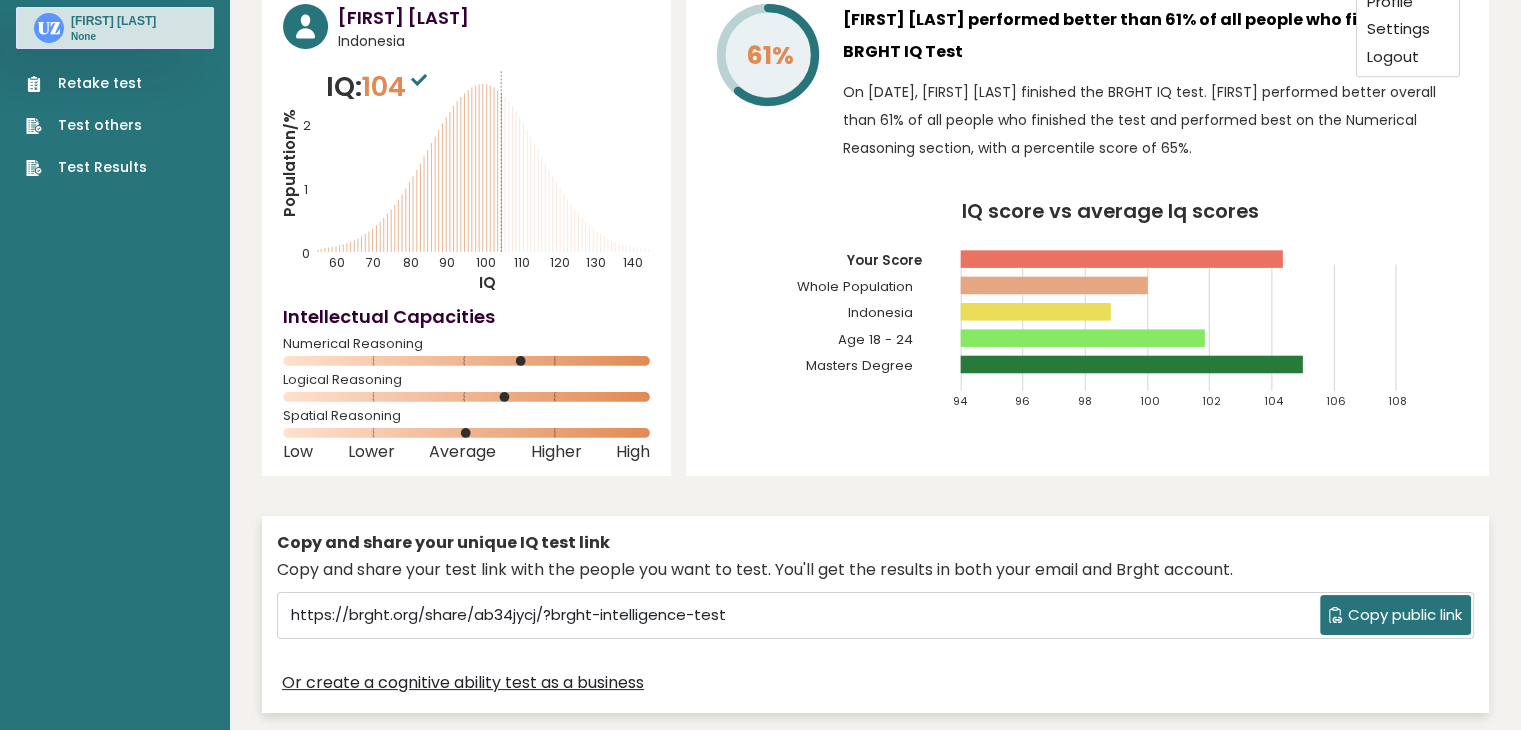 scroll, scrollTop: 100, scrollLeft: 0, axis: vertical 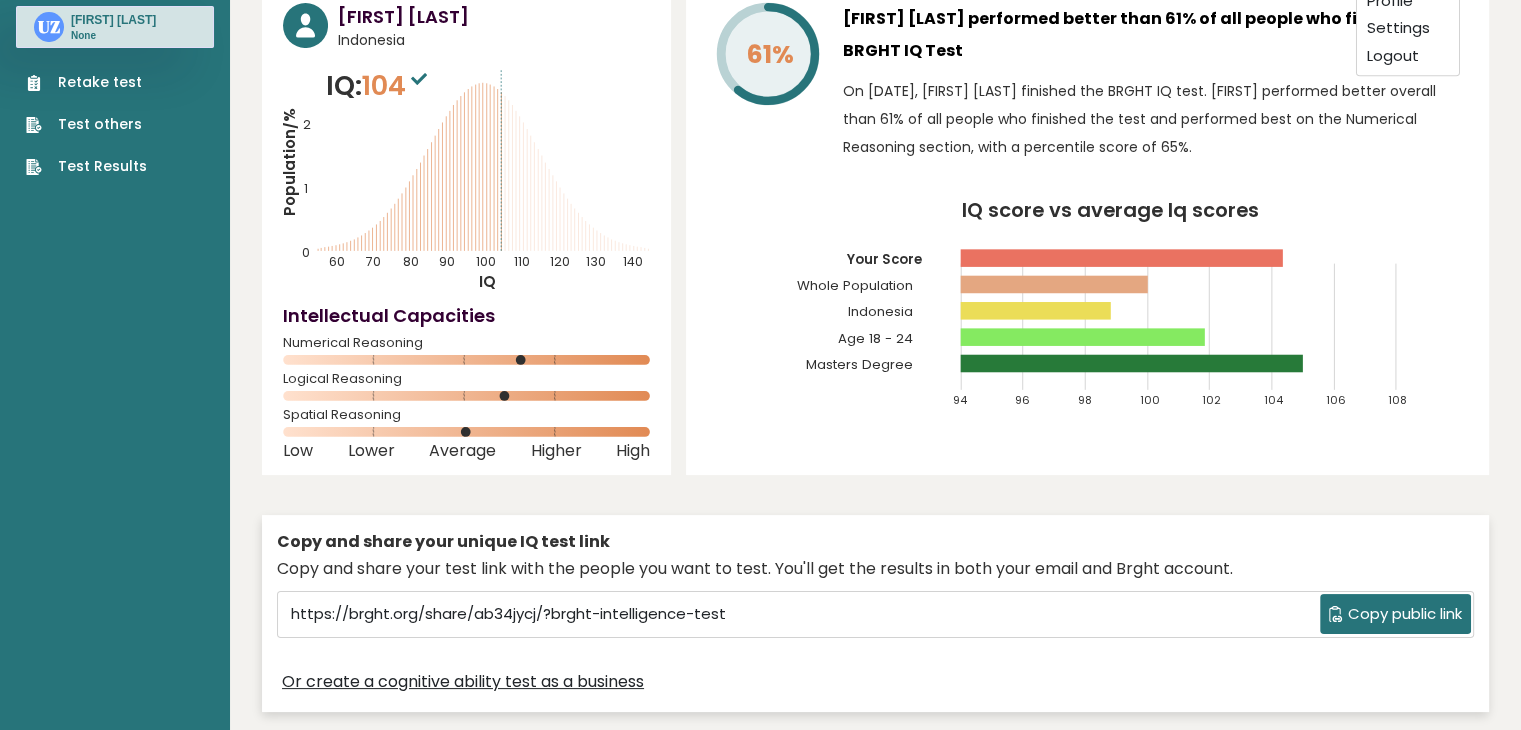 click 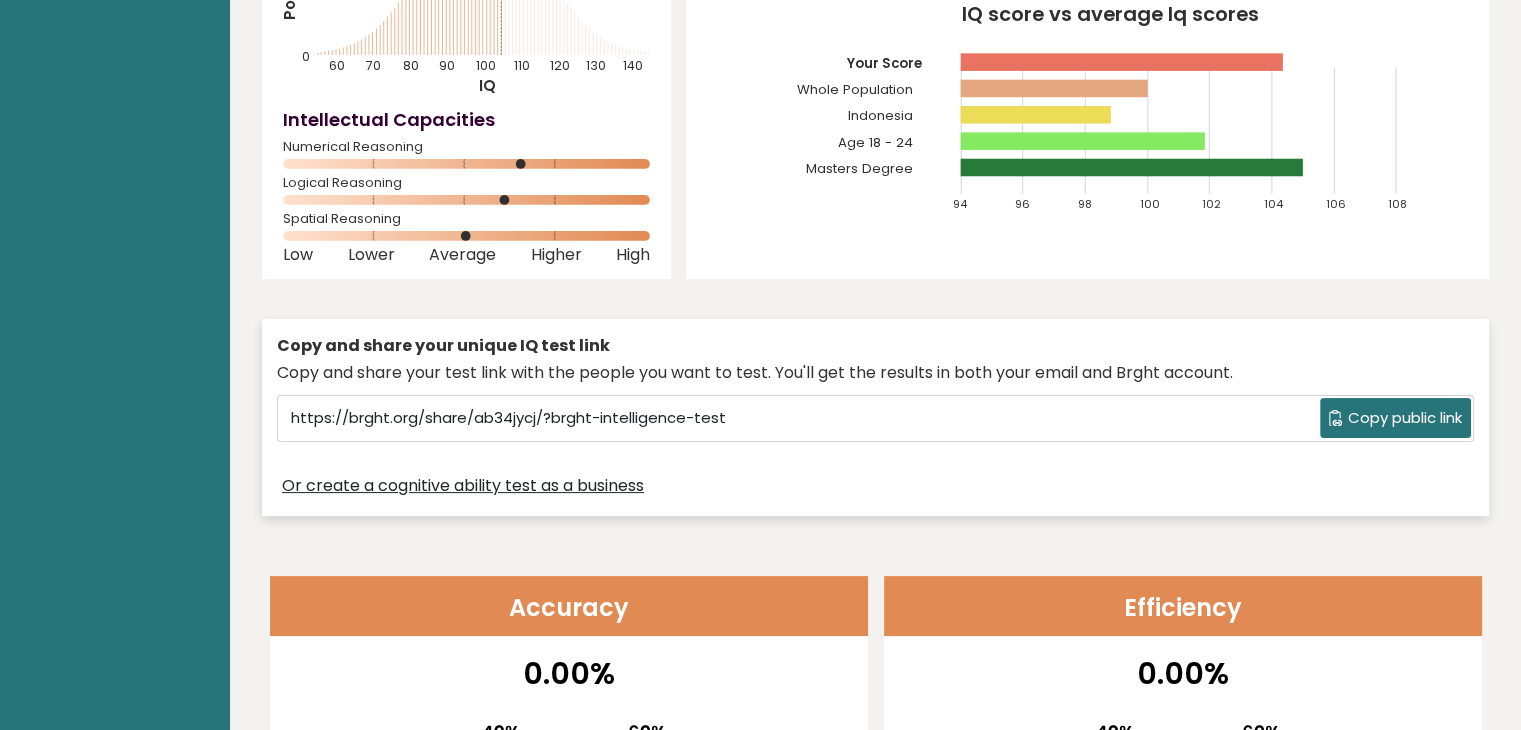 scroll, scrollTop: 295, scrollLeft: 0, axis: vertical 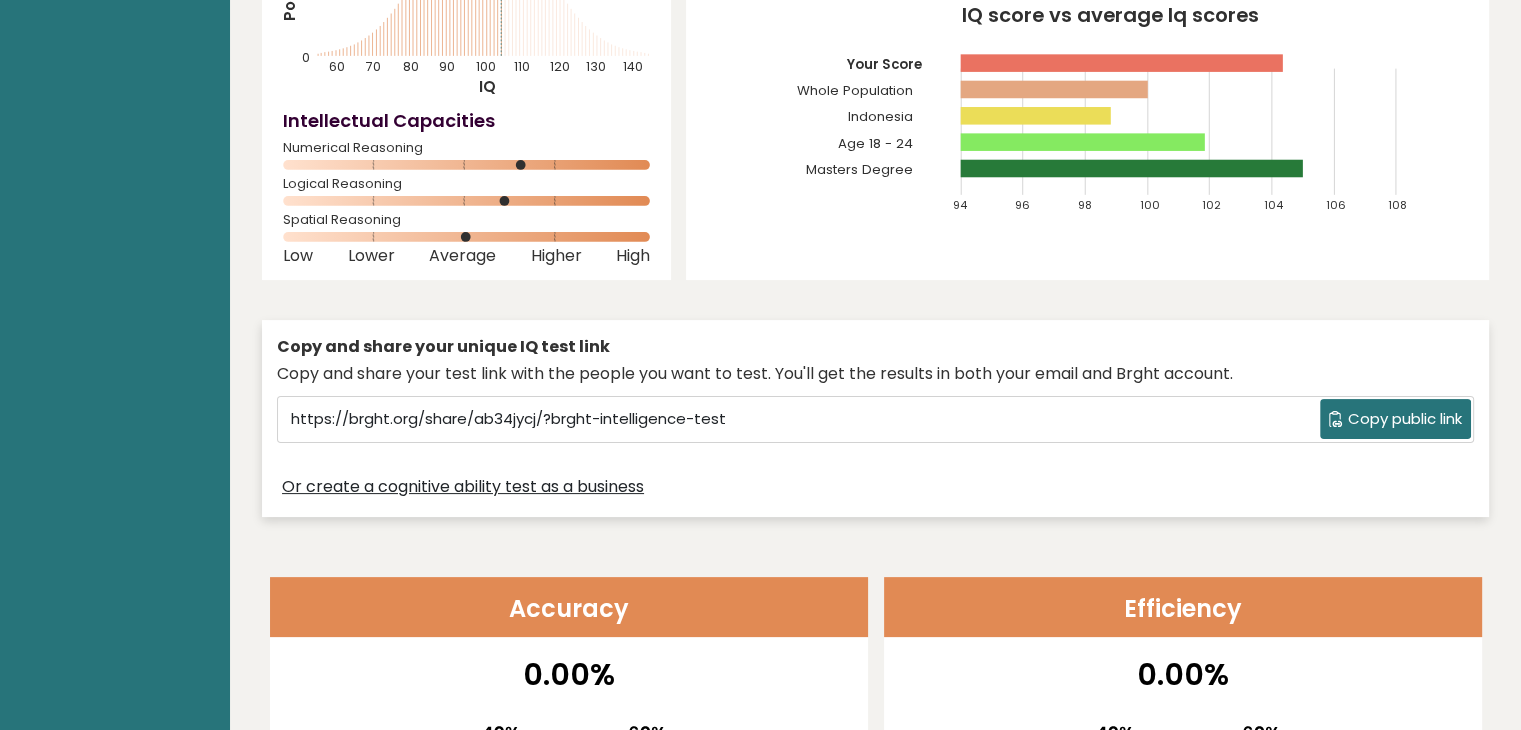 click on "Copy public link" at bounding box center (1405, 419) 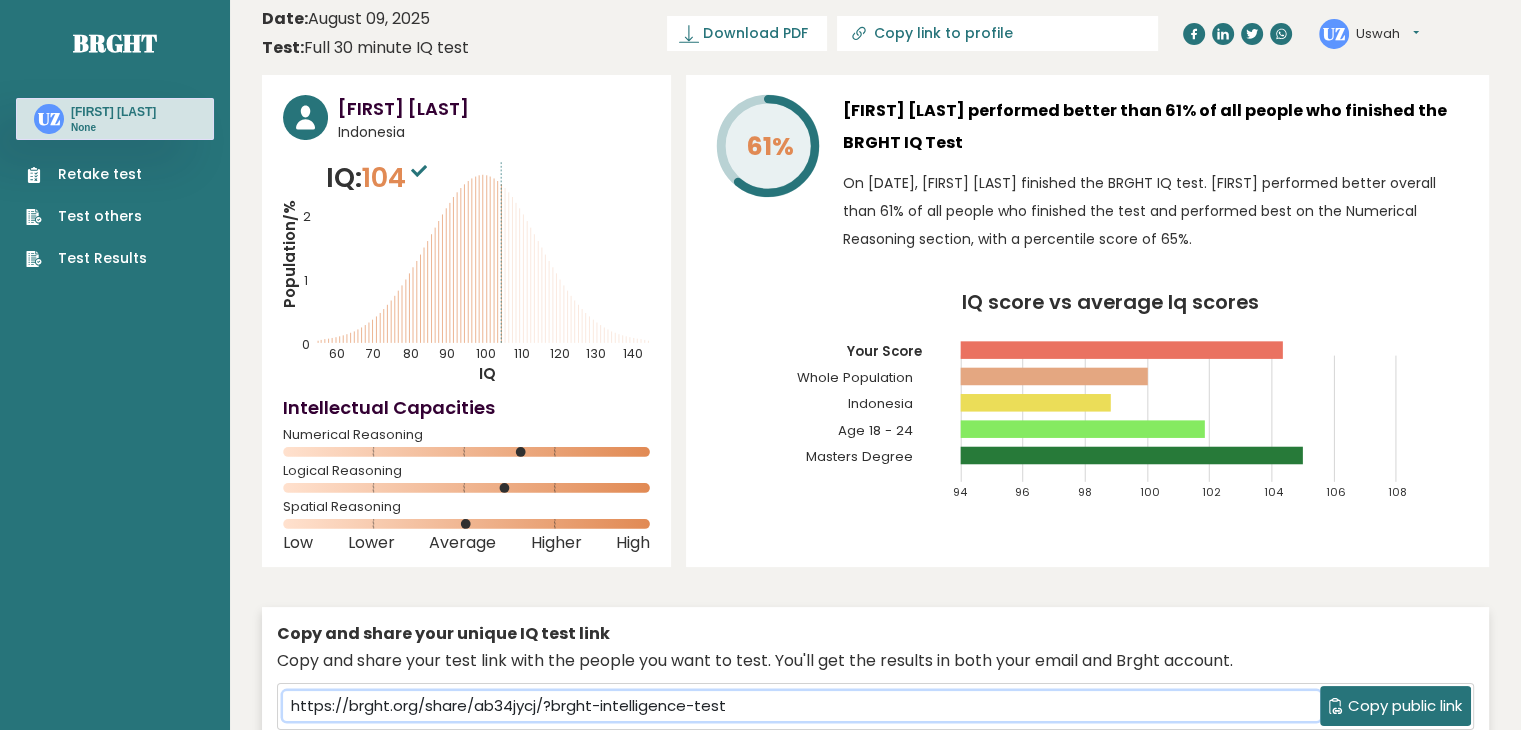 scroll, scrollTop: 0, scrollLeft: 0, axis: both 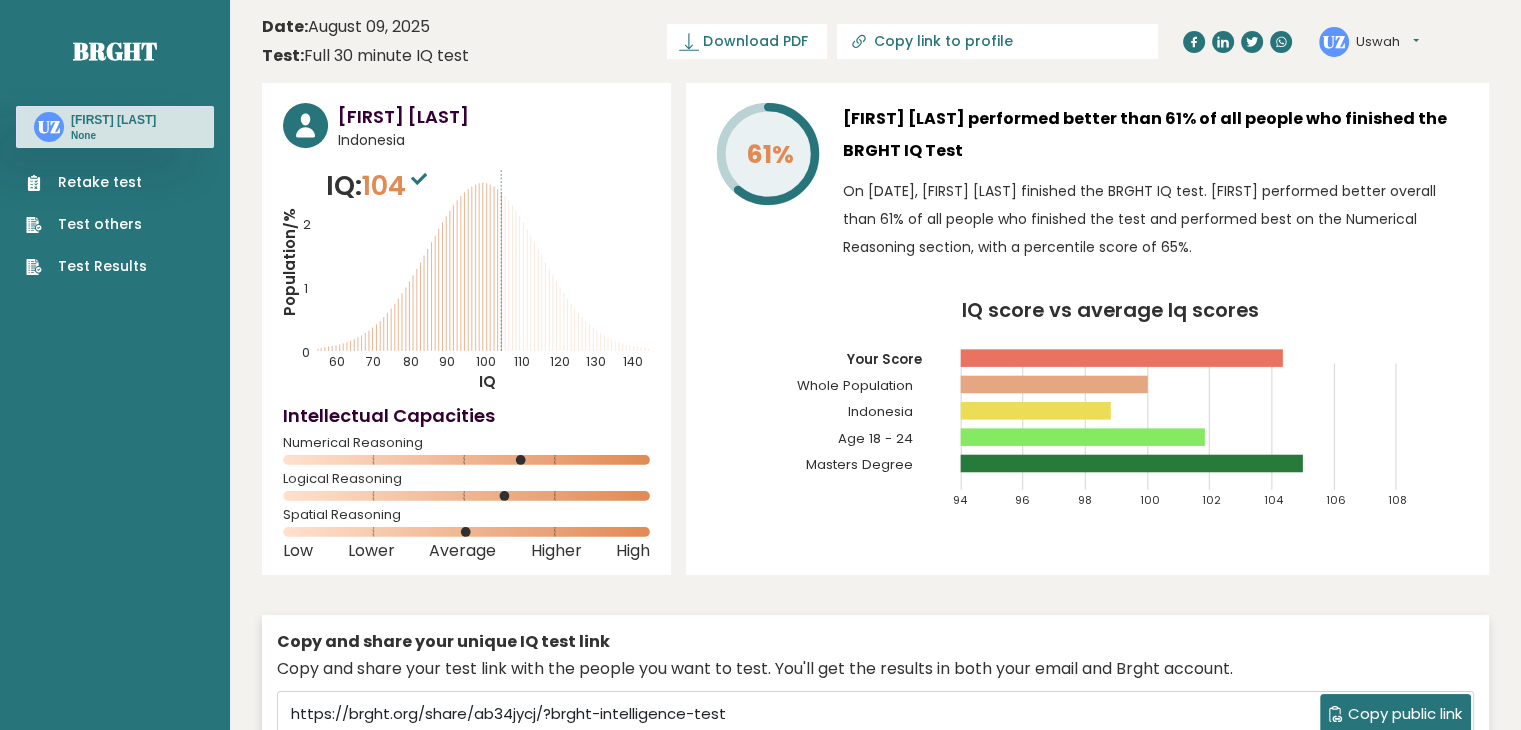 click 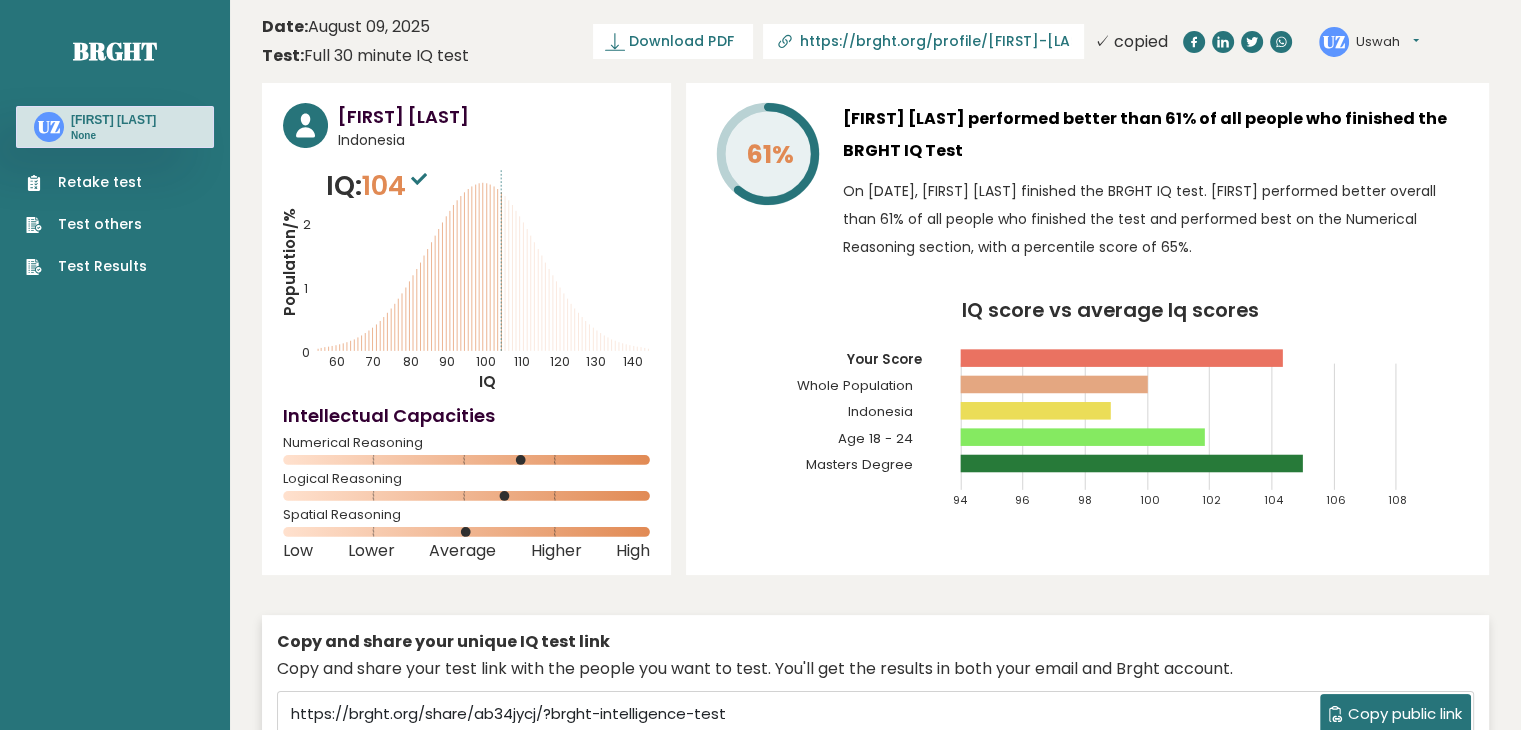 click on "[FIRST] [LAST]" at bounding box center [494, 116] 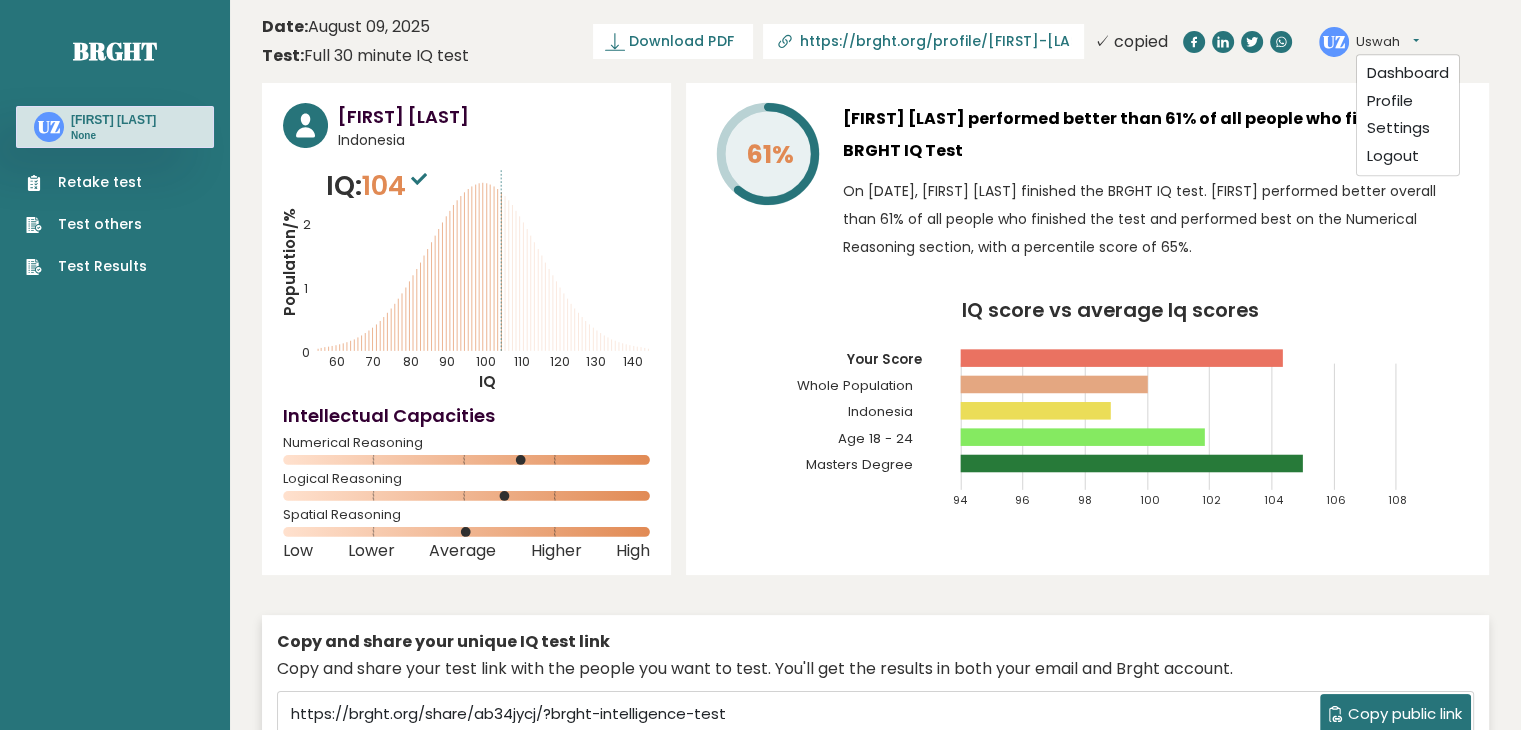 click 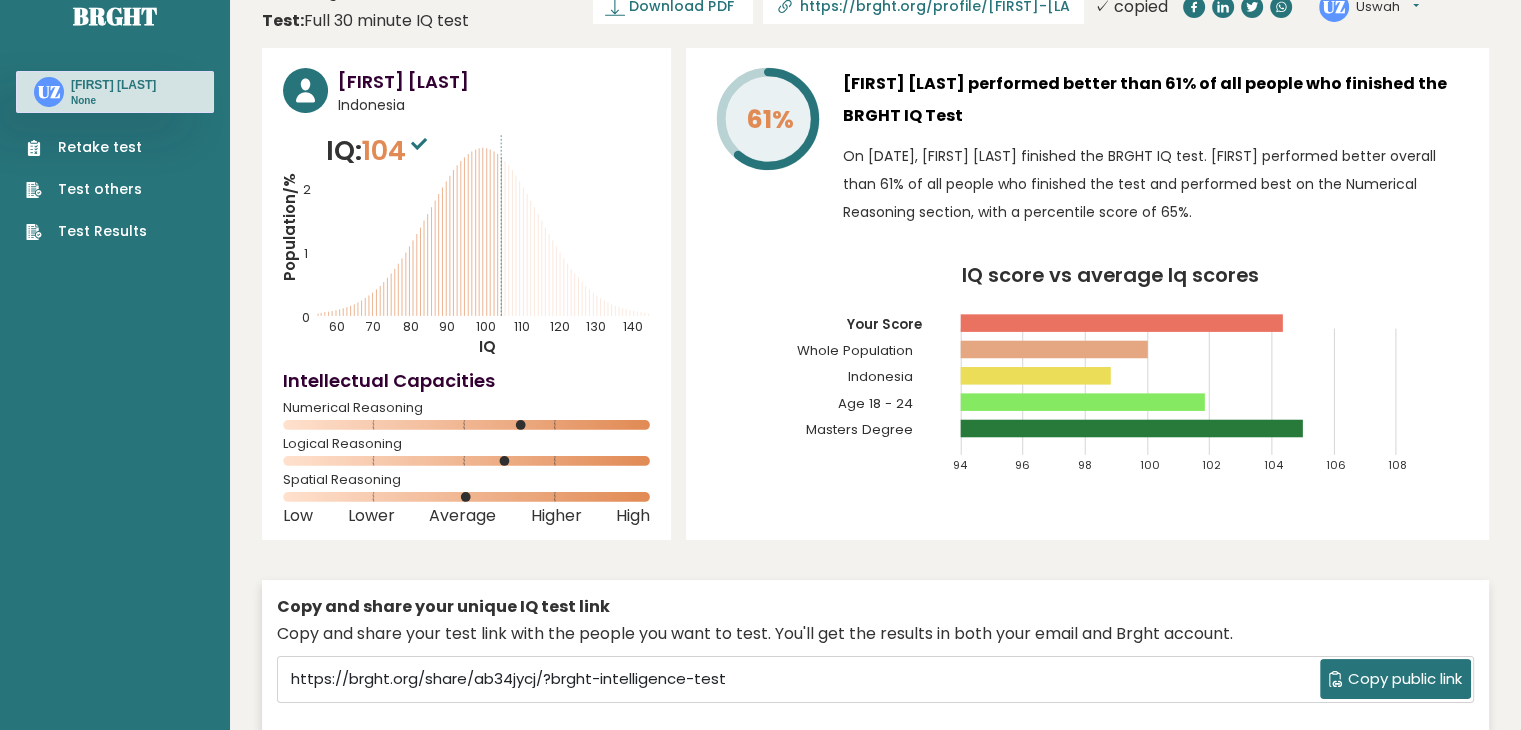 scroll, scrollTop: 36, scrollLeft: 0, axis: vertical 